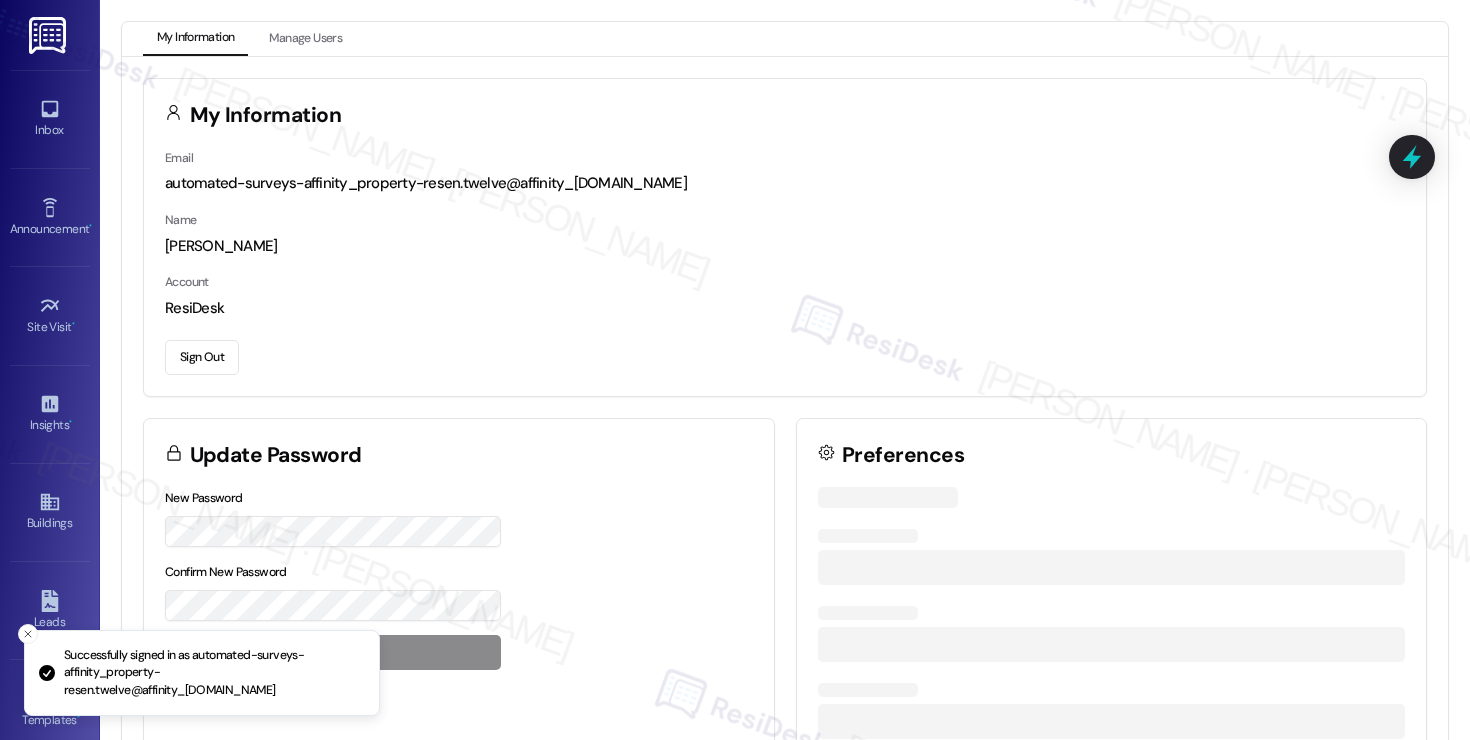 scroll, scrollTop: 0, scrollLeft: 0, axis: both 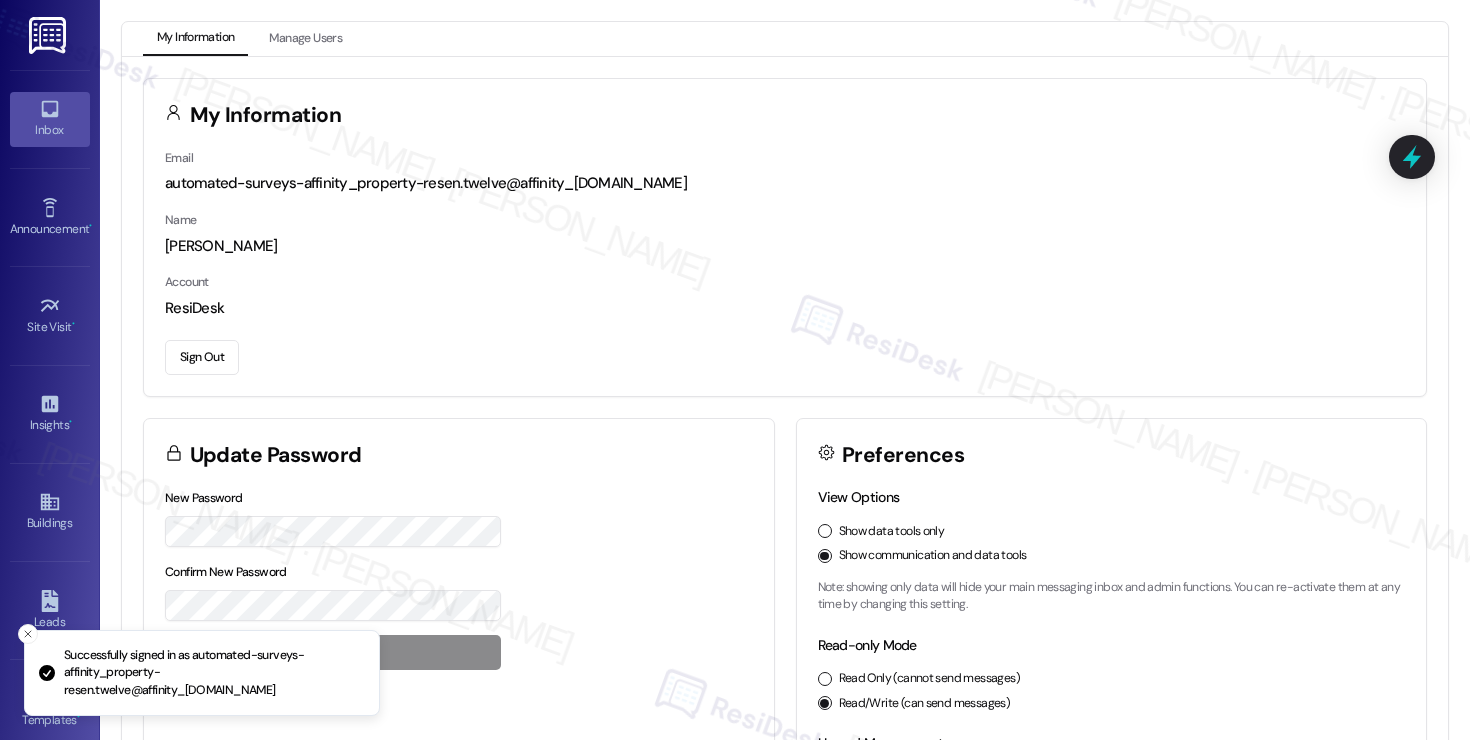 click on "Inbox" at bounding box center [50, 119] 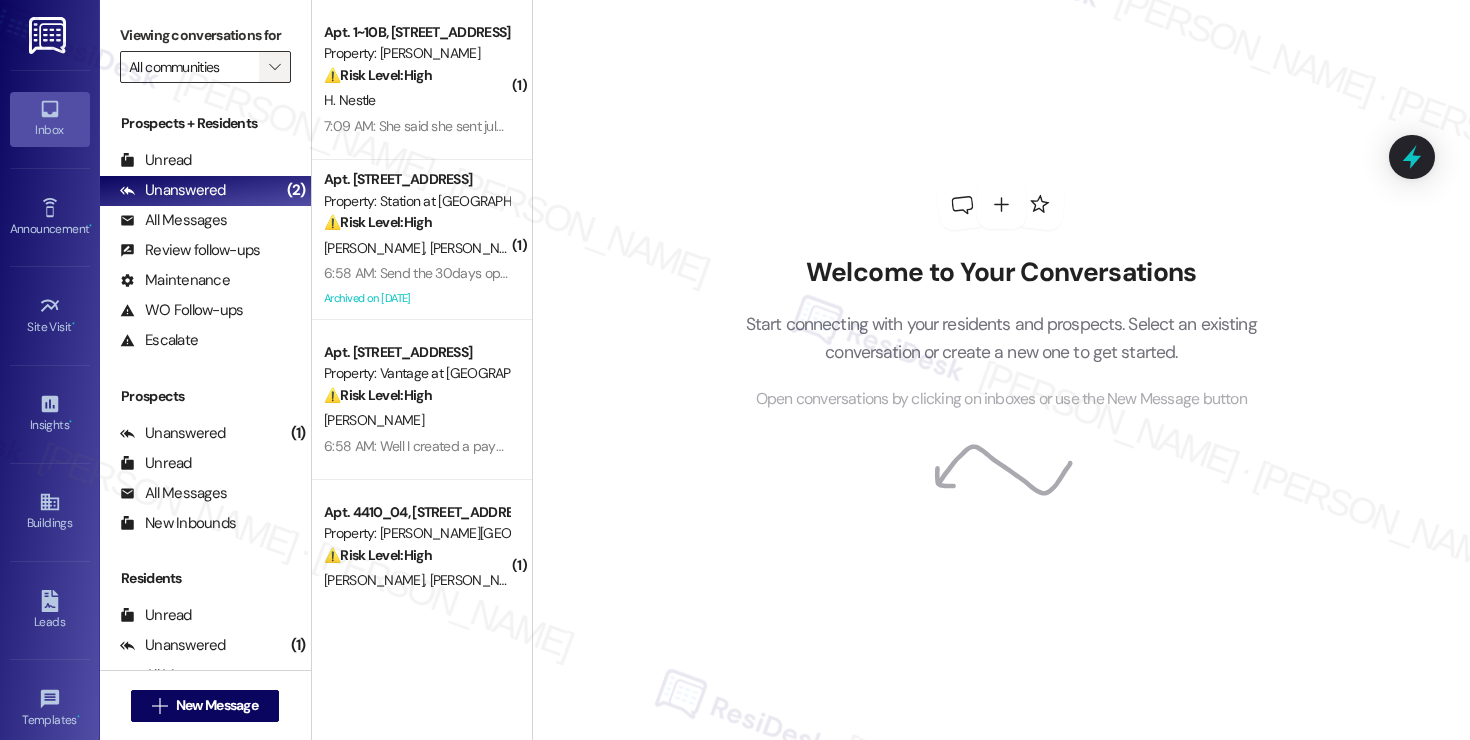 click on "" at bounding box center (274, 67) 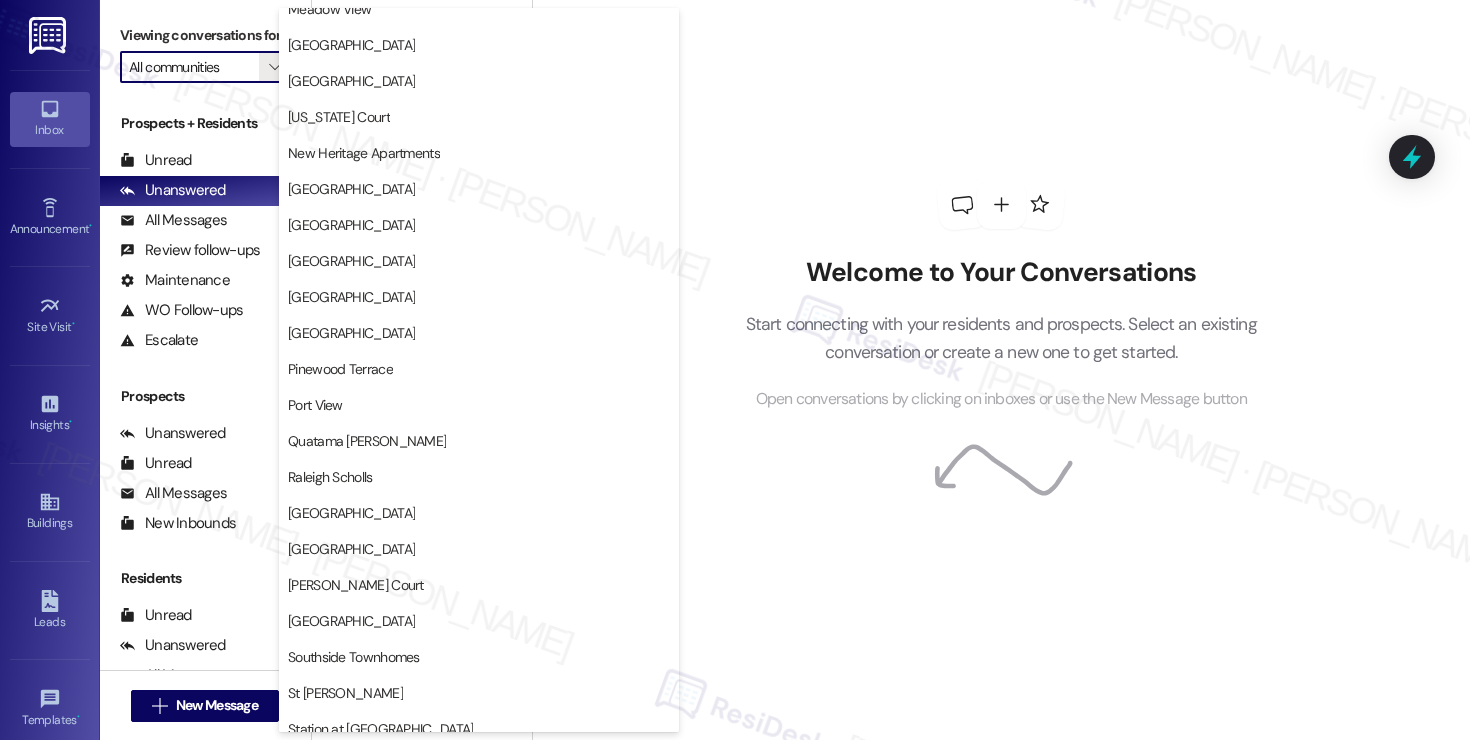 scroll, scrollTop: 2862, scrollLeft: 0, axis: vertical 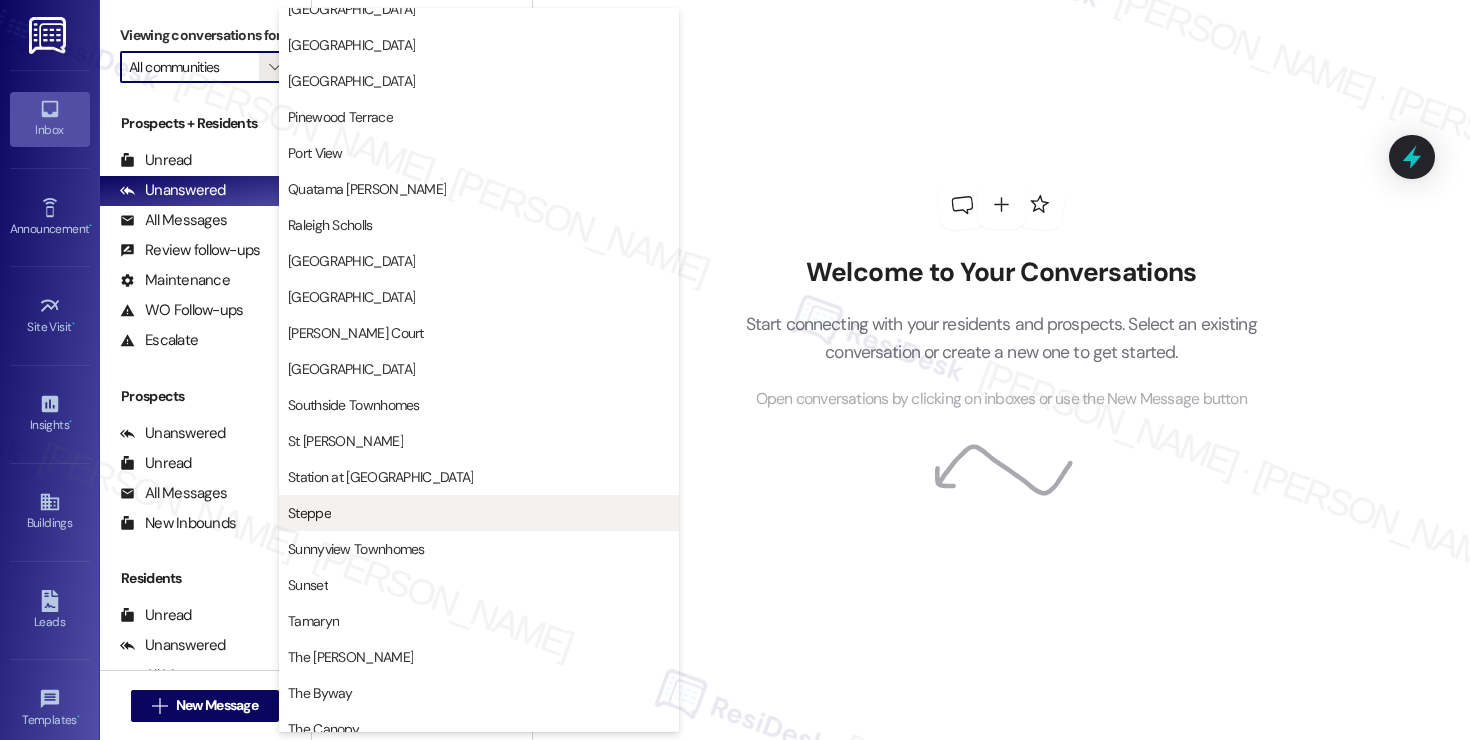 click on "Steppe" at bounding box center [479, 513] 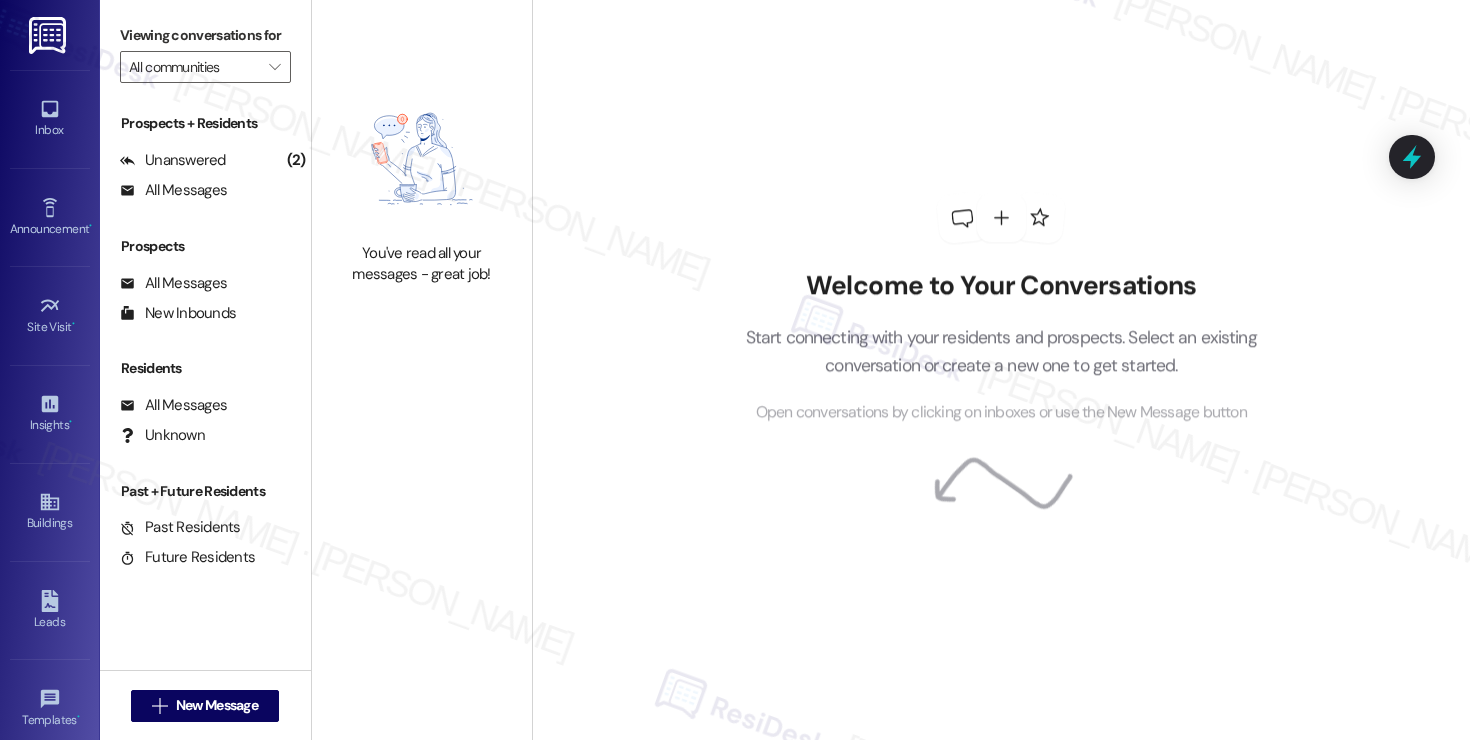 type on "Steppe" 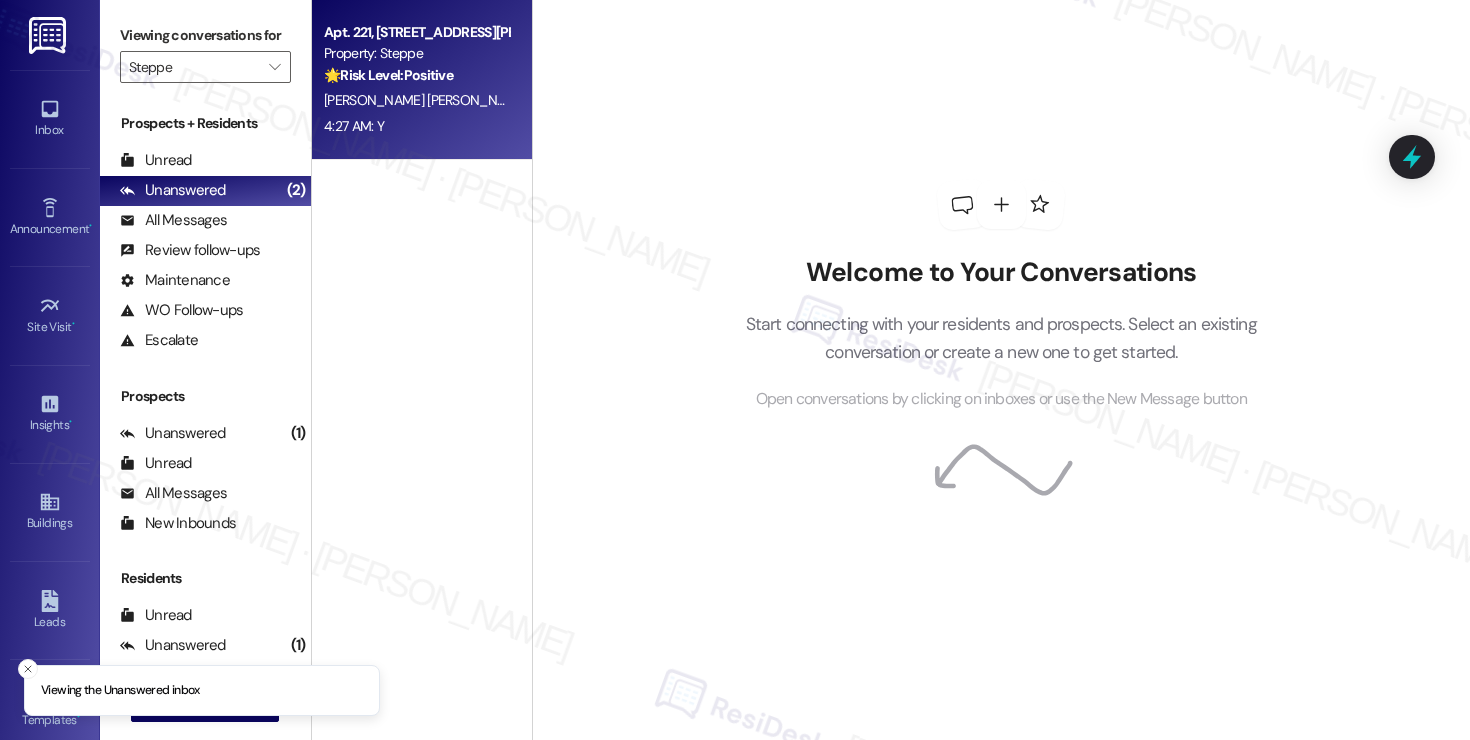 click on "[PERSON_NAME] [PERSON_NAME]" at bounding box center [428, 100] 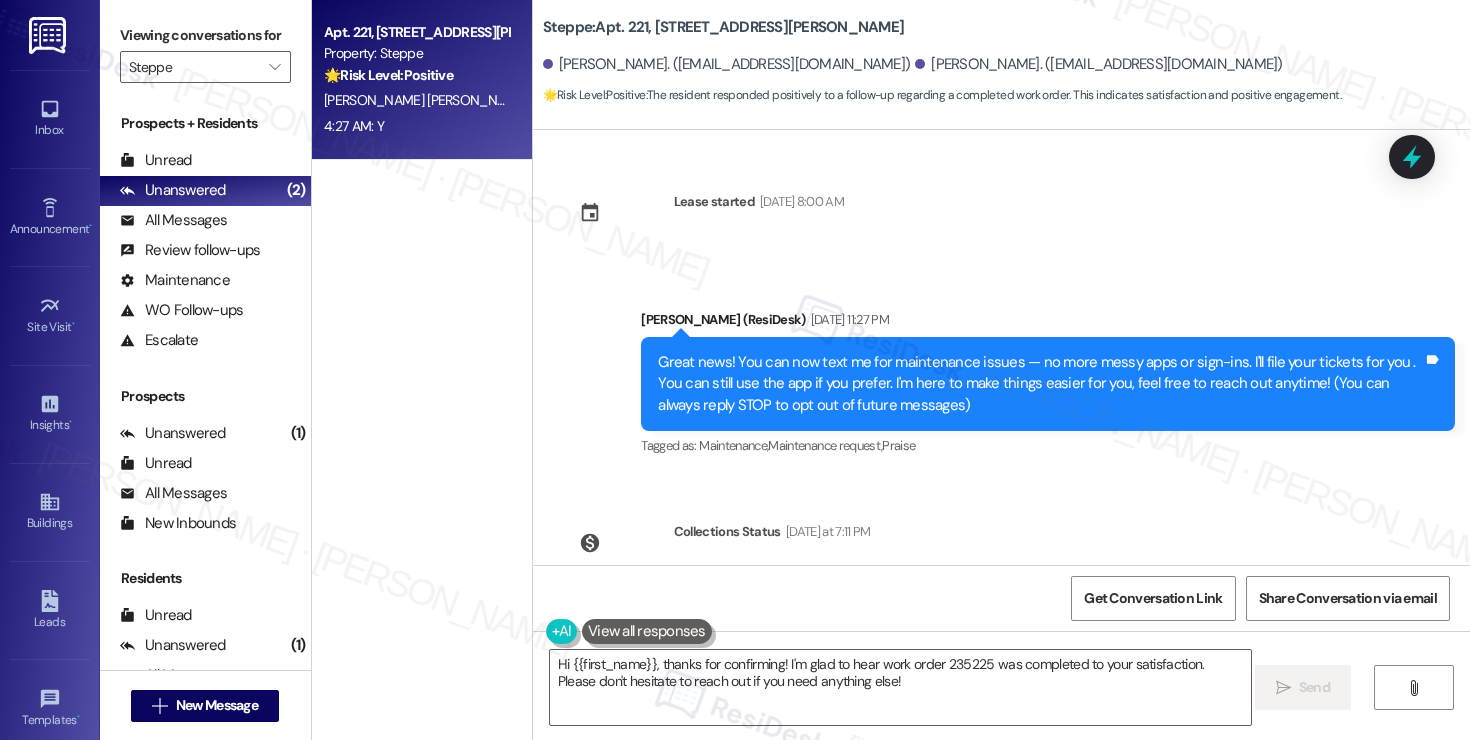 scroll, scrollTop: 454, scrollLeft: 0, axis: vertical 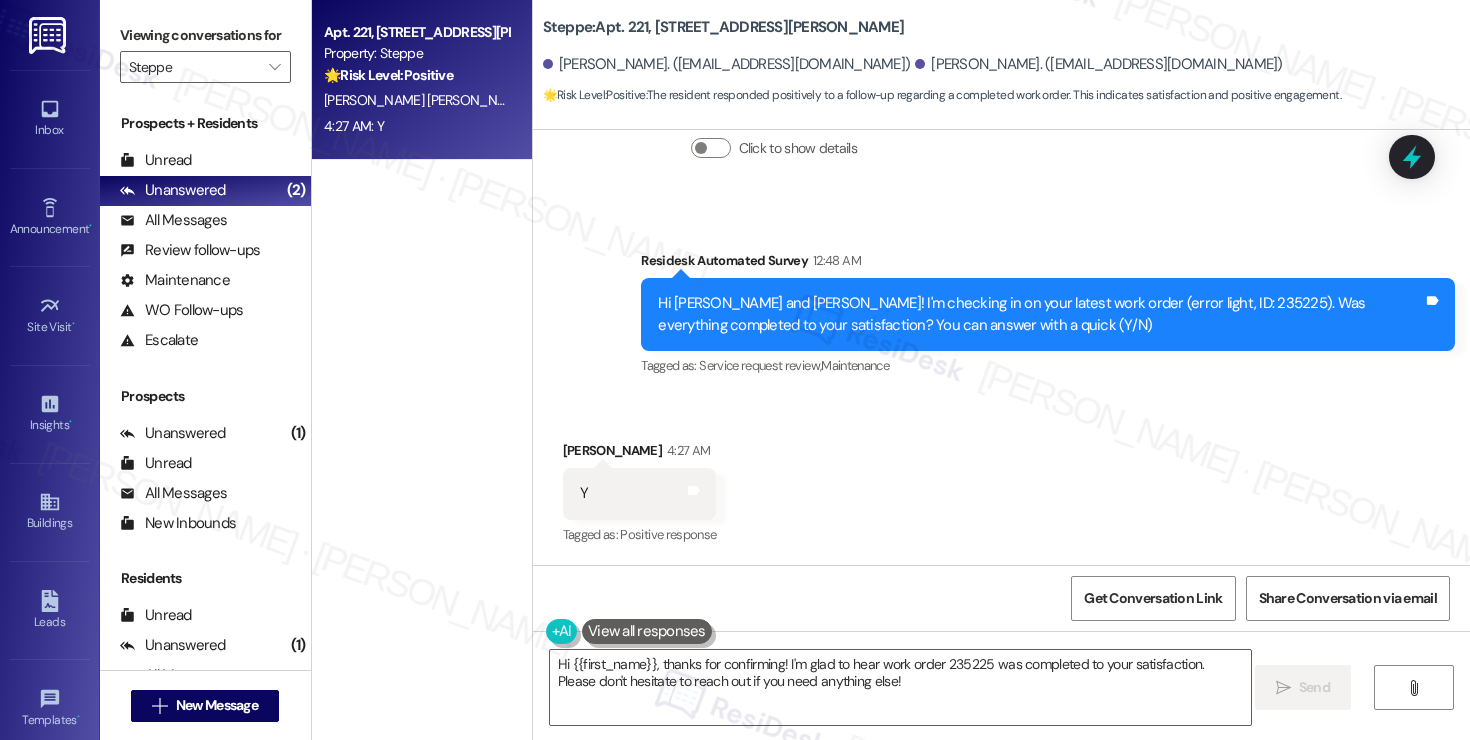 click on "[PERSON_NAME] 4:27 AM" at bounding box center (640, 454) 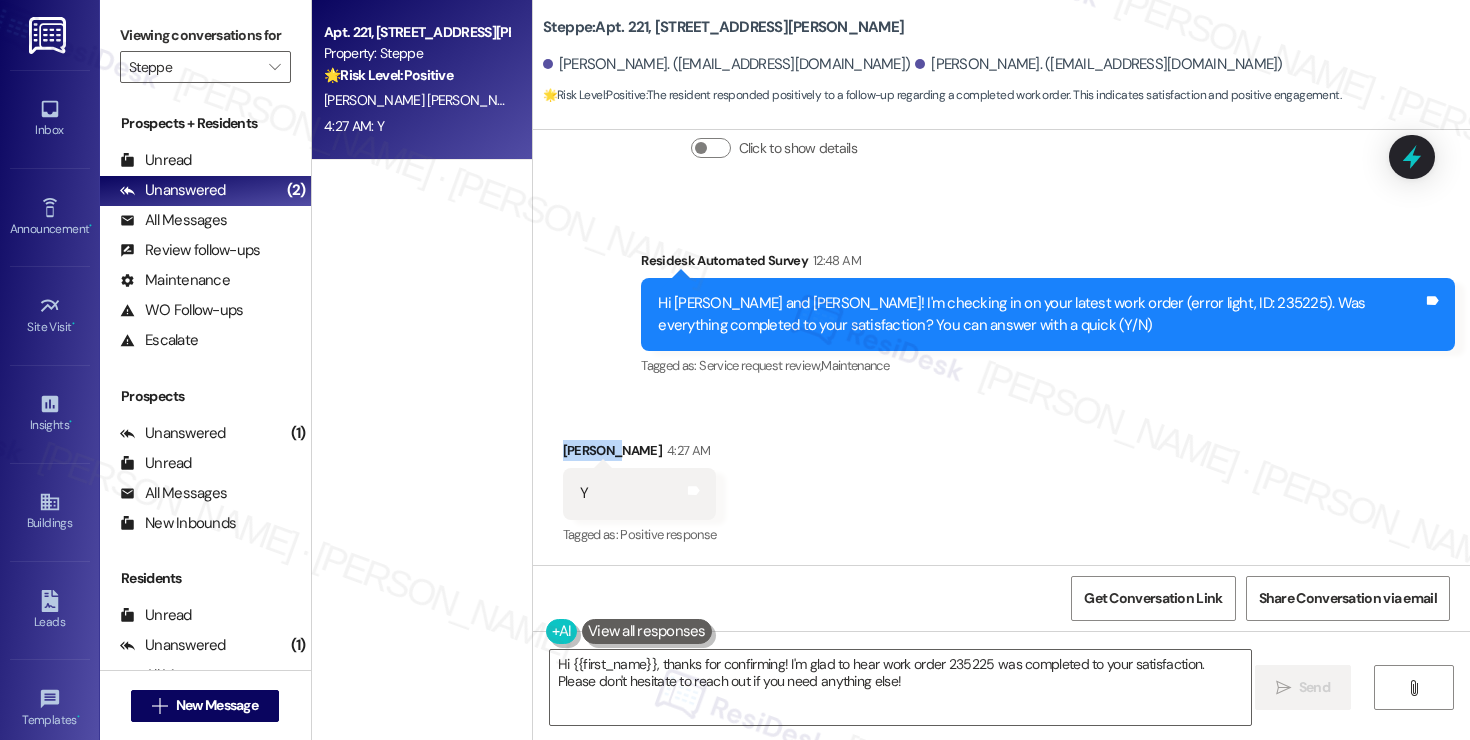 copy on "Victoria" 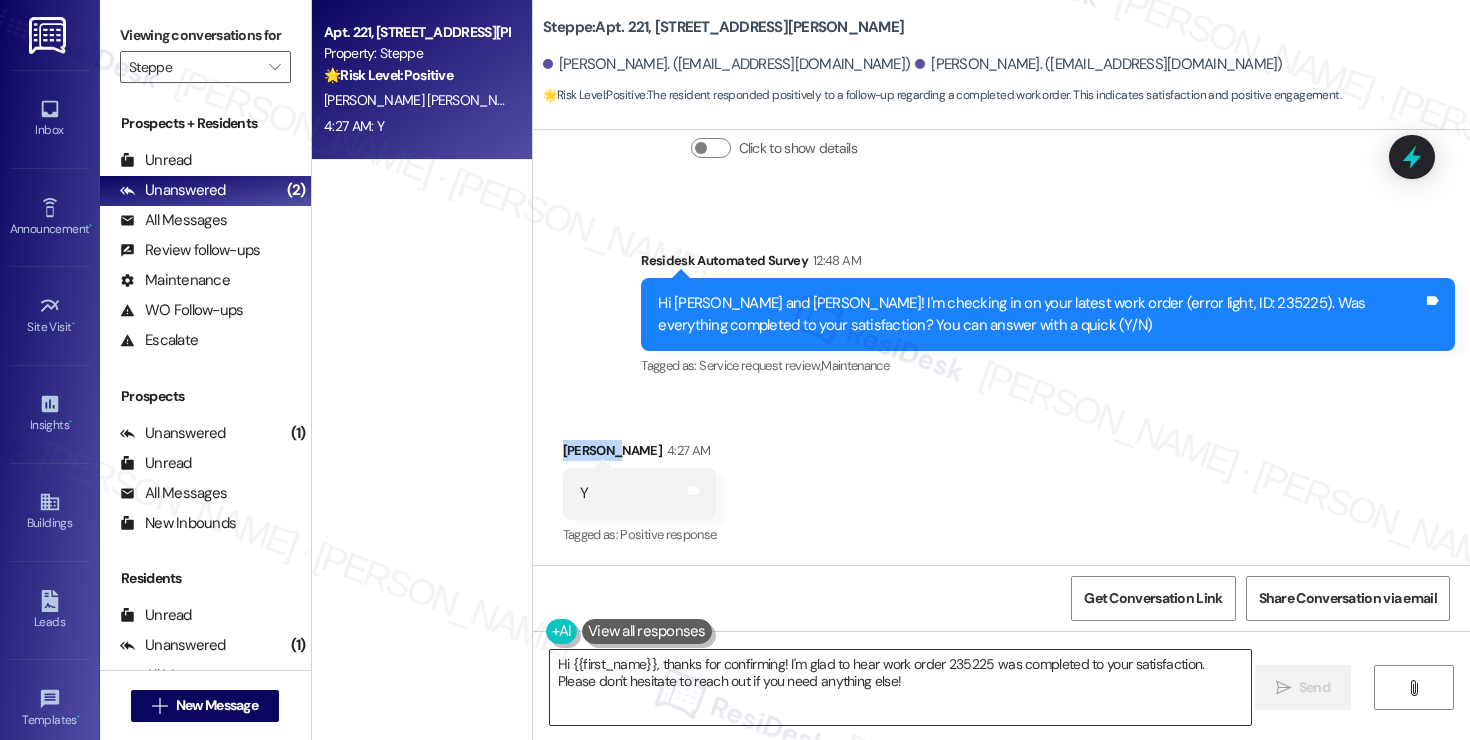 click on "Hi {{first_name}}, thanks for confirming! I'm glad to hear work order 235225 was completed to your satisfaction. Please don't hesitate to reach out if you need anything else!" at bounding box center (900, 687) 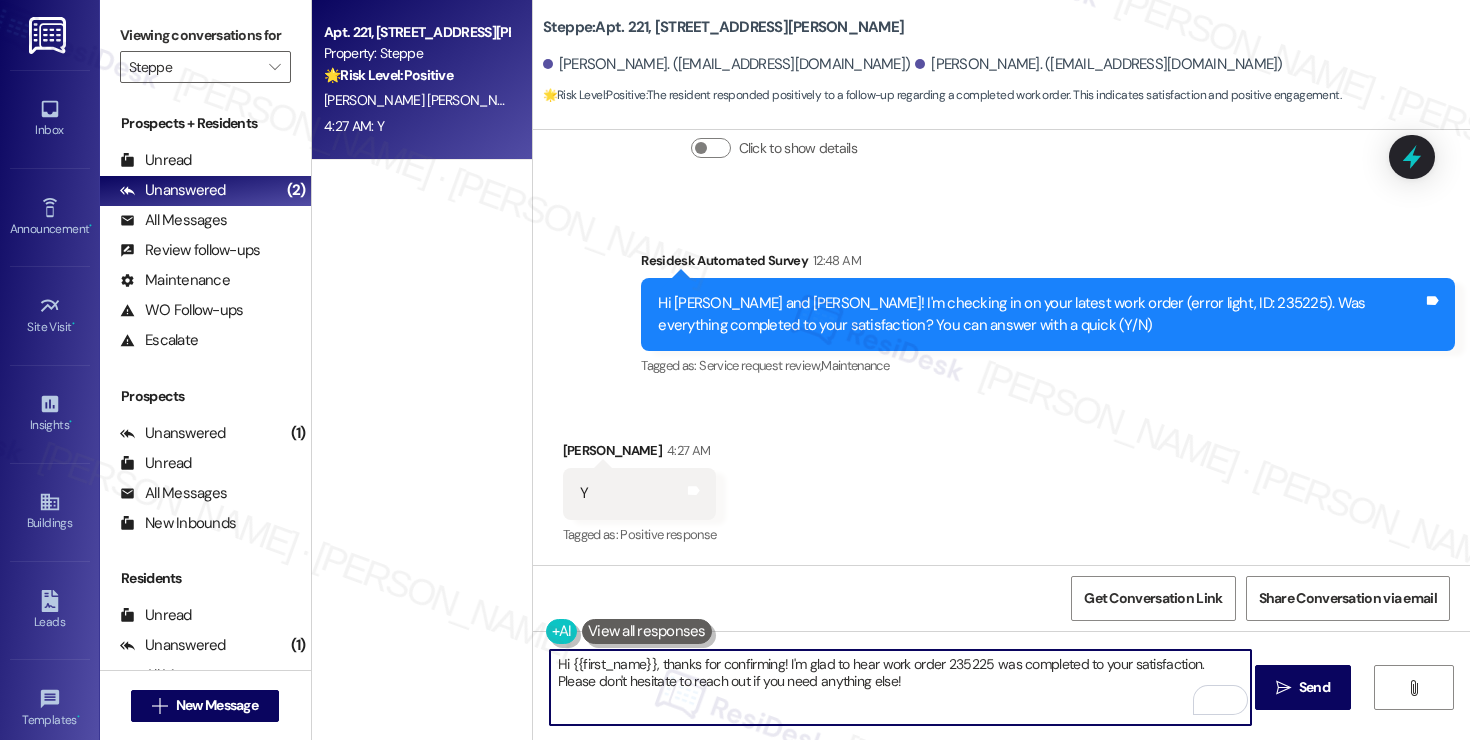 drag, startPoint x: 563, startPoint y: 664, endPoint x: 634, endPoint y: 695, distance: 77.47257 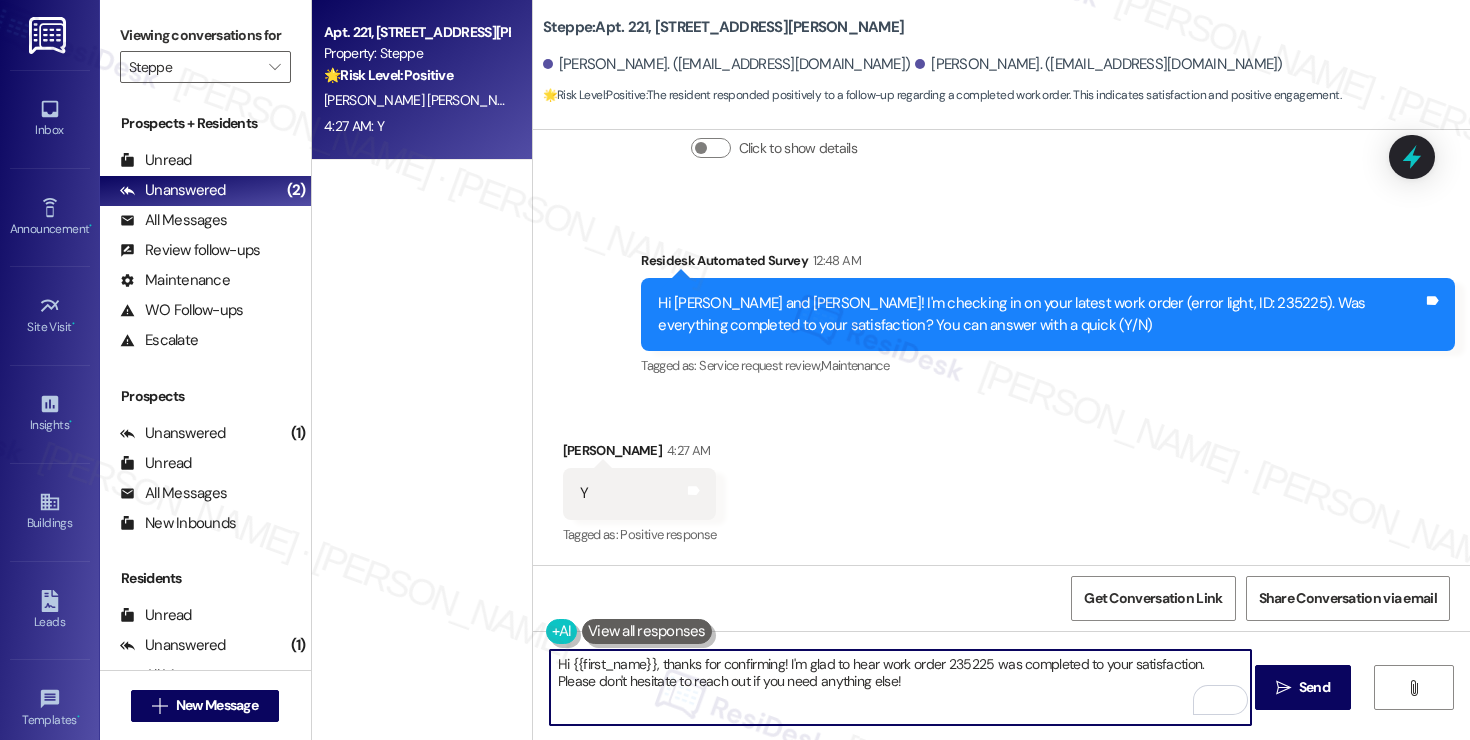 click on "Hi {{first_name}}, thanks for confirming! I'm glad to hear work order 235225 was completed to your satisfaction. Please don't hesitate to reach out if you need anything else!" at bounding box center [900, 687] 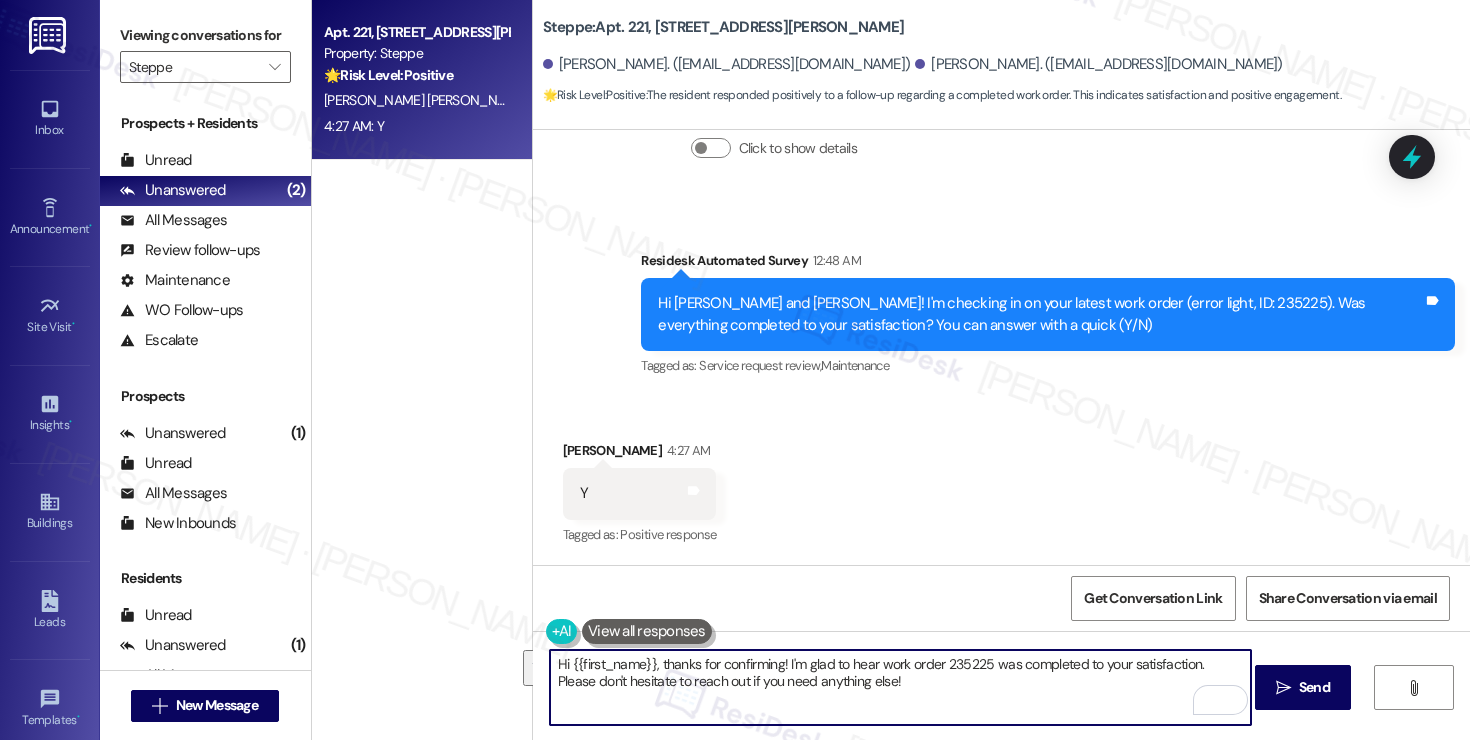 click on "Hi {{first_name}}, thanks for confirming! I'm glad to hear work order 235225 was completed to your satisfaction. Please don't hesitate to reach out if you need anything else!" at bounding box center [900, 687] 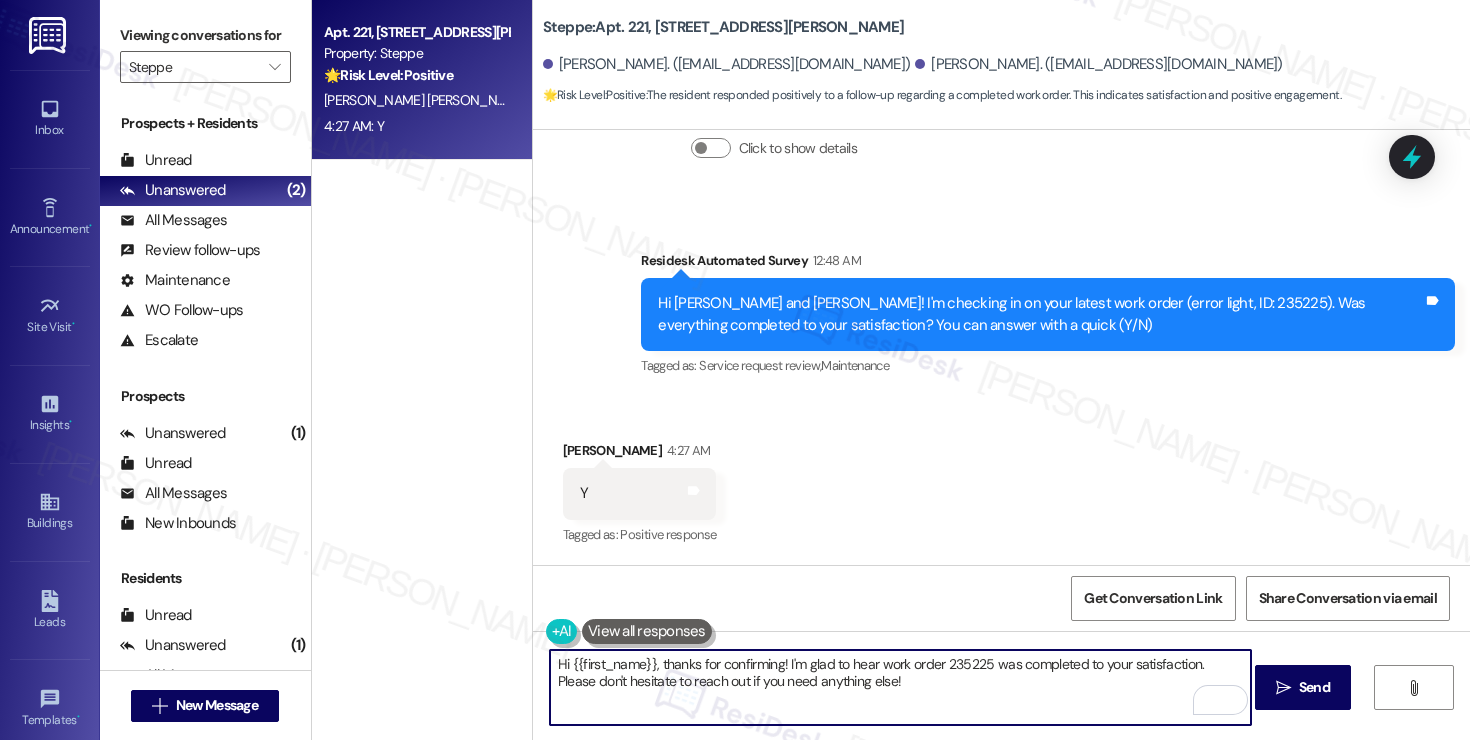 drag, startPoint x: 562, startPoint y: 665, endPoint x: 646, endPoint y: 657, distance: 84.38009 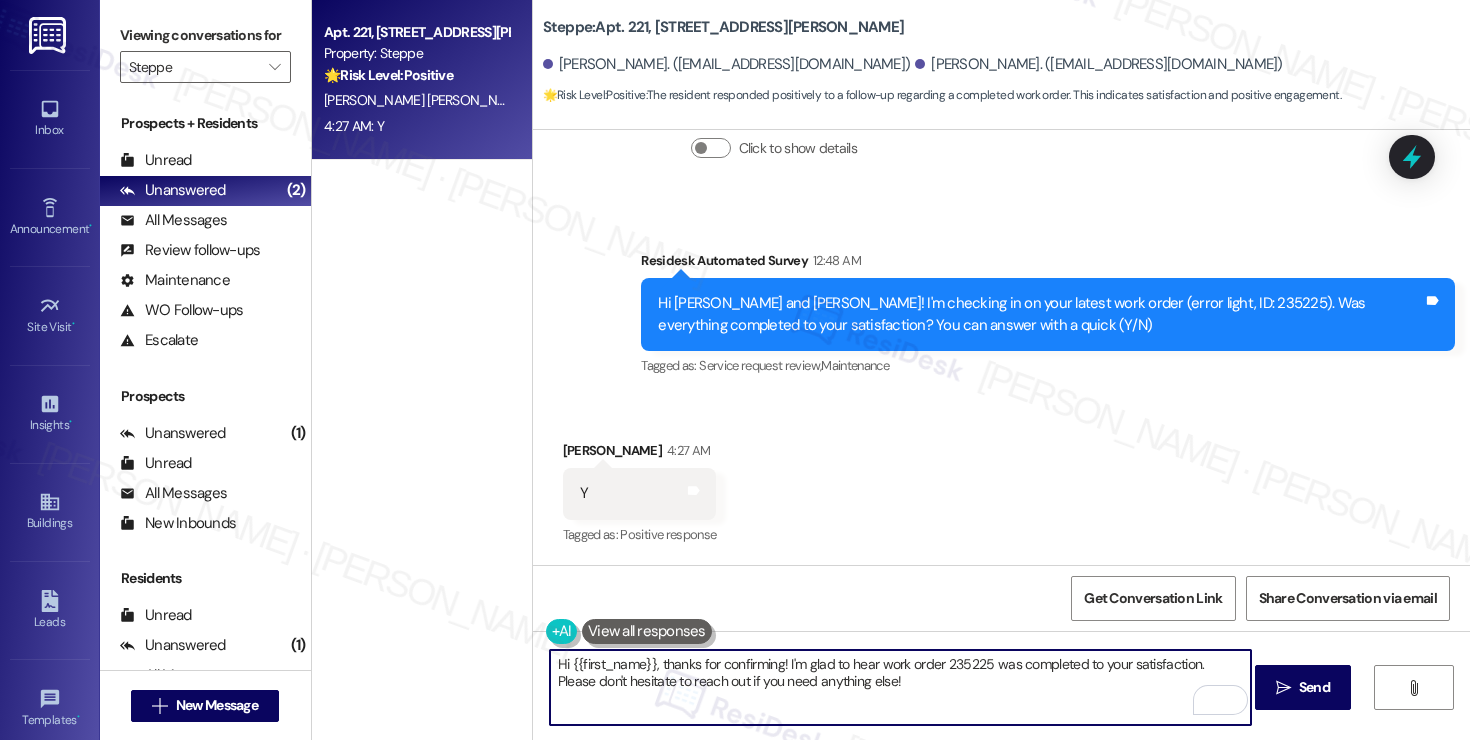 click on "Hi {{first_name}}, thanks for confirming! I'm glad to hear work order 235225 was completed to your satisfaction. Please don't hesitate to reach out if you need anything else!" at bounding box center [900, 687] 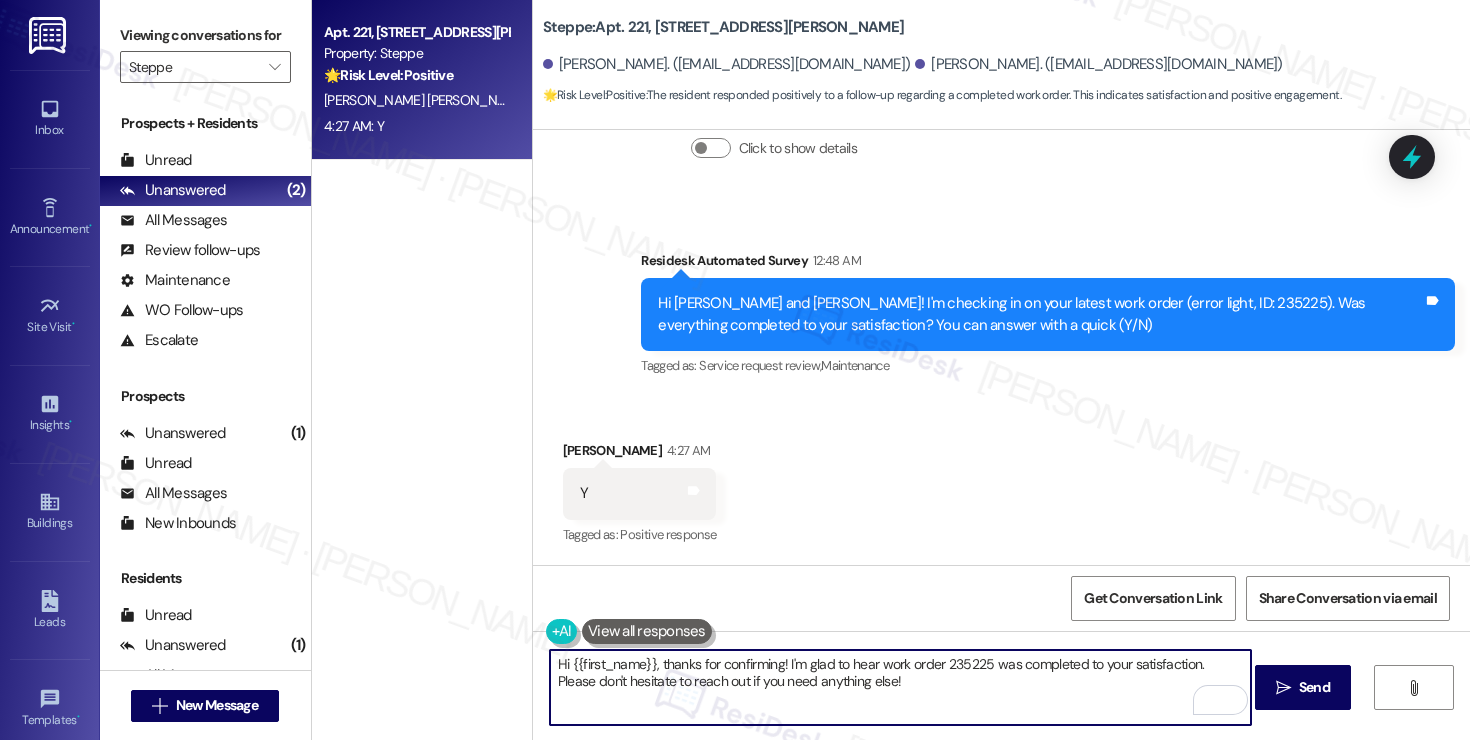 paste on "Victoria" 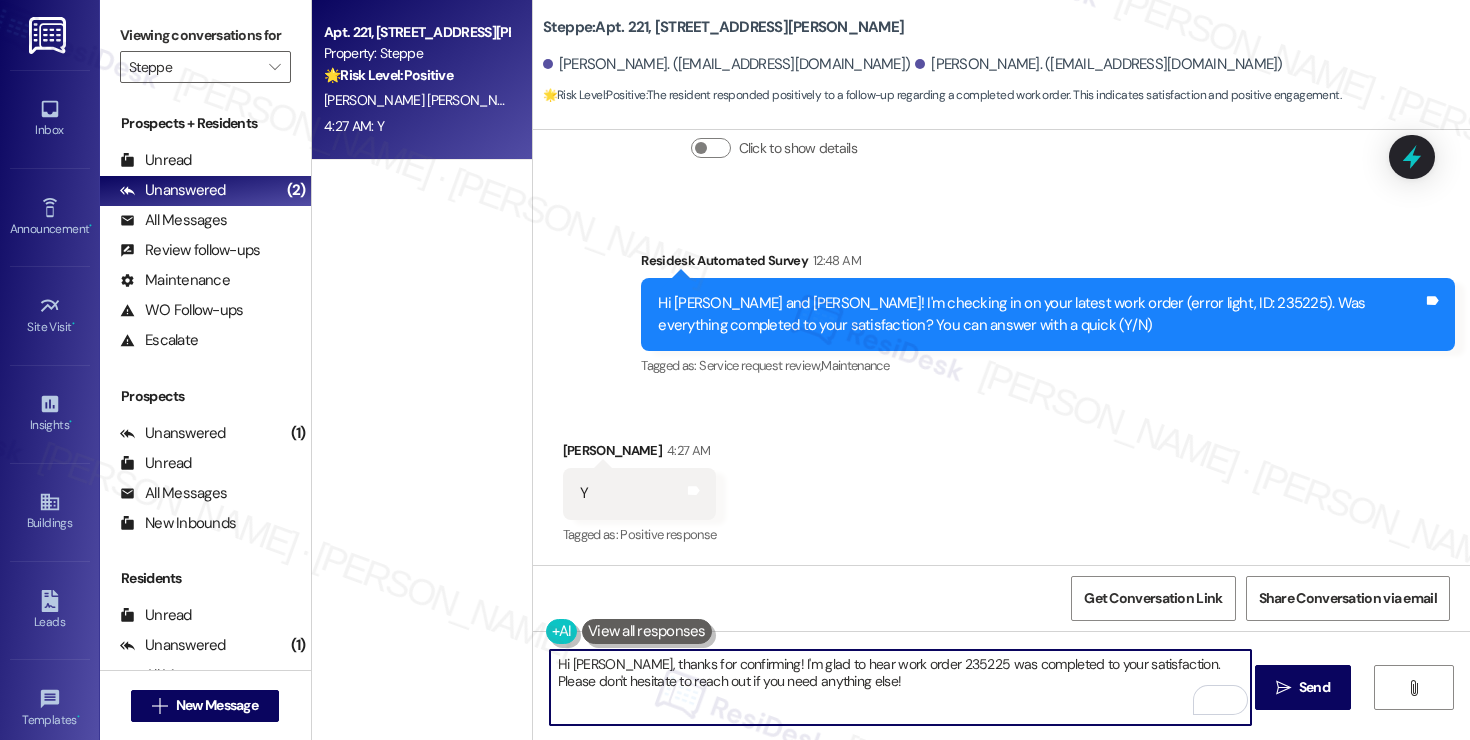 click on "Hi [PERSON_NAME], thanks for confirming! I'm glad to hear work order 235225 was completed to your satisfaction. Please don't hesitate to reach out if you need anything else!" at bounding box center (900, 687) 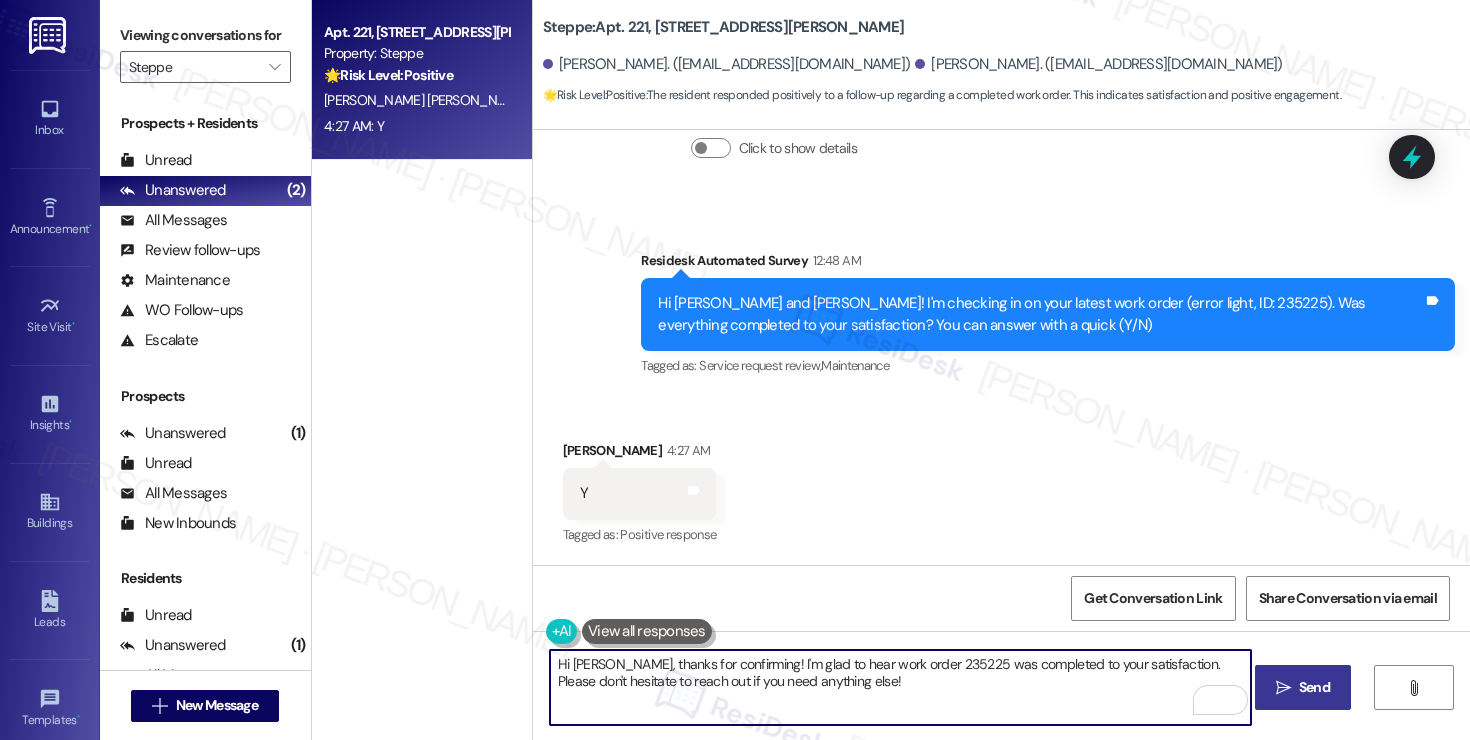 type on "Hi [PERSON_NAME], thanks for confirming! I'm glad to hear work order 235225 was completed to your satisfaction. Please don't hesitate to reach out if you need anything else!" 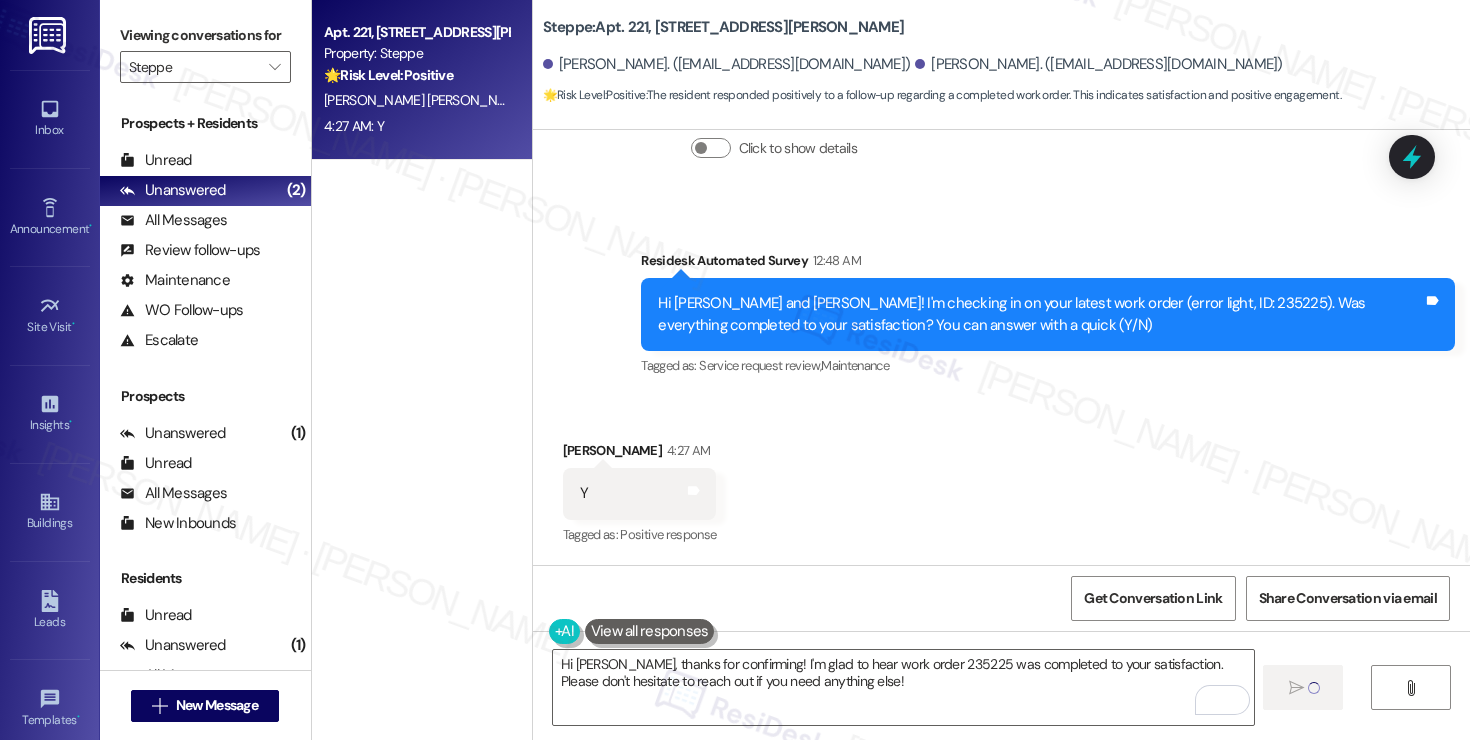 type 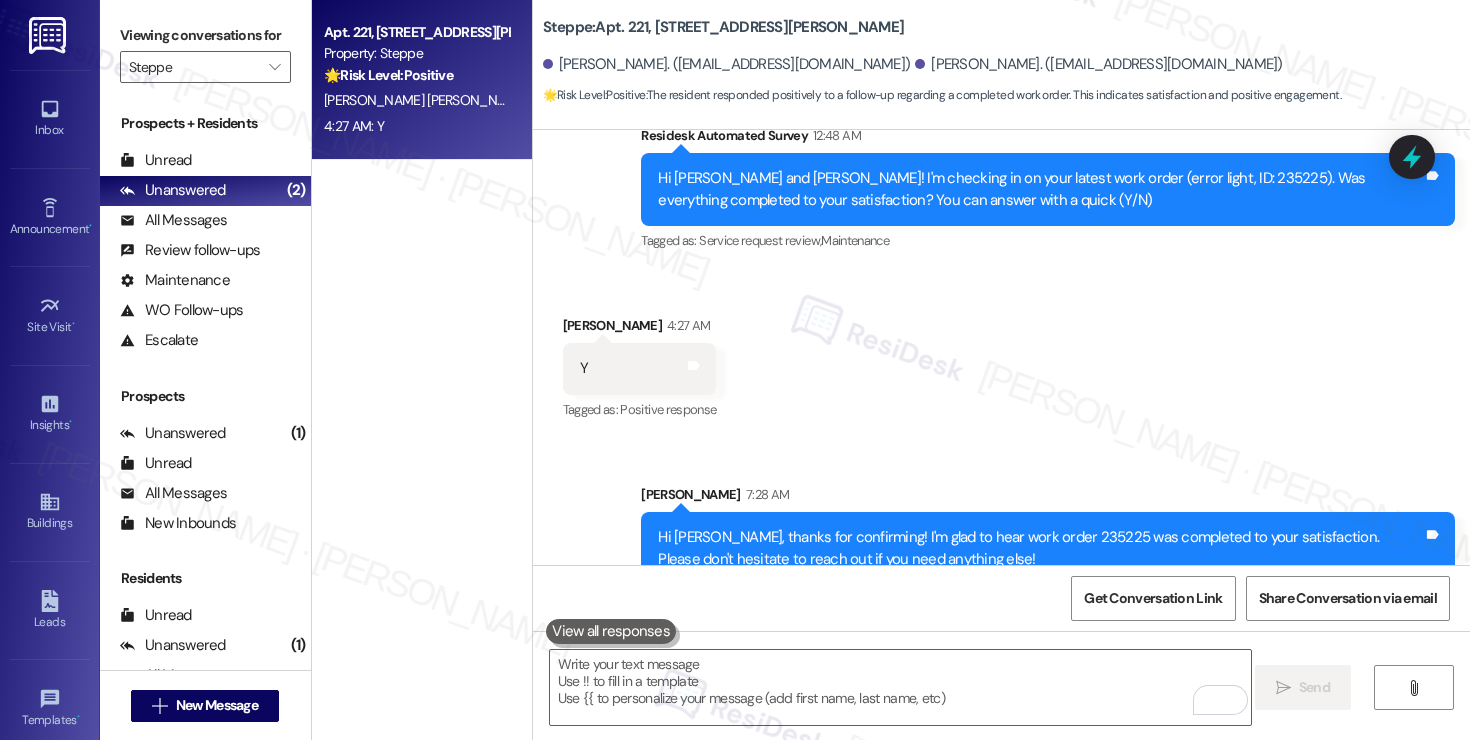 scroll, scrollTop: 615, scrollLeft: 0, axis: vertical 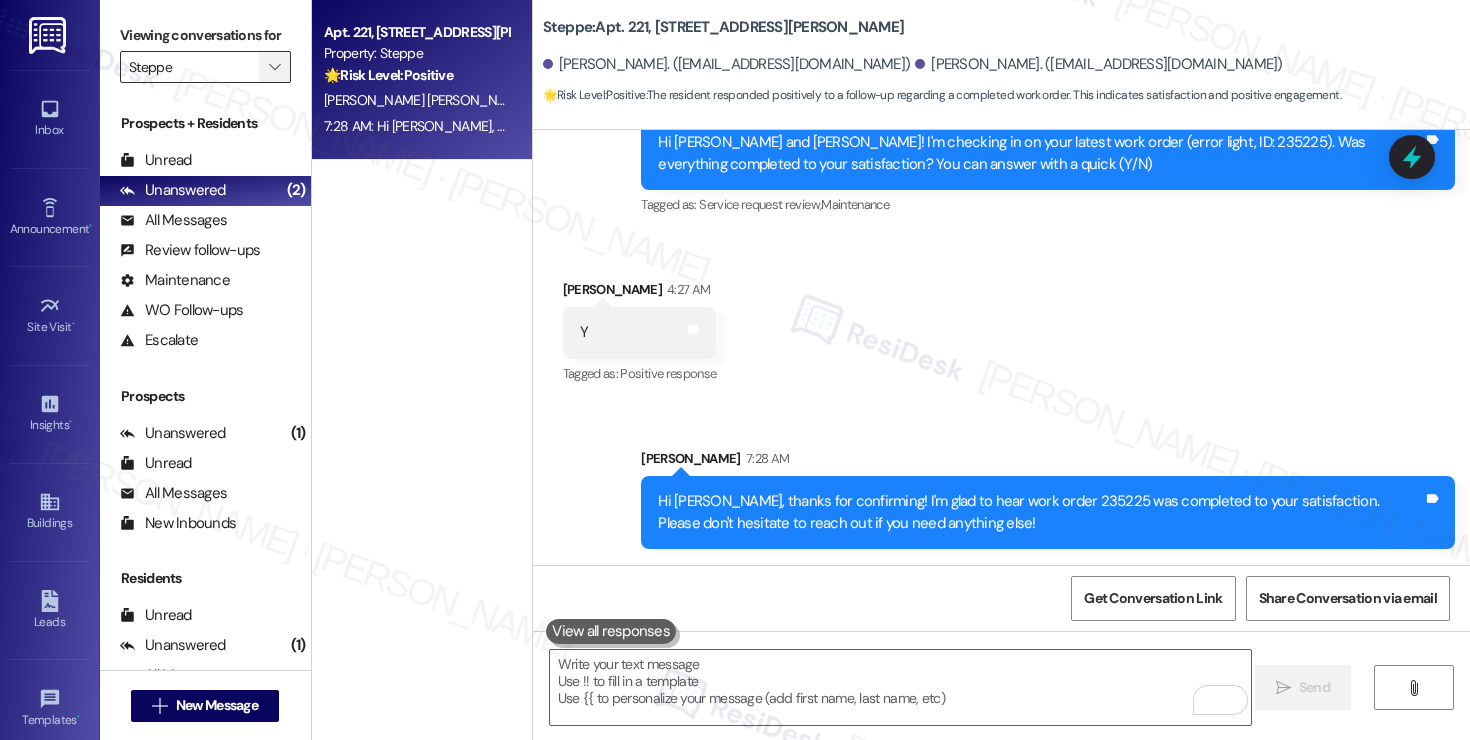 click on "" at bounding box center [274, 67] 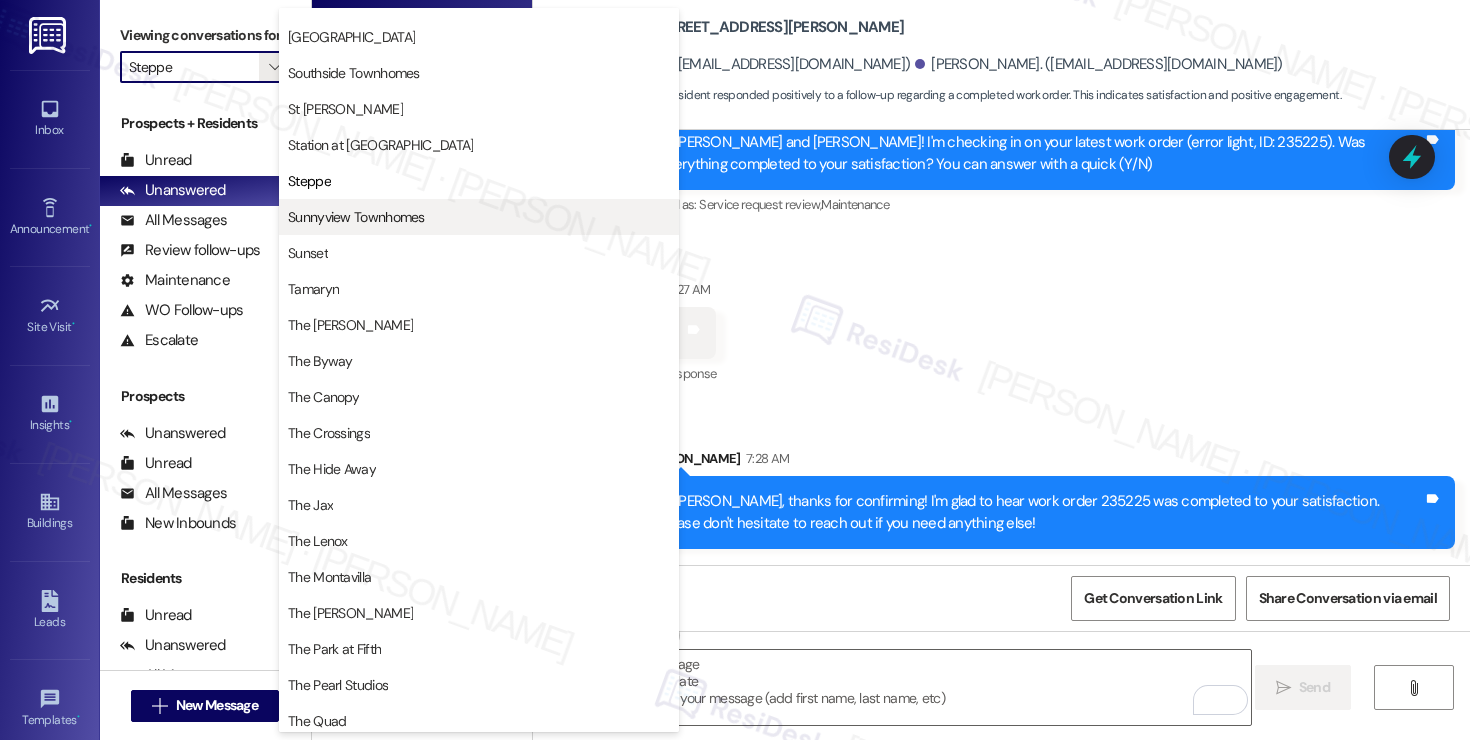 scroll, scrollTop: 3174, scrollLeft: 0, axis: vertical 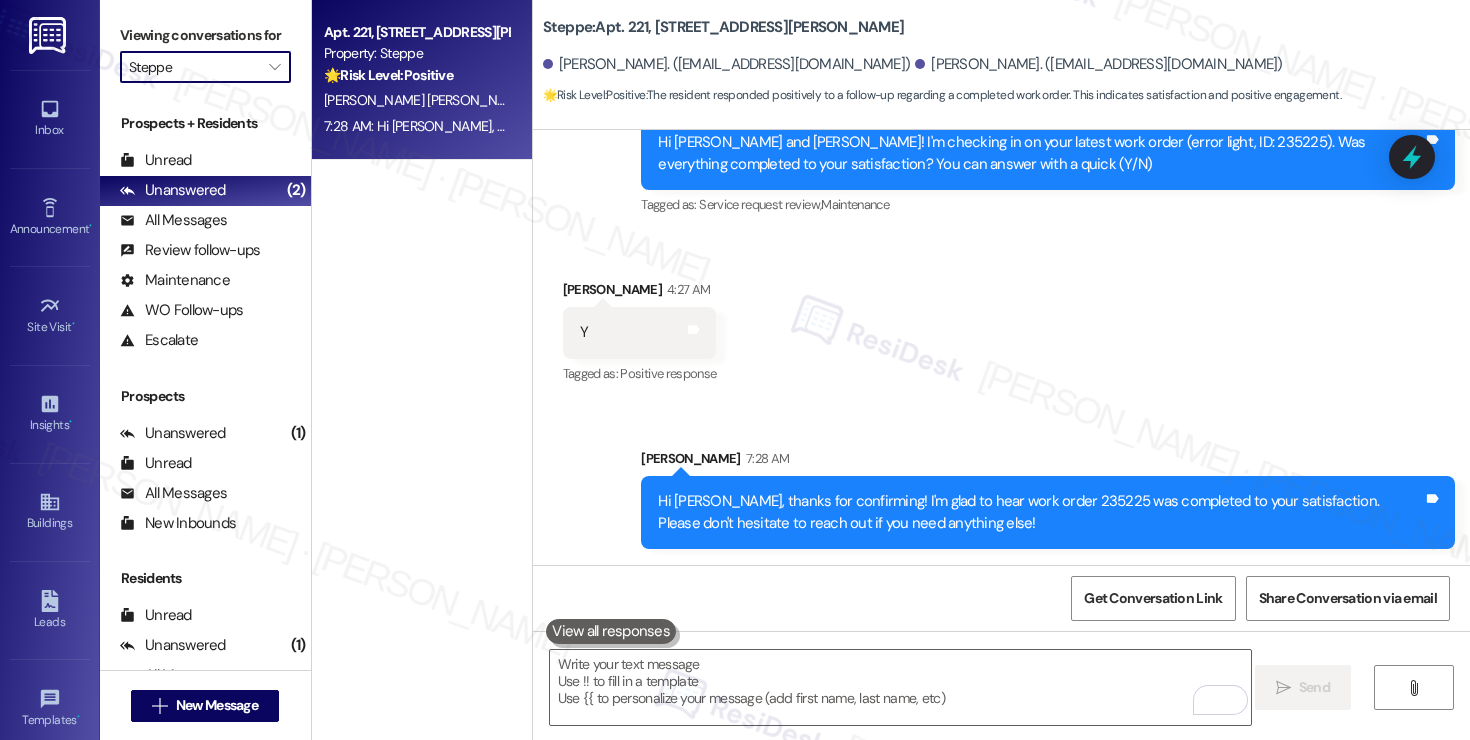 type on "Sunnyview Townhomes" 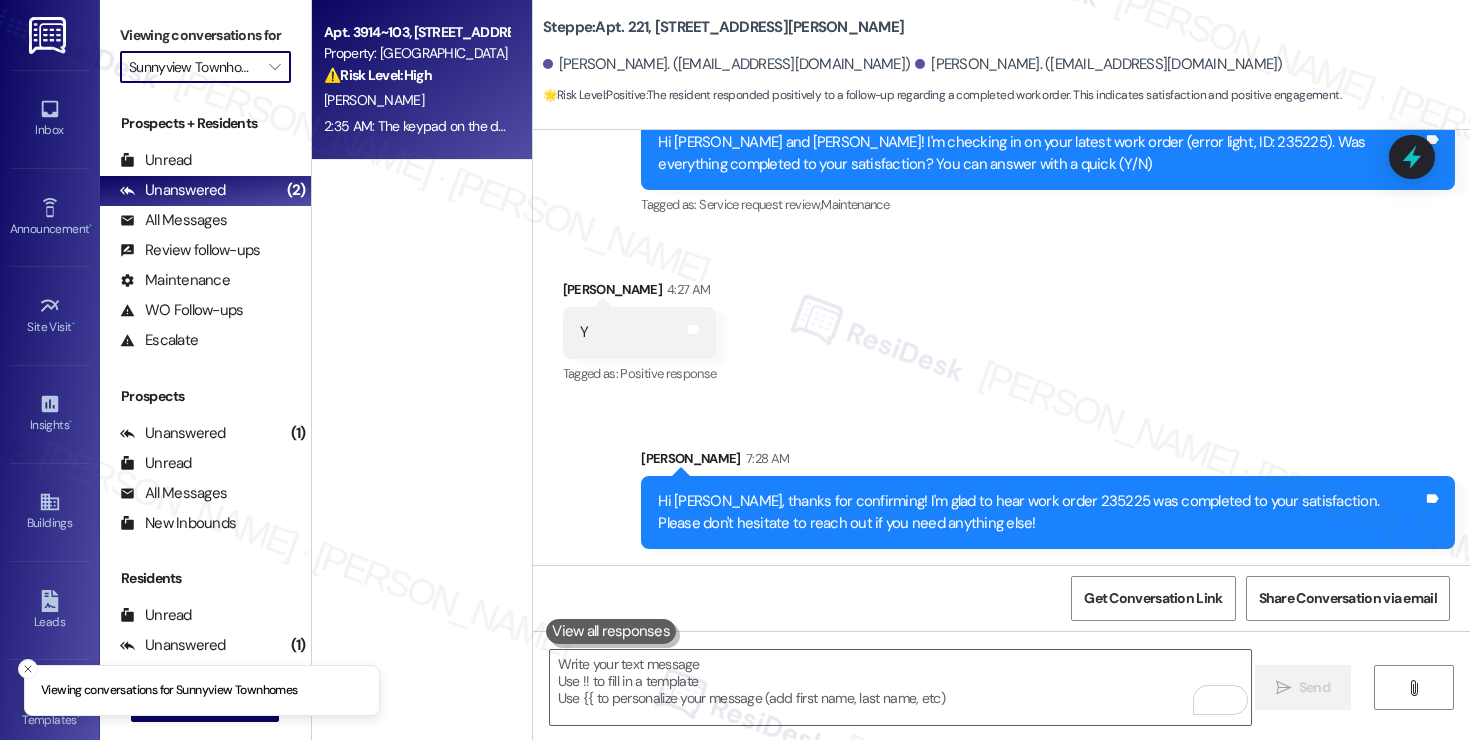 click on "2:35 AM: The keypad on the door doesn't wanna work. I think the batteries might have died again.
2:35 AM: The keypad on the door doesn't wanna work. I think the batteries might have died again." at bounding box center (416, 126) 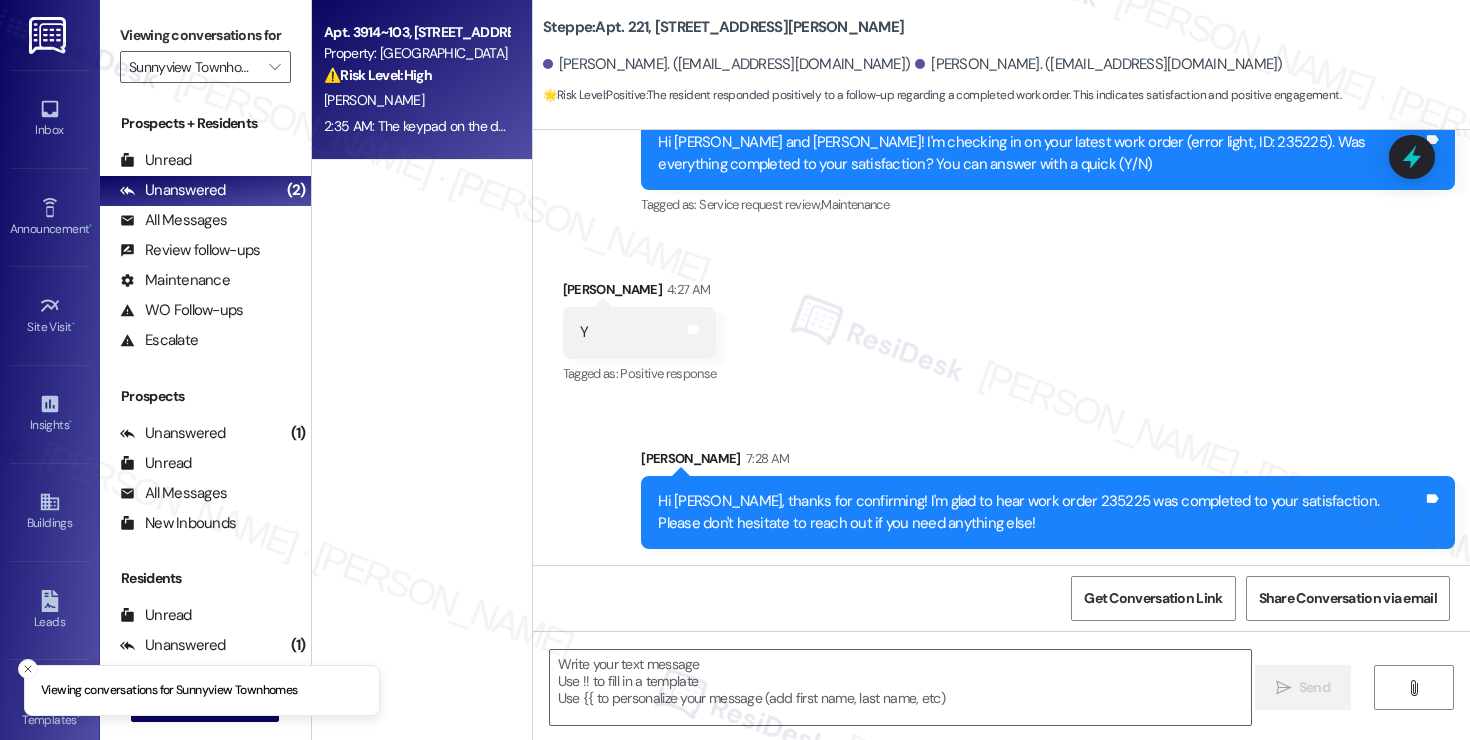 type on "Fetching suggested responses. Please feel free to read through the conversation in the meantime." 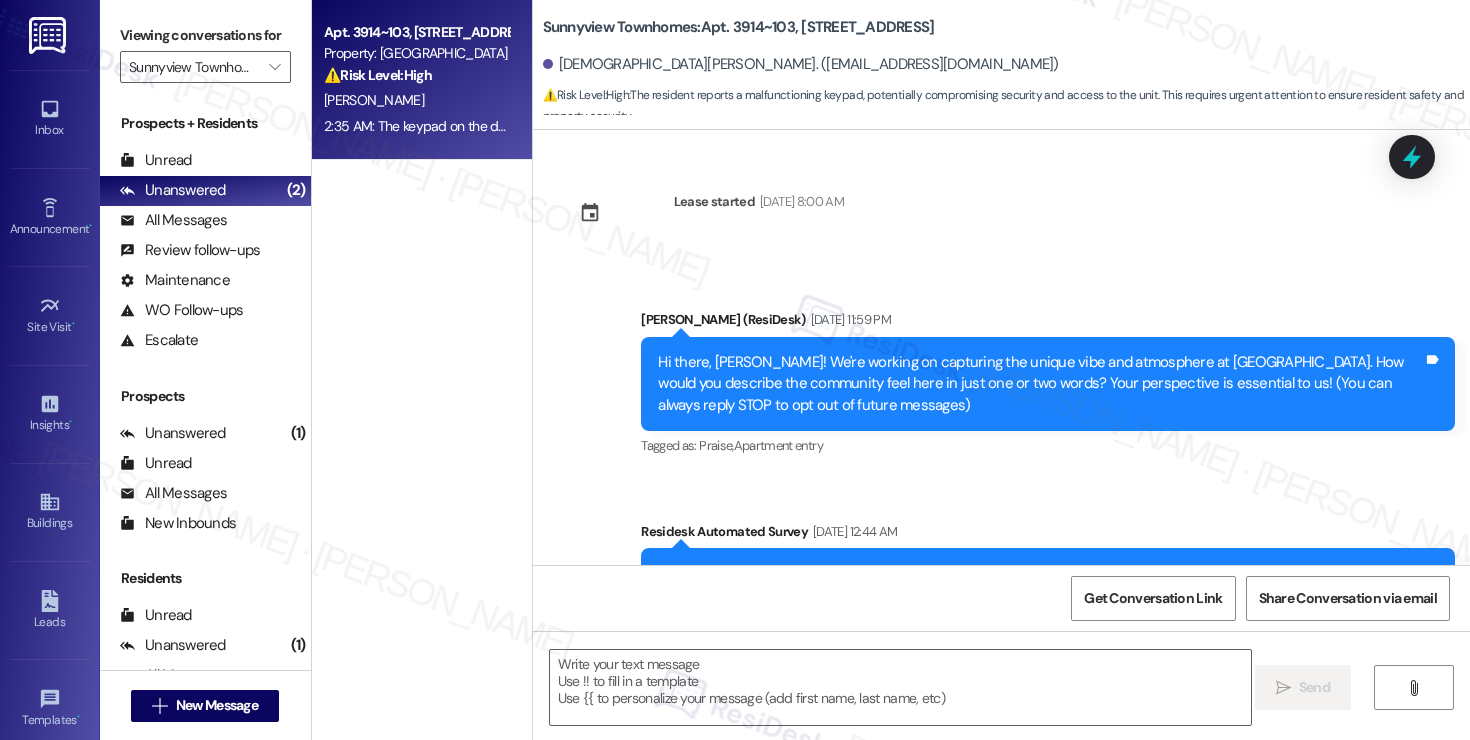scroll, scrollTop: 13537, scrollLeft: 0, axis: vertical 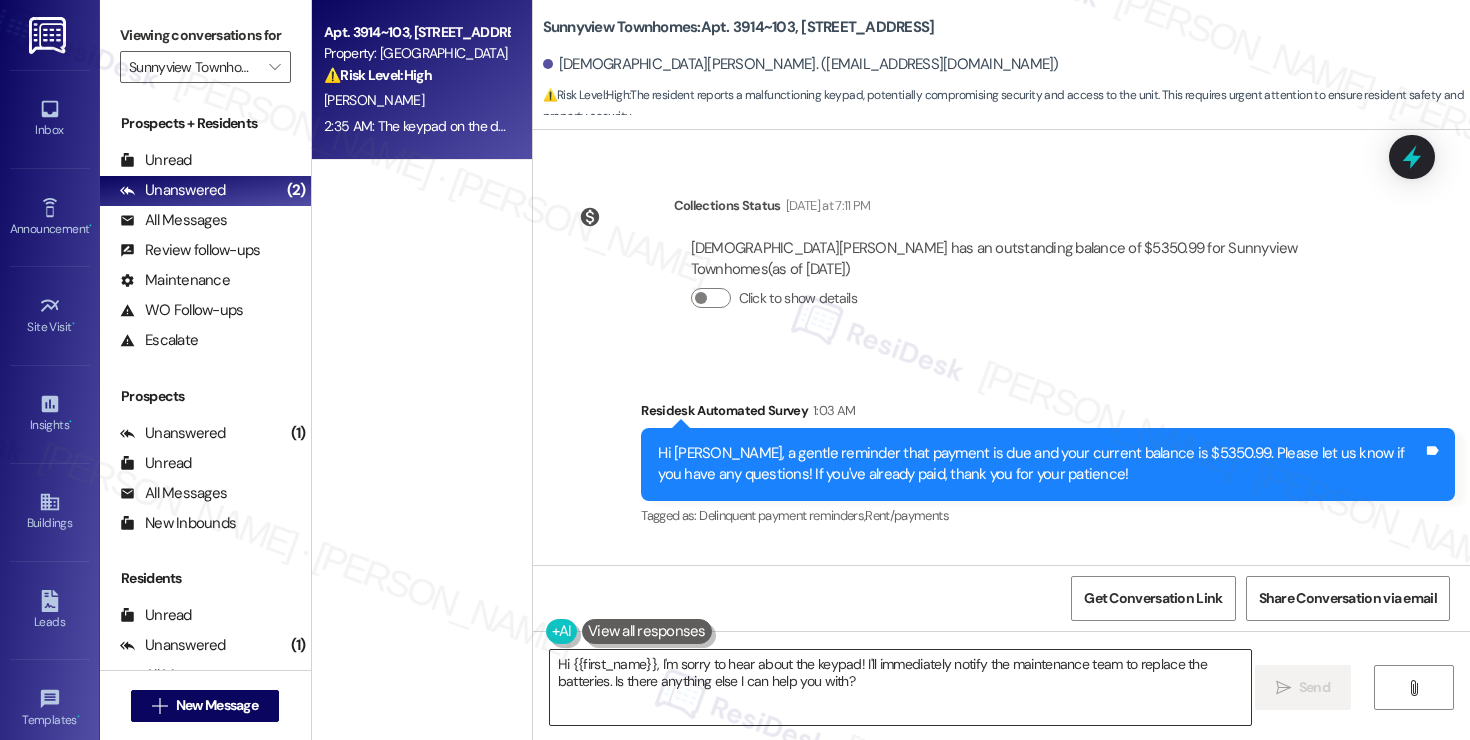 click on "Hi {{first_name}}, I'm sorry to hear about the keypad! I'll immediately notify the maintenance team to replace the batteries. Is there anything else I can help you with?" at bounding box center [900, 687] 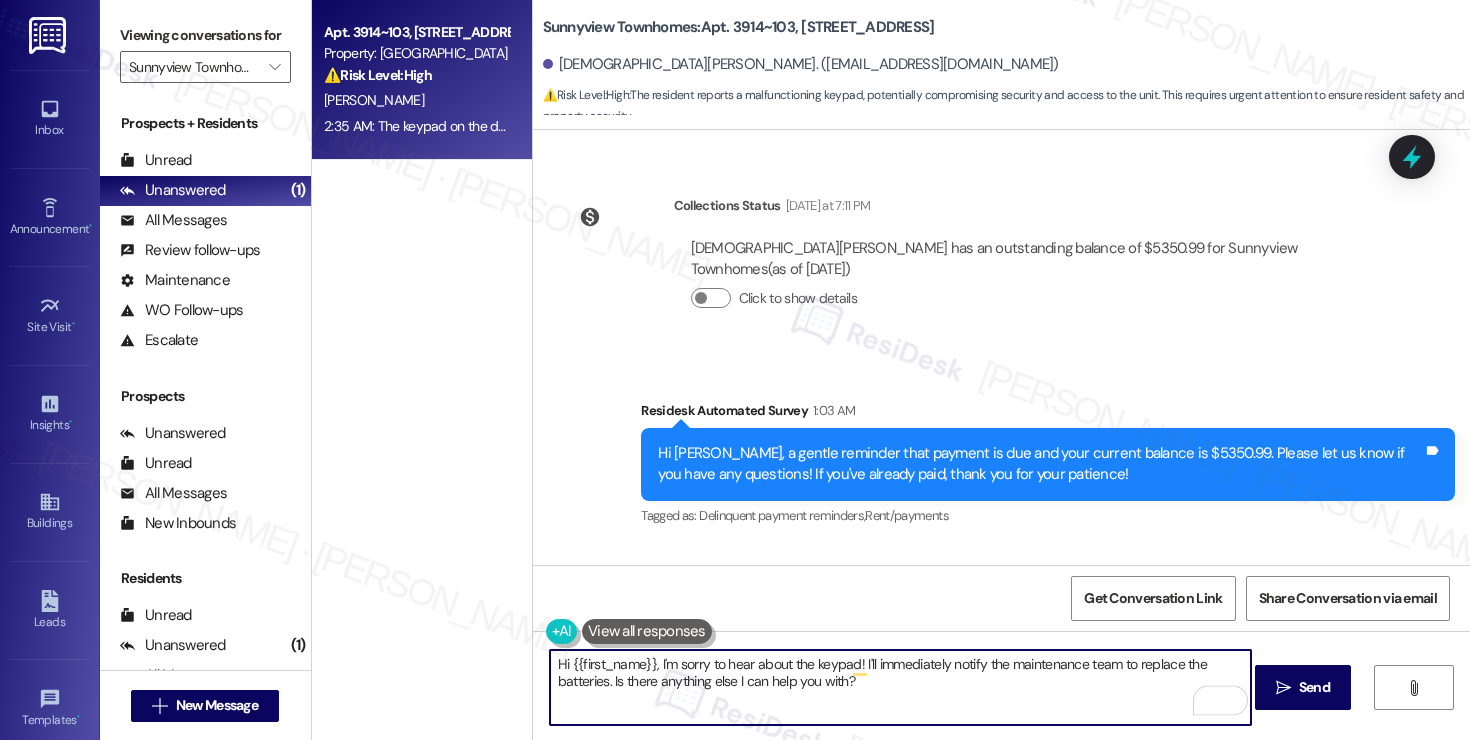 drag, startPoint x: 865, startPoint y: 678, endPoint x: 605, endPoint y: 685, distance: 260.0942 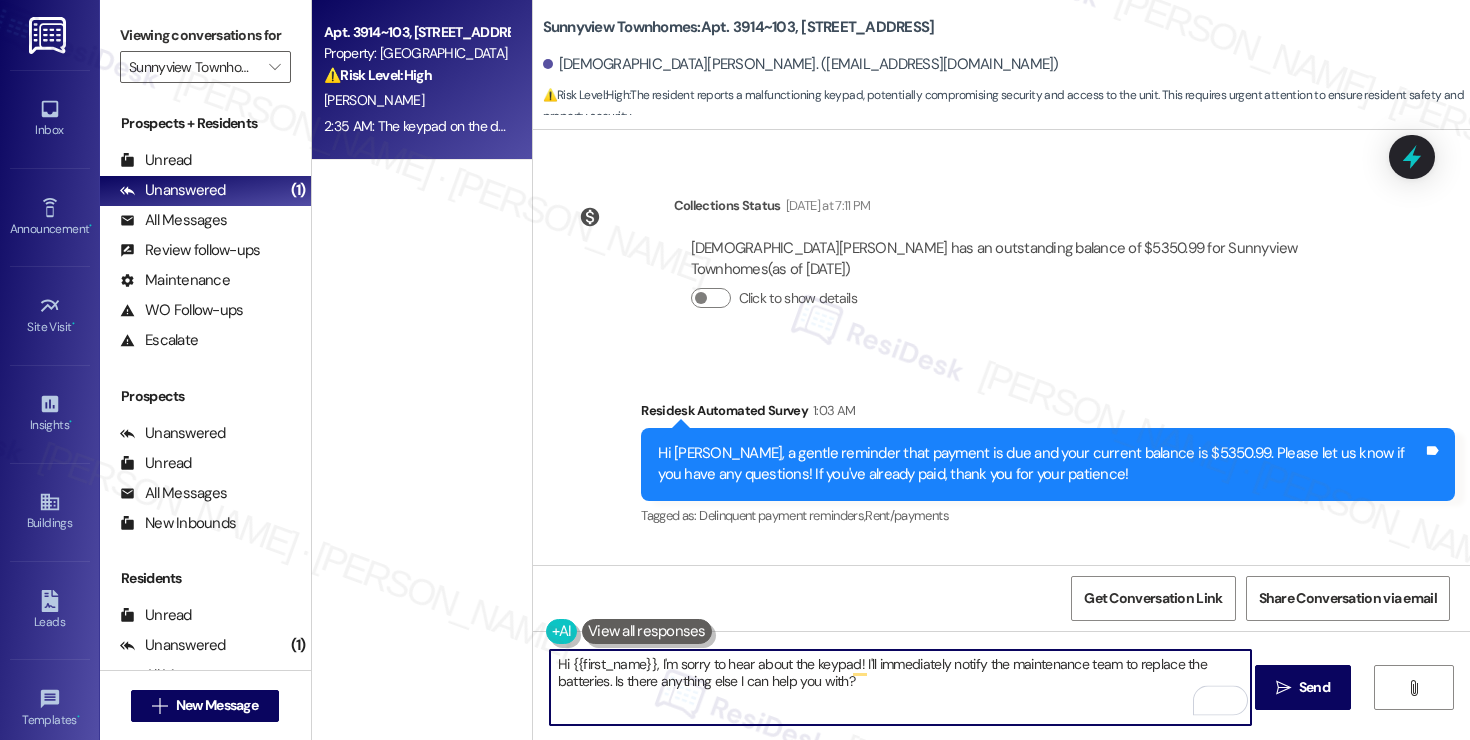 click on "Hi {{first_name}}, I'm sorry to hear about the keypad! I'll immediately notify the maintenance team to replace the batteries. Is there anything else I can help you with?" at bounding box center [900, 687] 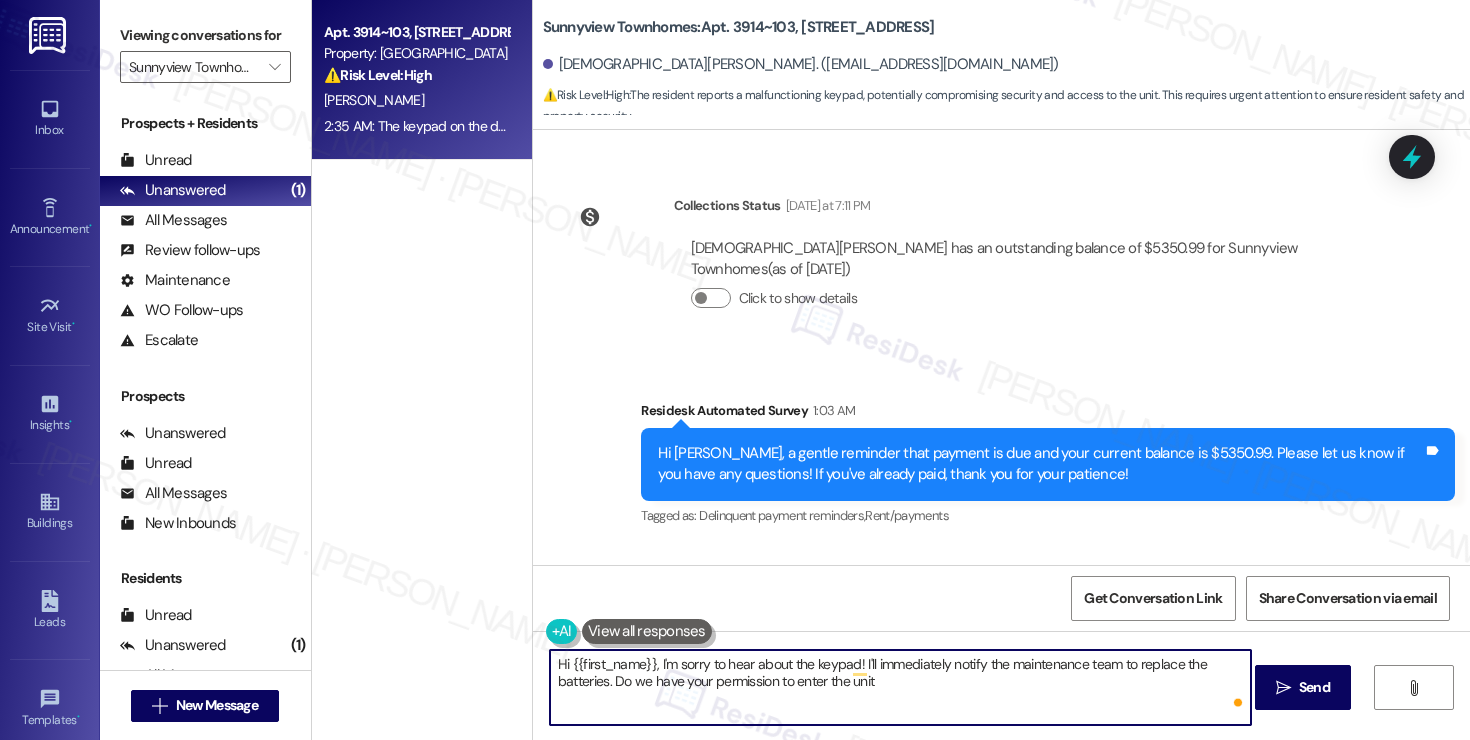 type on "Hi {{first_name}}, I'm sorry to hear about the keypad! I'll immediately notify the maintenance team to replace the batteries. Do we have your permission to enter the unit?" 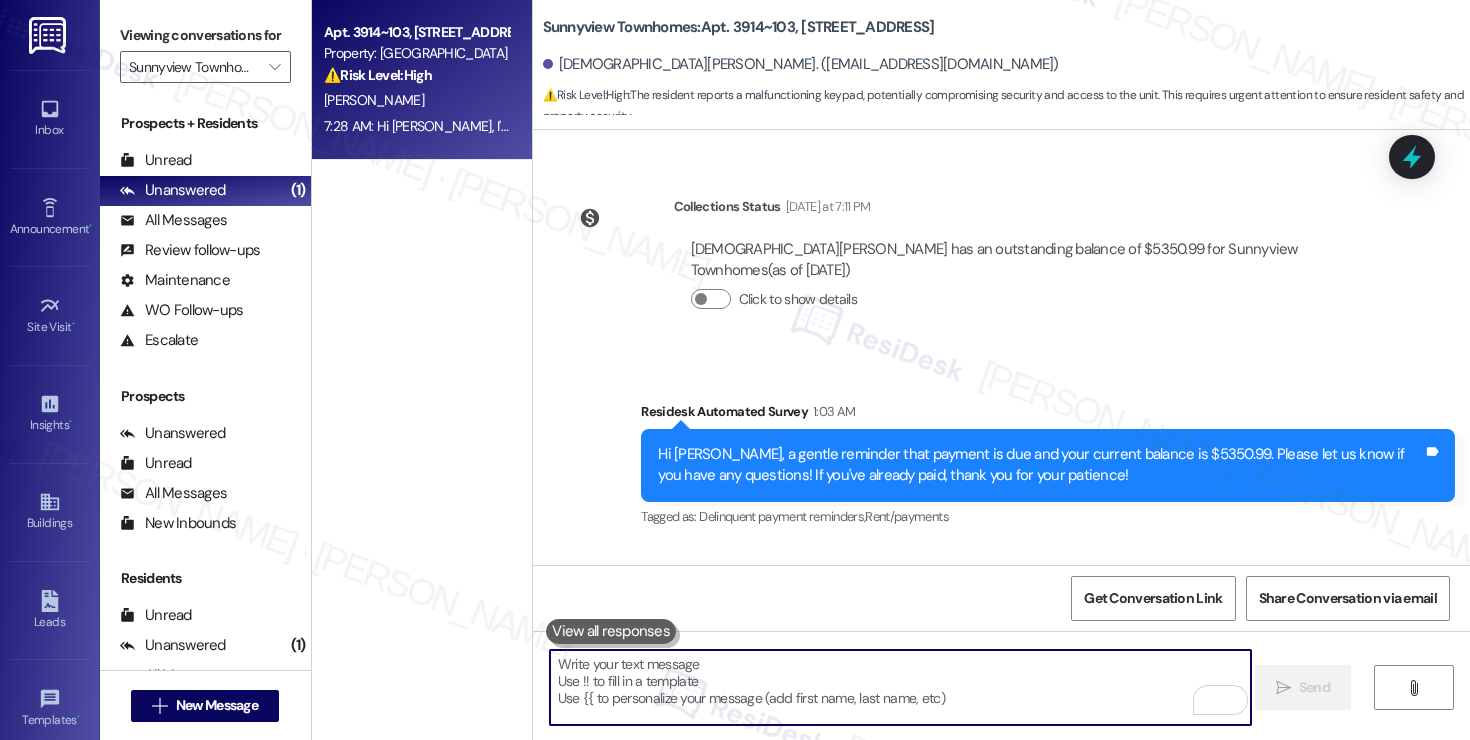 scroll, scrollTop: 13698, scrollLeft: 0, axis: vertical 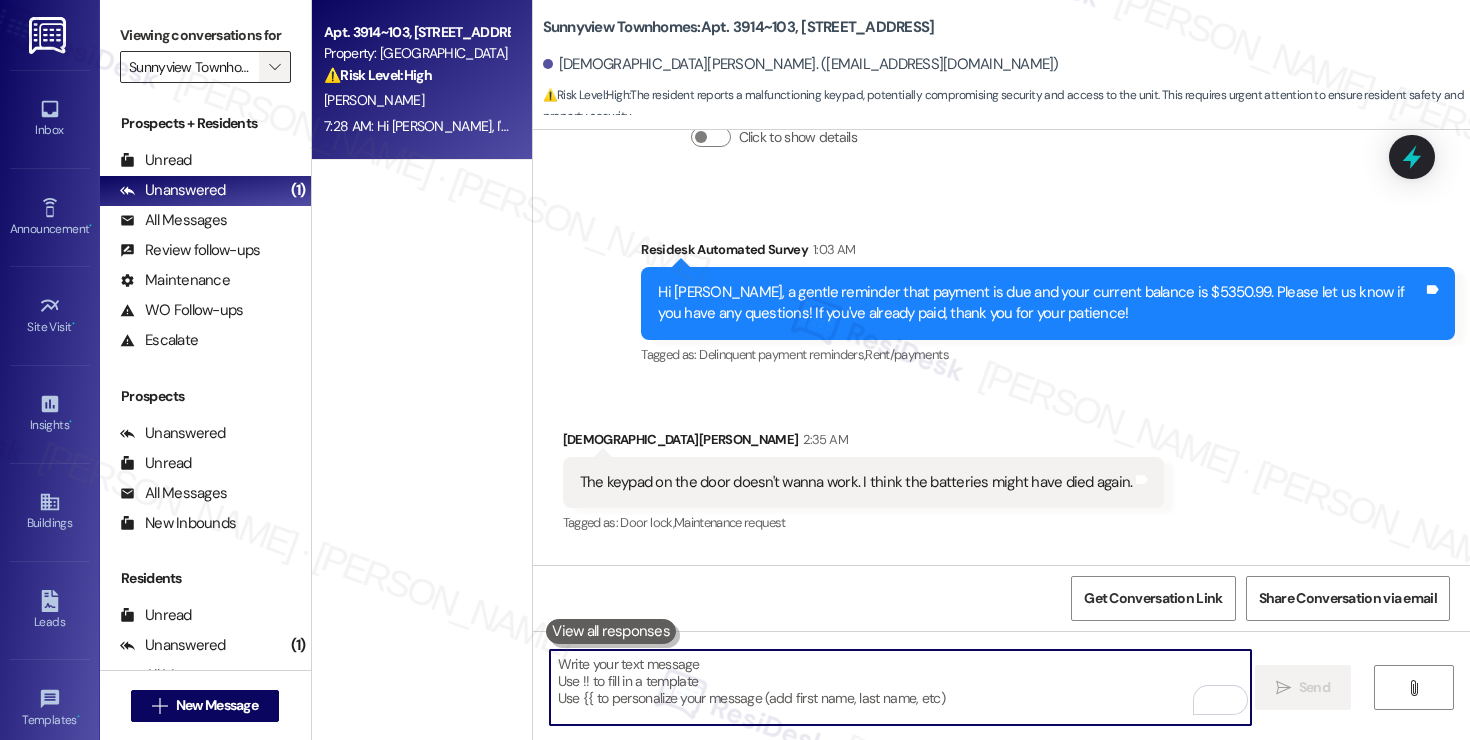 type 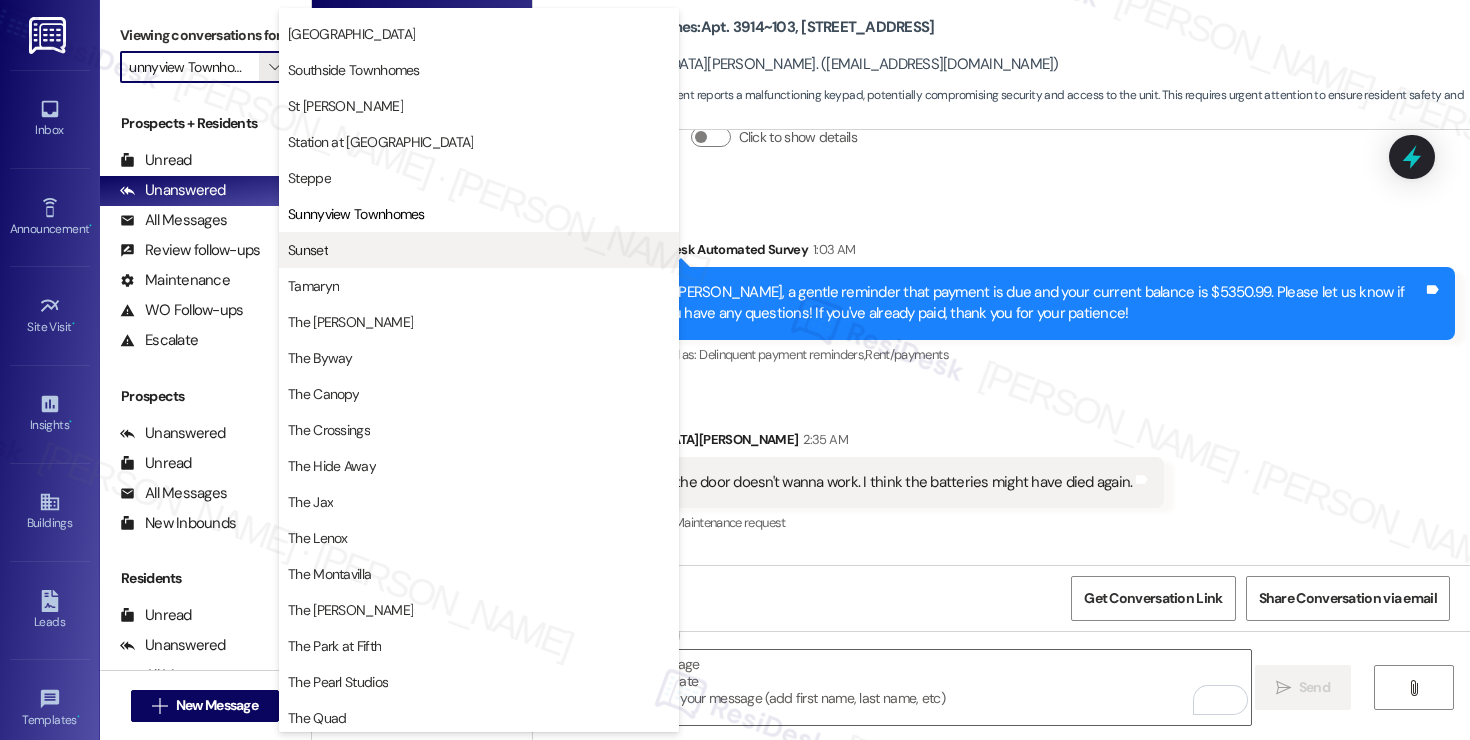 scroll, scrollTop: 3152, scrollLeft: 0, axis: vertical 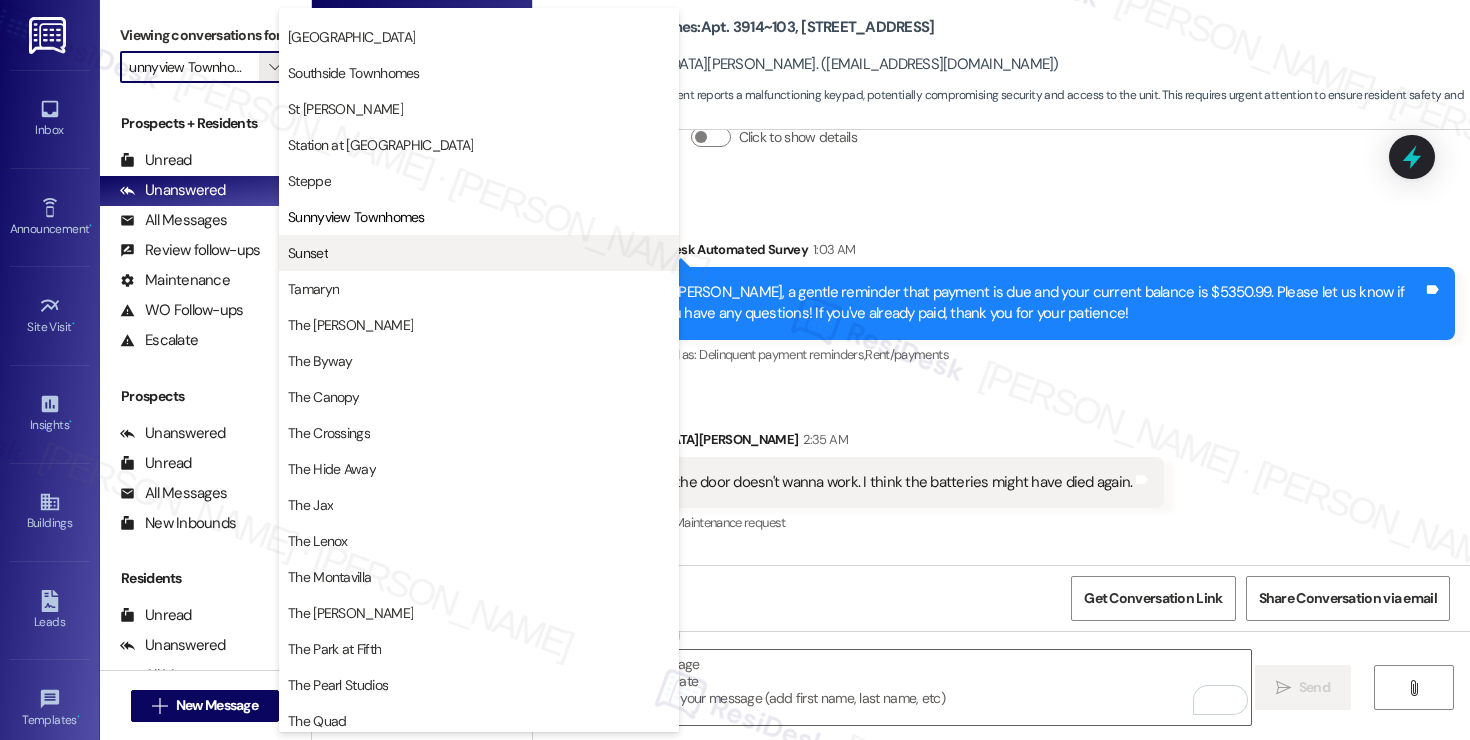 click on "Sunset" at bounding box center [308, 253] 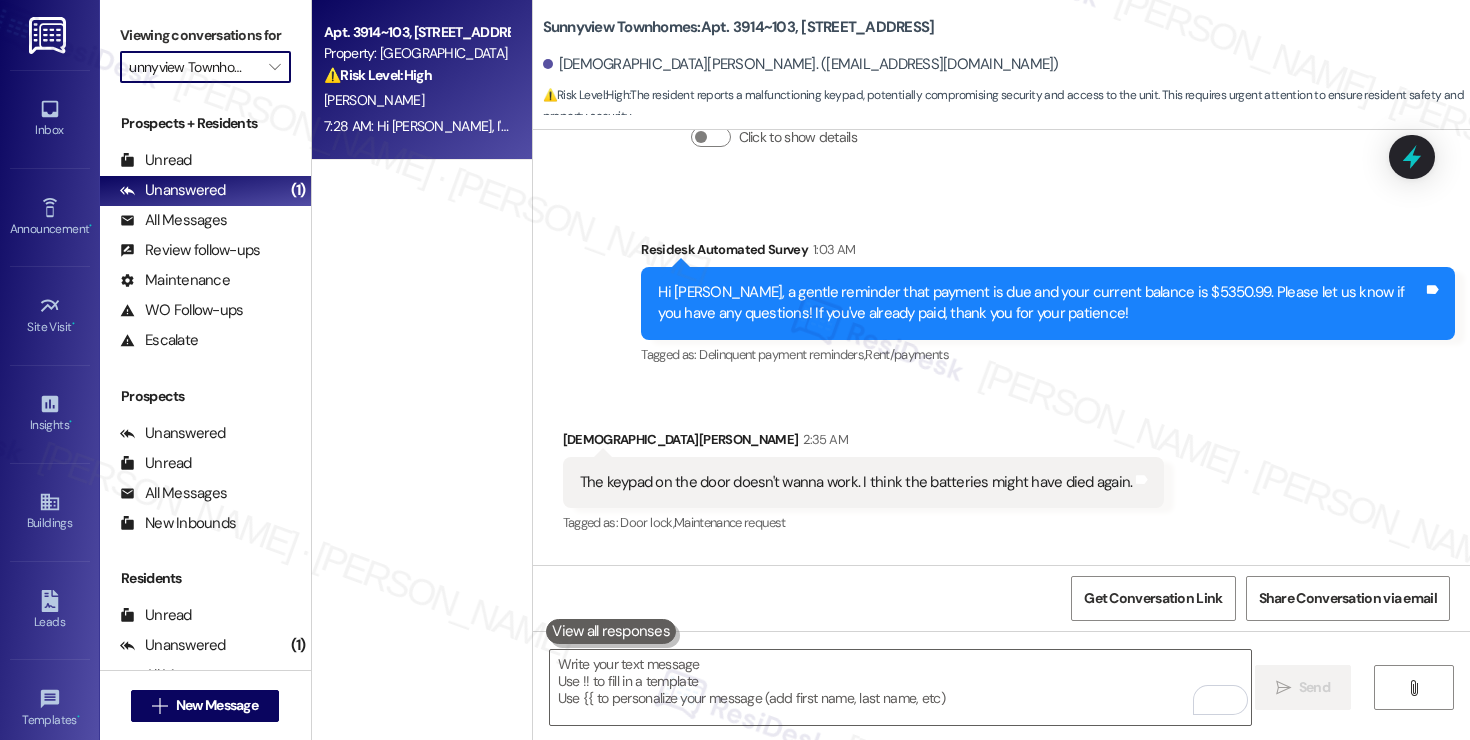 type on "Sunset" 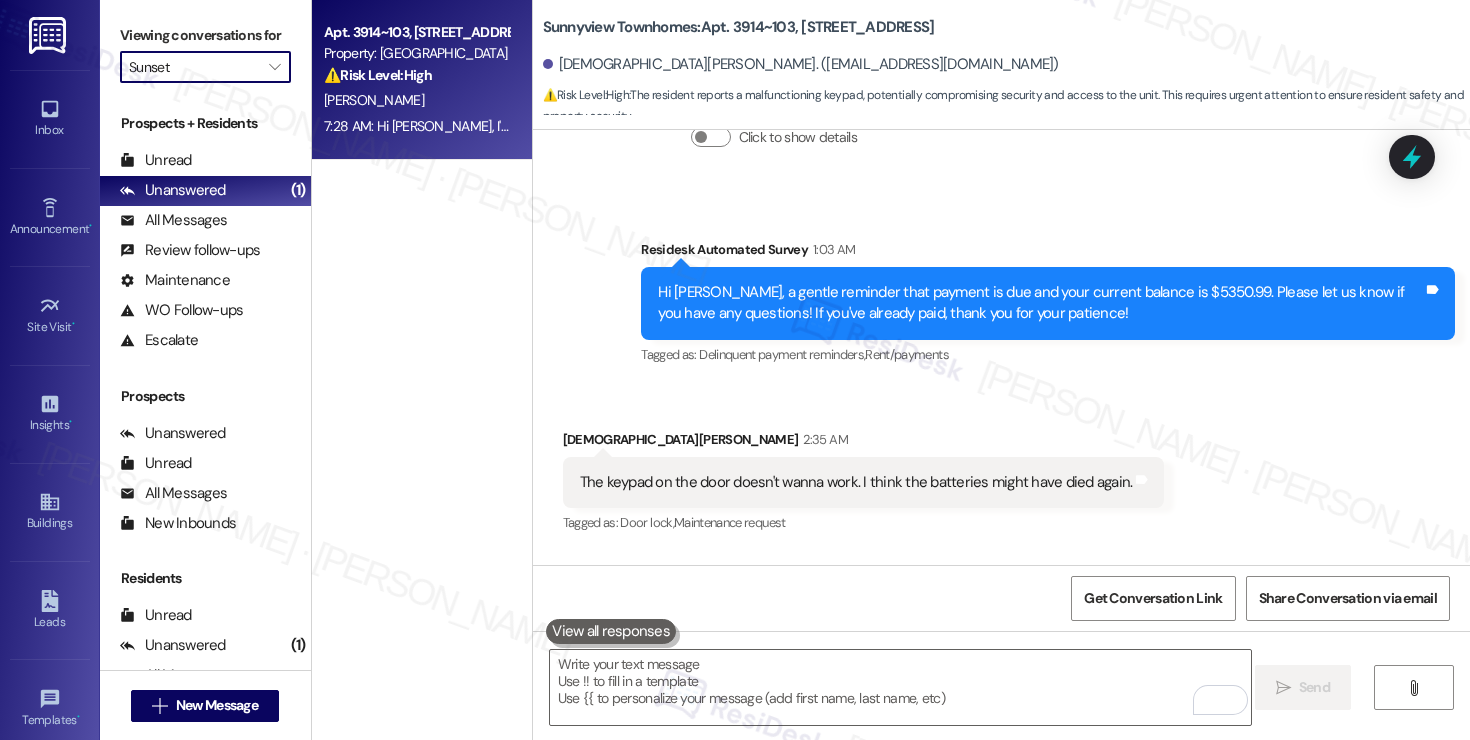 scroll, scrollTop: 0, scrollLeft: 0, axis: both 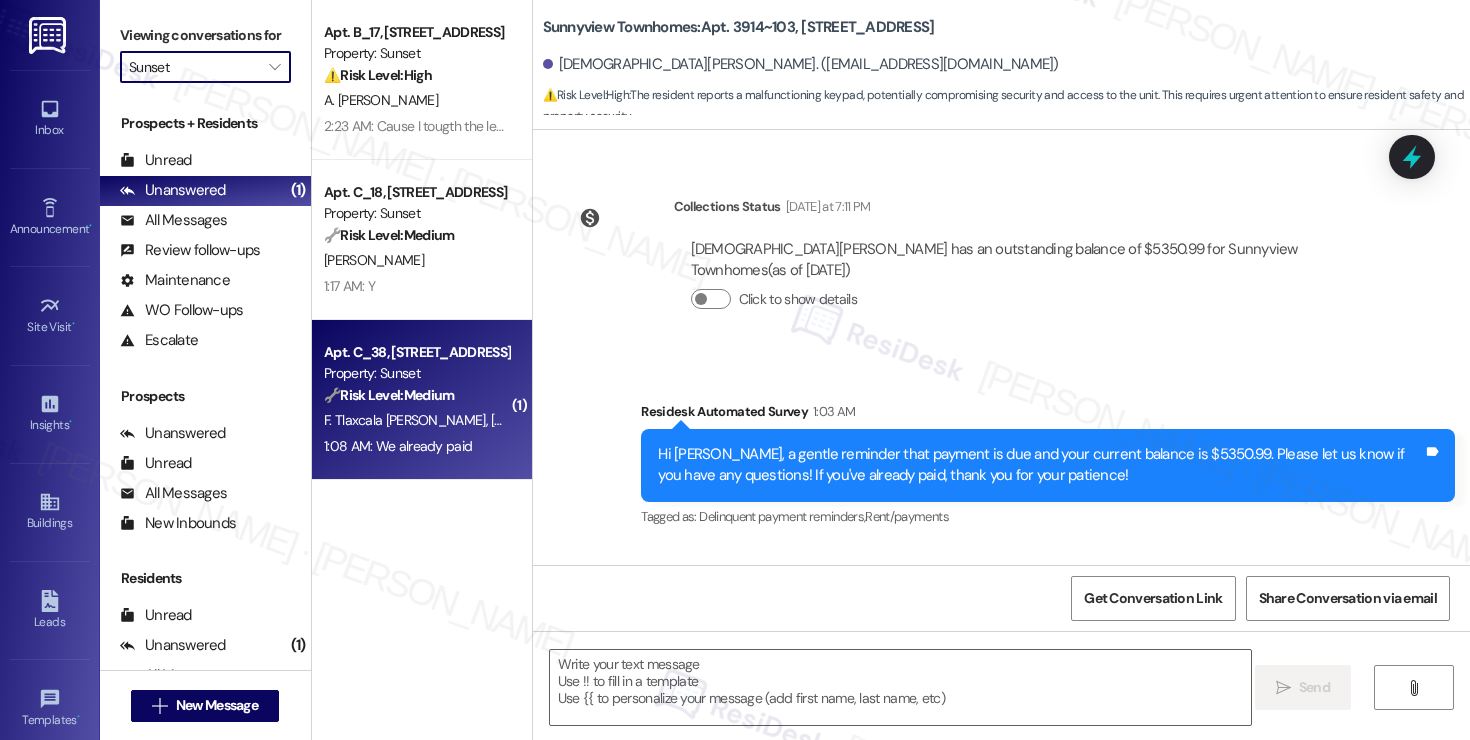 type on "Fetching suggested responses. Please feel free to read through the conversation in the meantime." 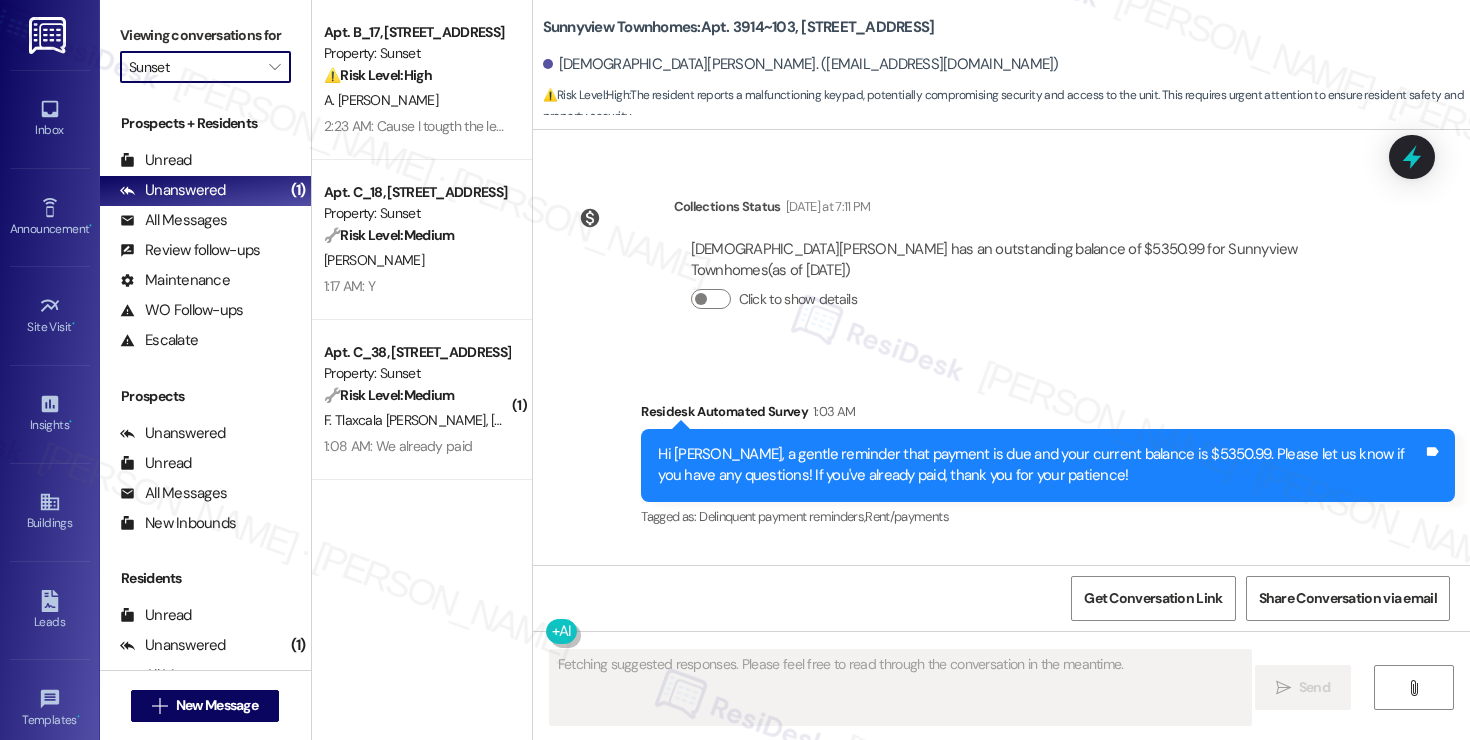 click on "1:08 AM: We already paid  1:08 AM: We already paid" at bounding box center (416, 446) 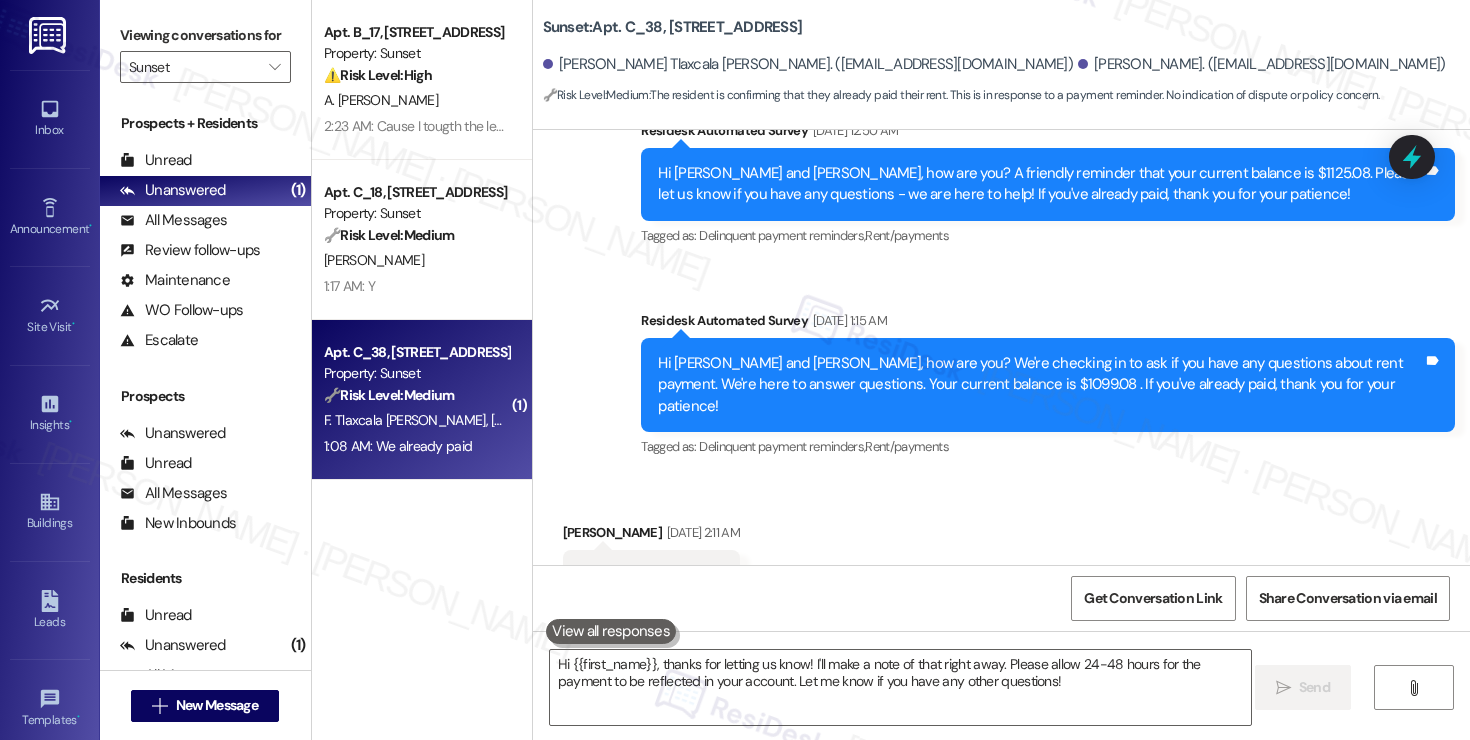 click on "1:08 AM: We already paid  1:08 AM: We already paid" at bounding box center [416, 446] 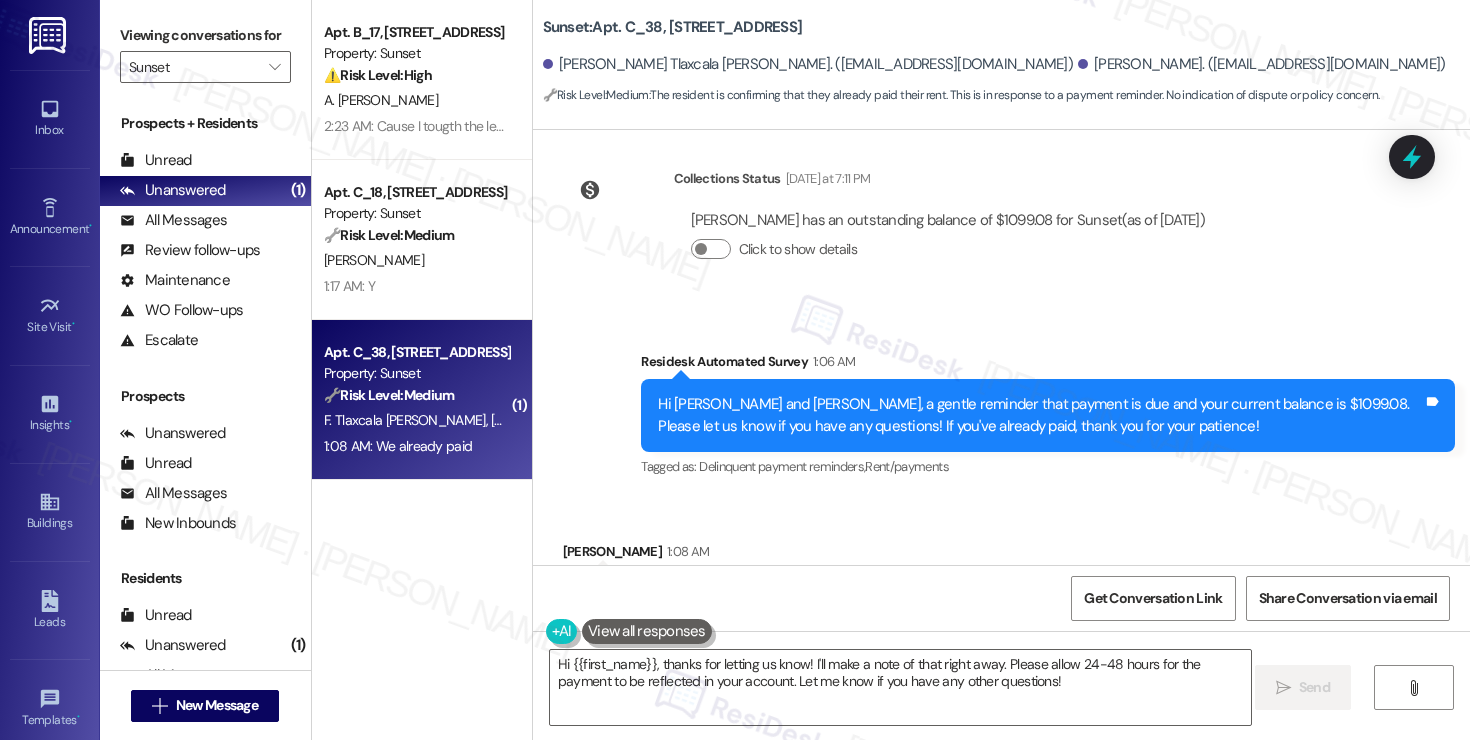 scroll, scrollTop: 2037, scrollLeft: 0, axis: vertical 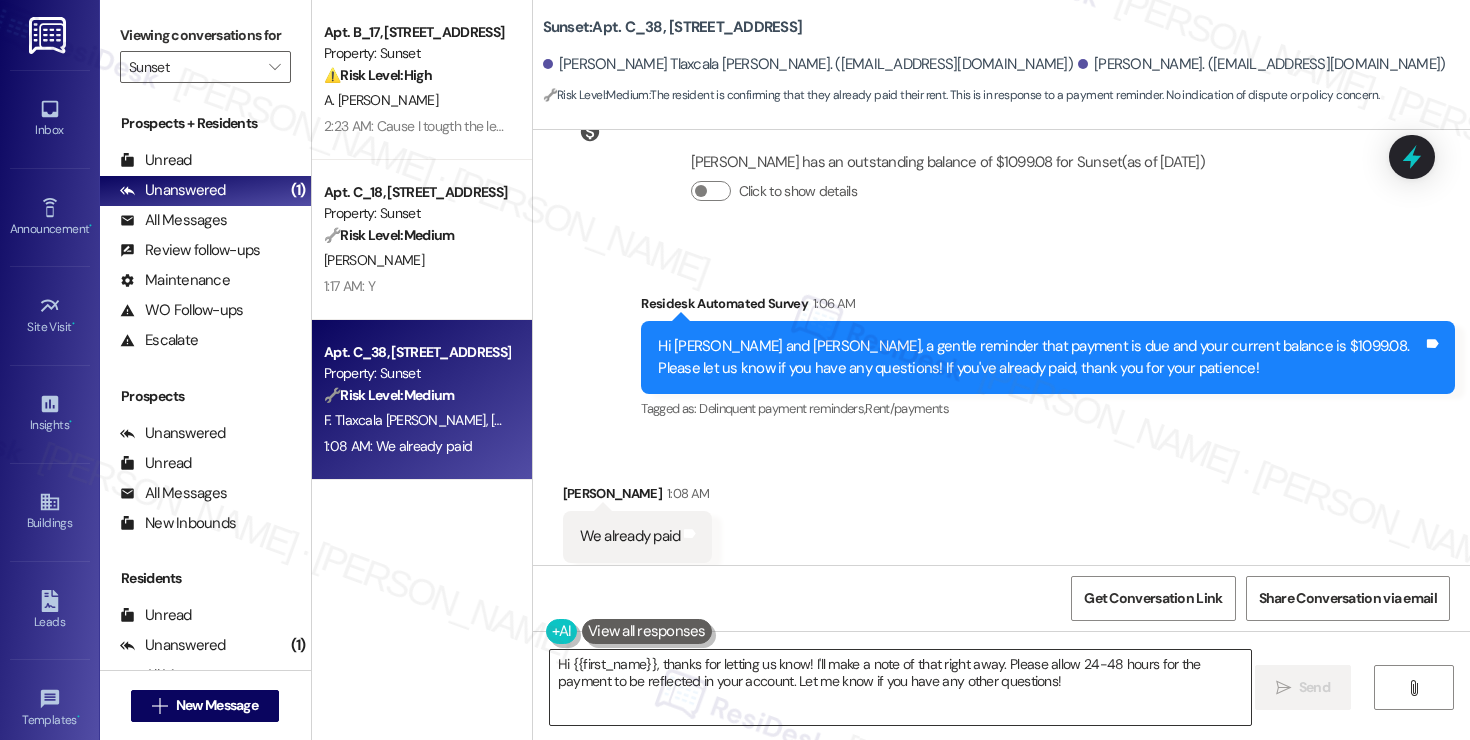 click on "Hi {{first_name}}, thanks for letting us know! I'll make a note of that right away. Please allow 24-48 hours for the payment to be reflected in your account. Let me know if you have any other questions!" at bounding box center [900, 687] 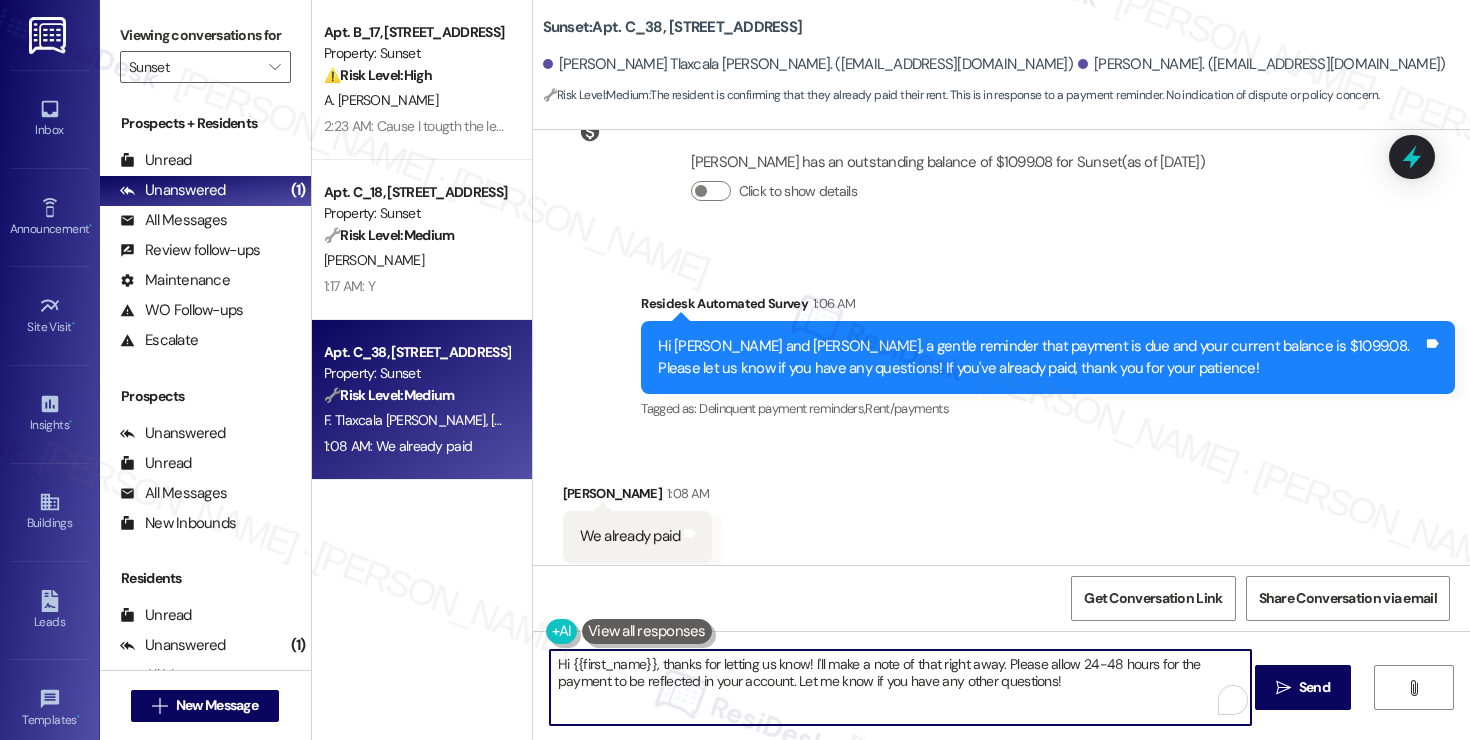 click on "Hi {{first_name}}, thanks for letting us know! I'll make a note of that right away. Please allow 24-48 hours for the payment to be reflected in your account. Let me know if you have any other questions!" at bounding box center (900, 687) 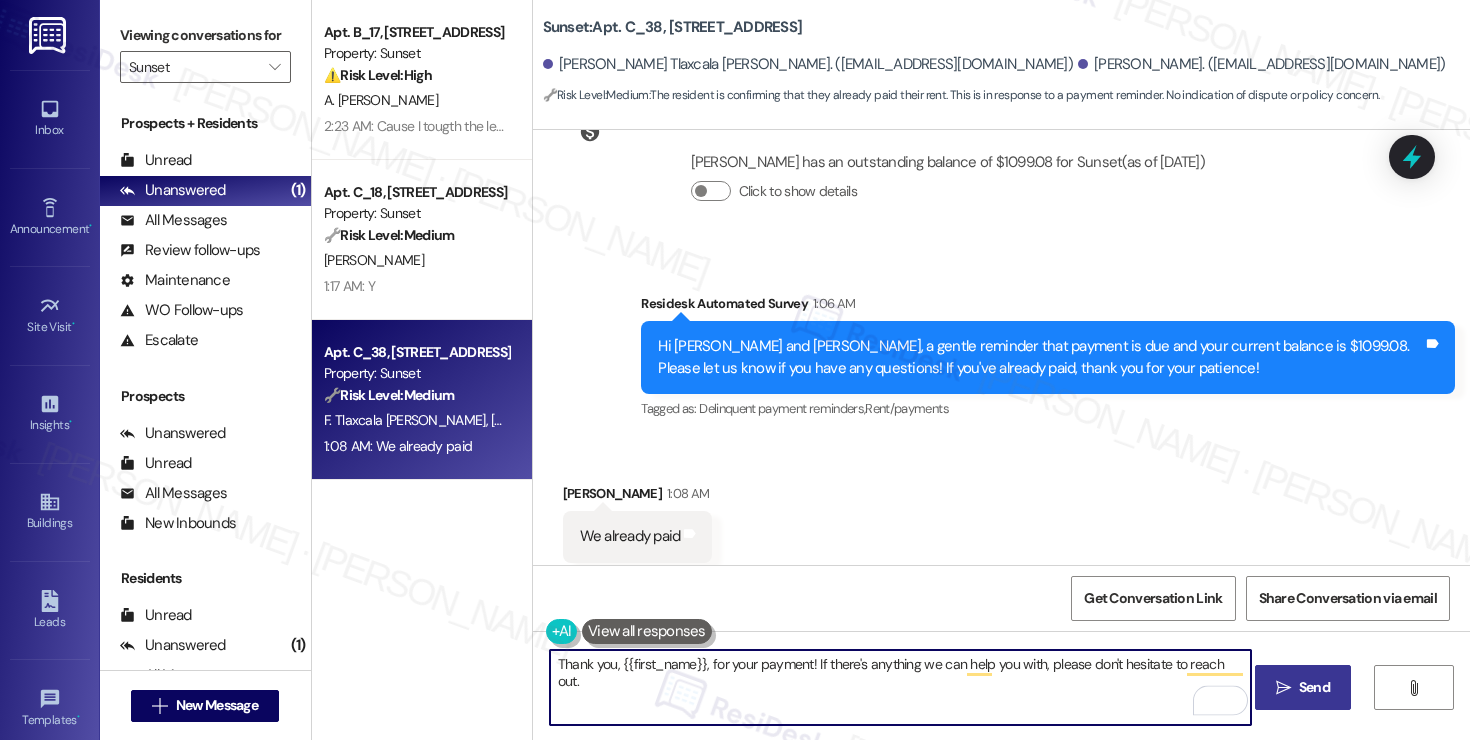 type on "Thank you, {{first_name}}, for your payment! If there's anything we can help you with, please don't hesitate to reach out." 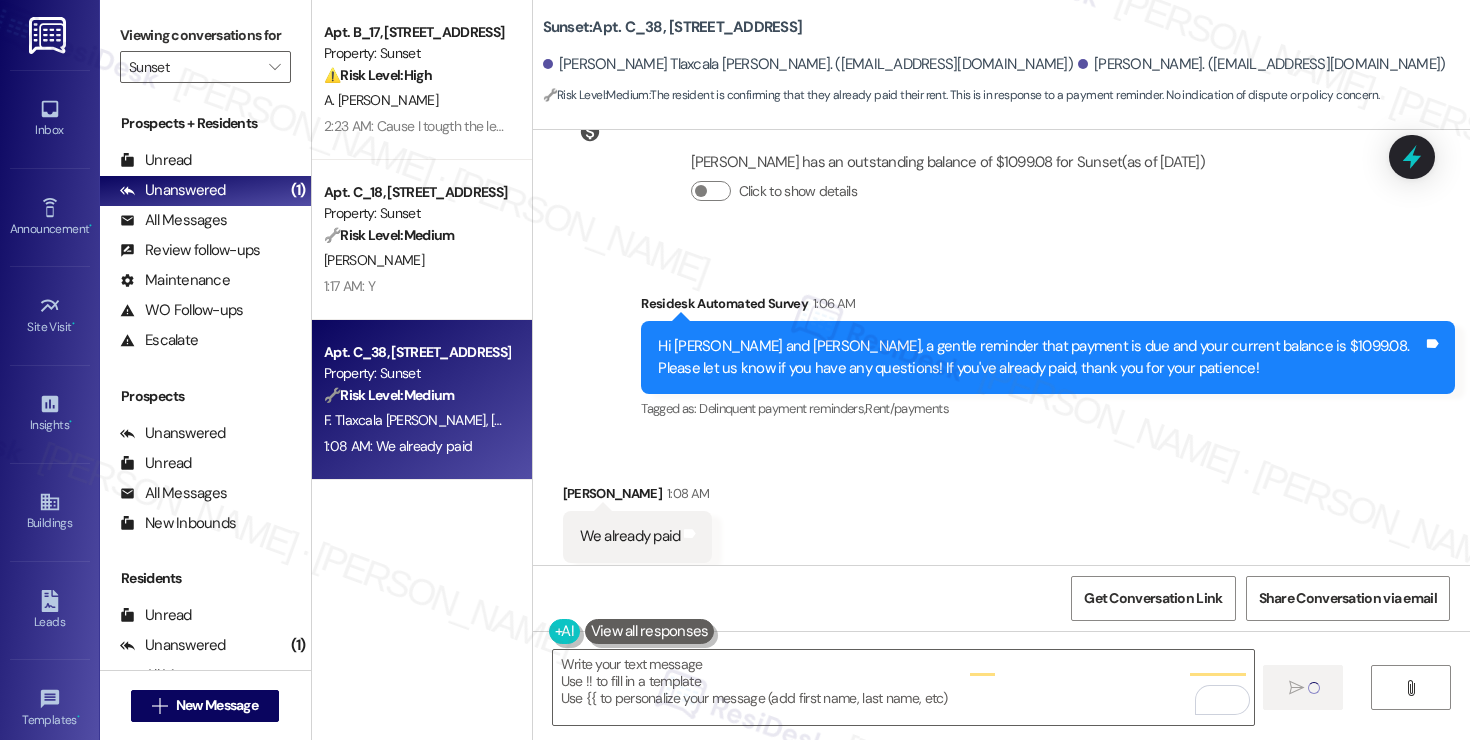 type on "Fetching suggested responses. Please feel free to read through the conversation in the meantime." 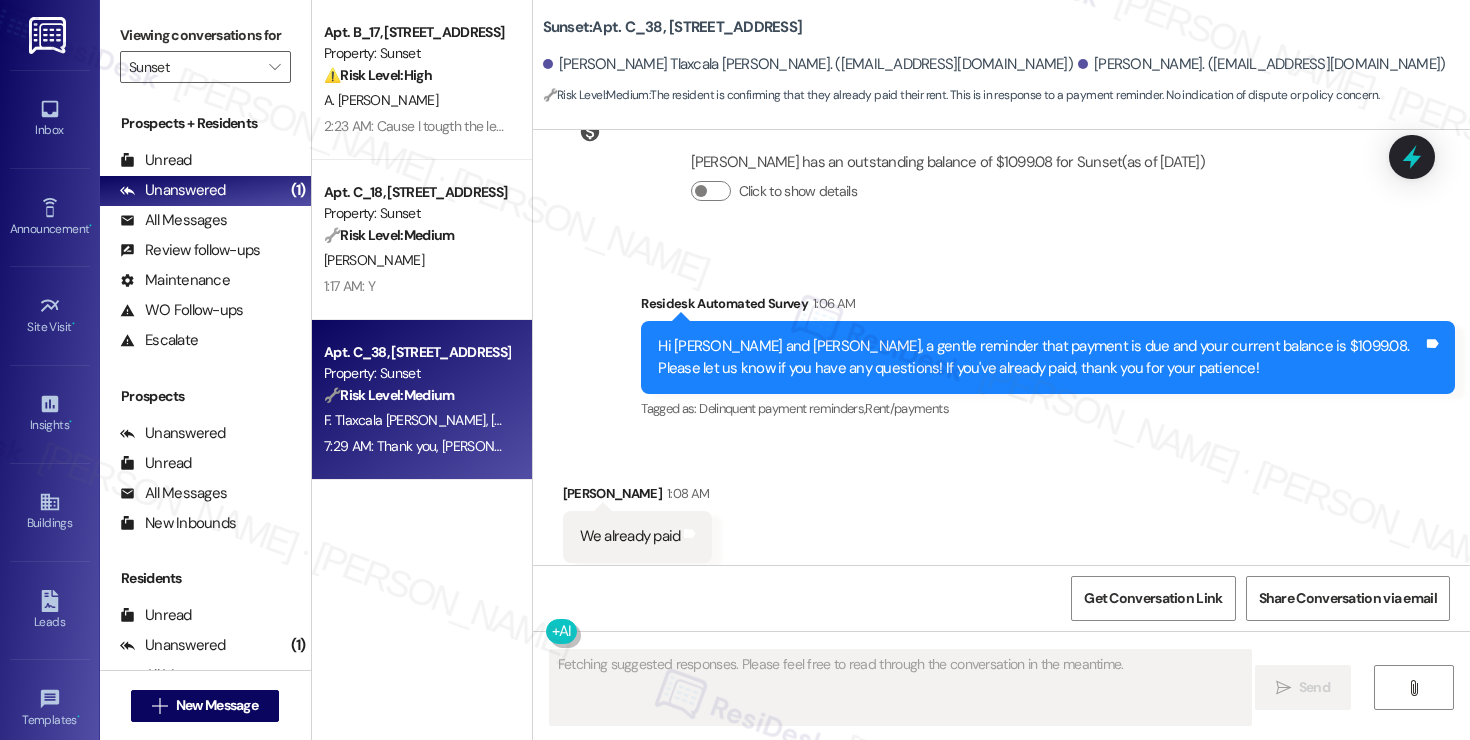 click on "[PERSON_NAME]" at bounding box center [416, 260] 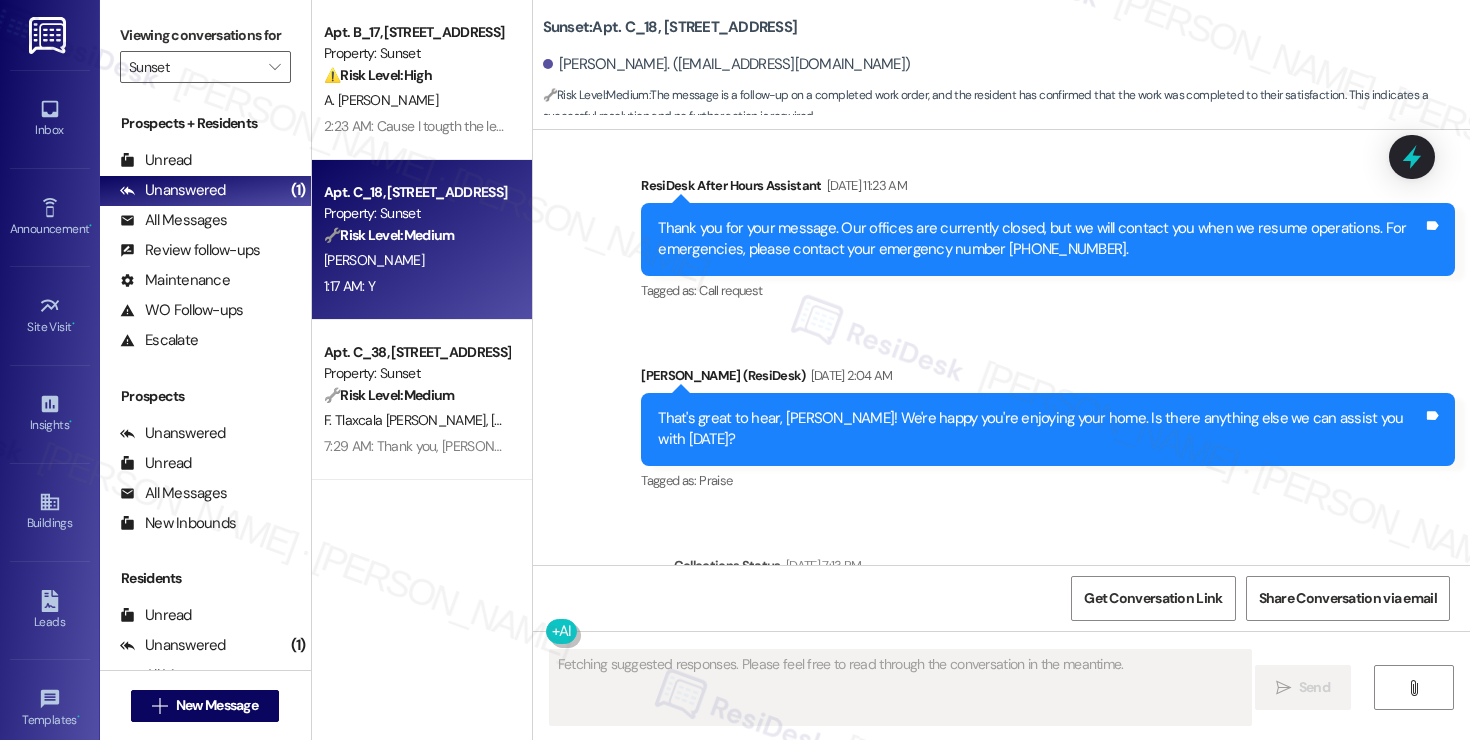 scroll, scrollTop: 3131, scrollLeft: 0, axis: vertical 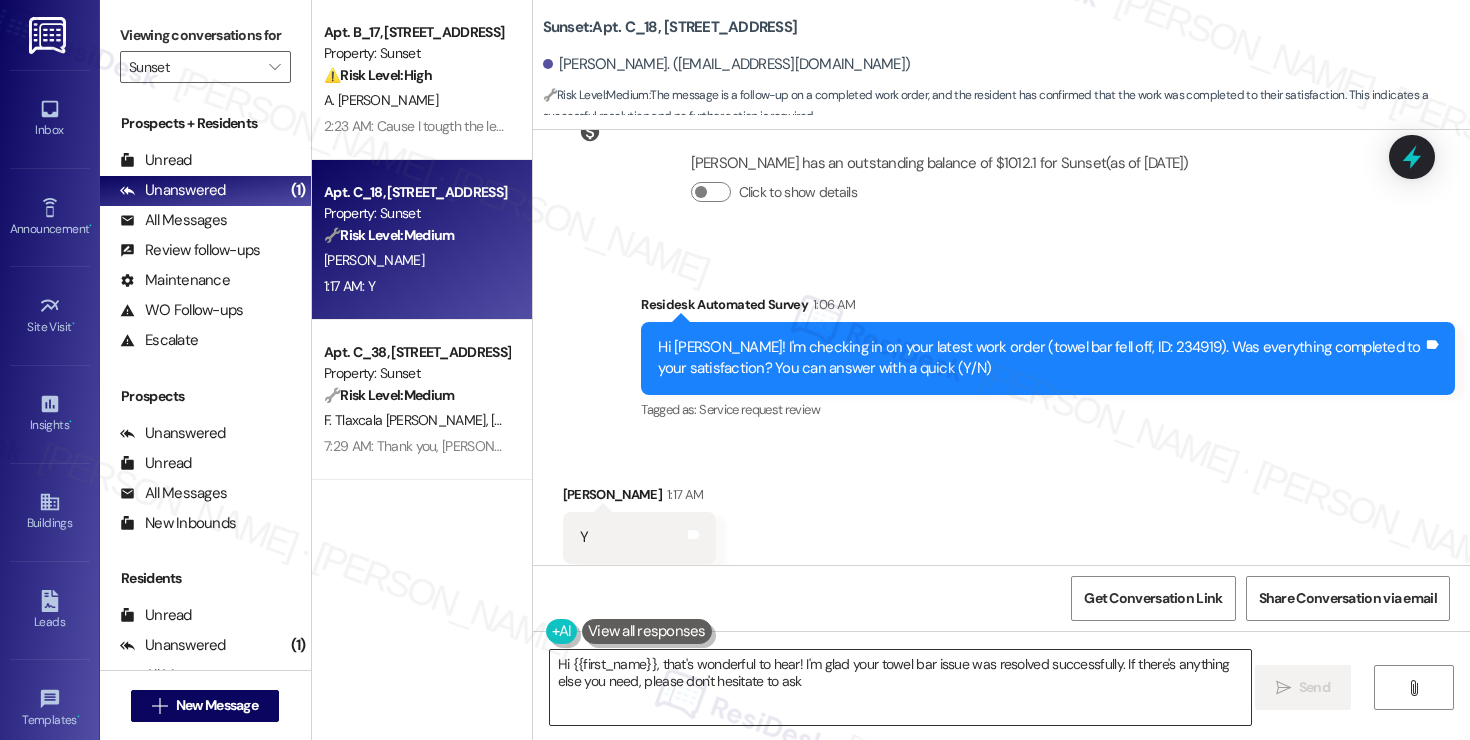 type on "Hi {{first_name}}, that's wonderful to hear! I'm glad your towel bar issue was resolved successfully. If there's anything else you need, please don't hesitate to ask!" 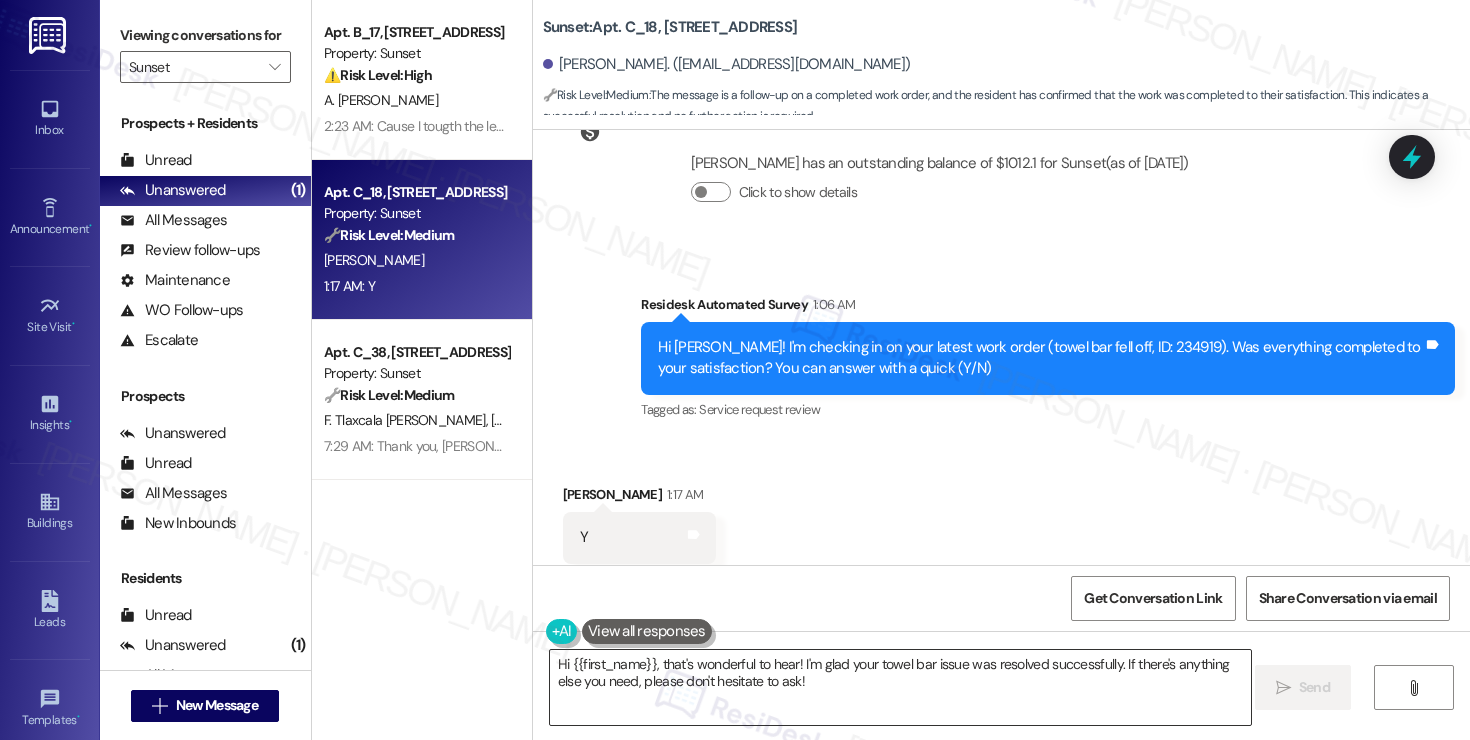click on "Hi {{first_name}}, that's wonderful to hear! I'm glad your towel bar issue was resolved successfully. If there's anything else you need, please don't hesitate to ask!" at bounding box center (900, 687) 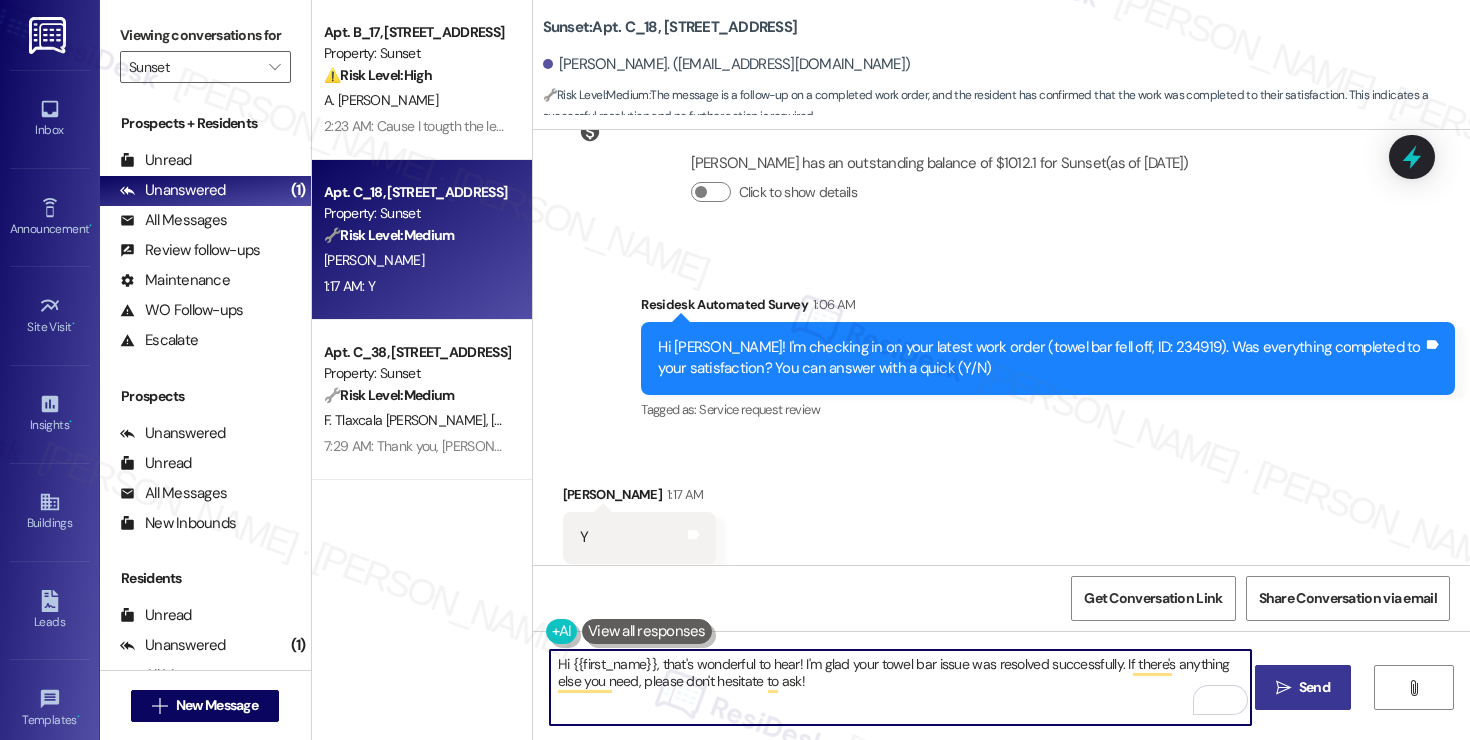 click on " Send" at bounding box center [1303, 687] 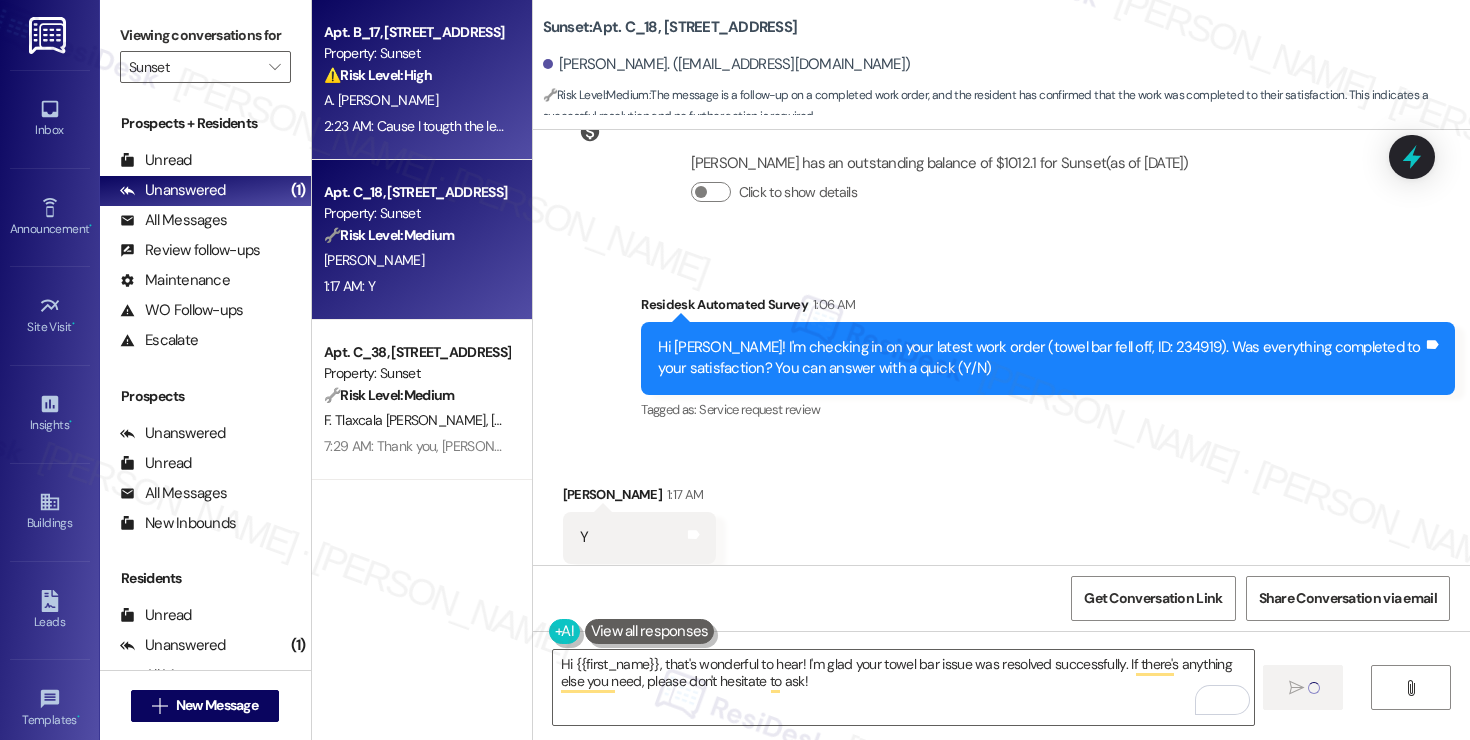 type 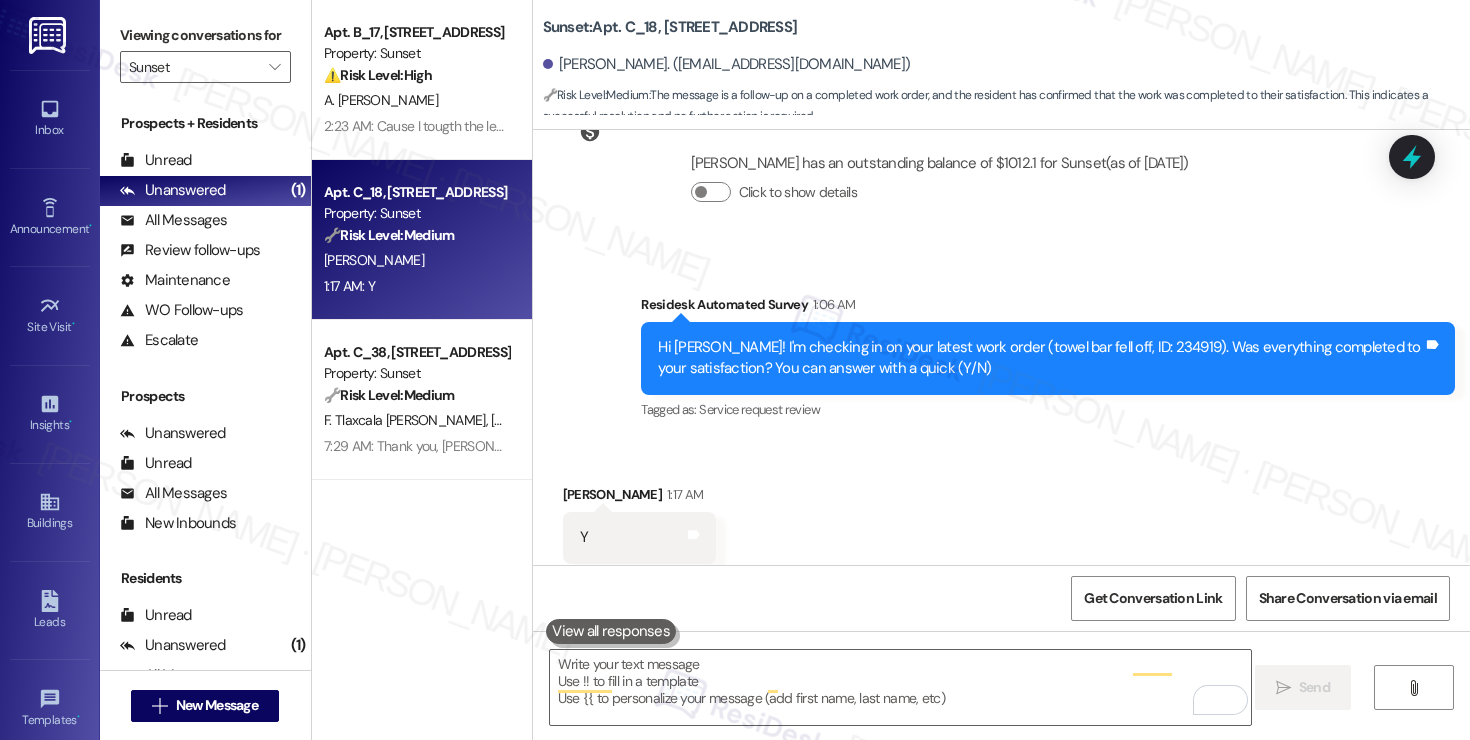 click on "⚠️  Risk Level:  High" at bounding box center (378, 75) 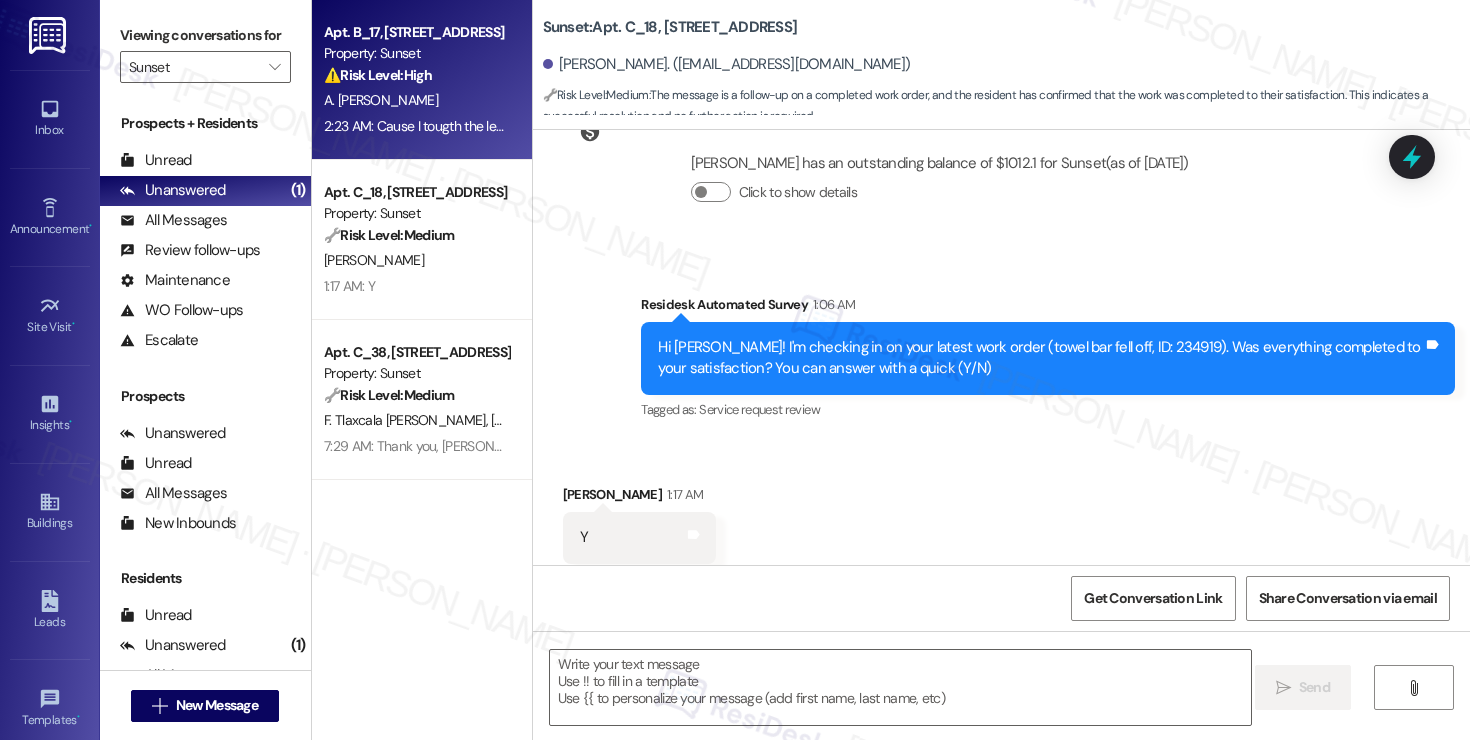 type on "Fetching suggested responses. Please feel free to read through the conversation in the meantime." 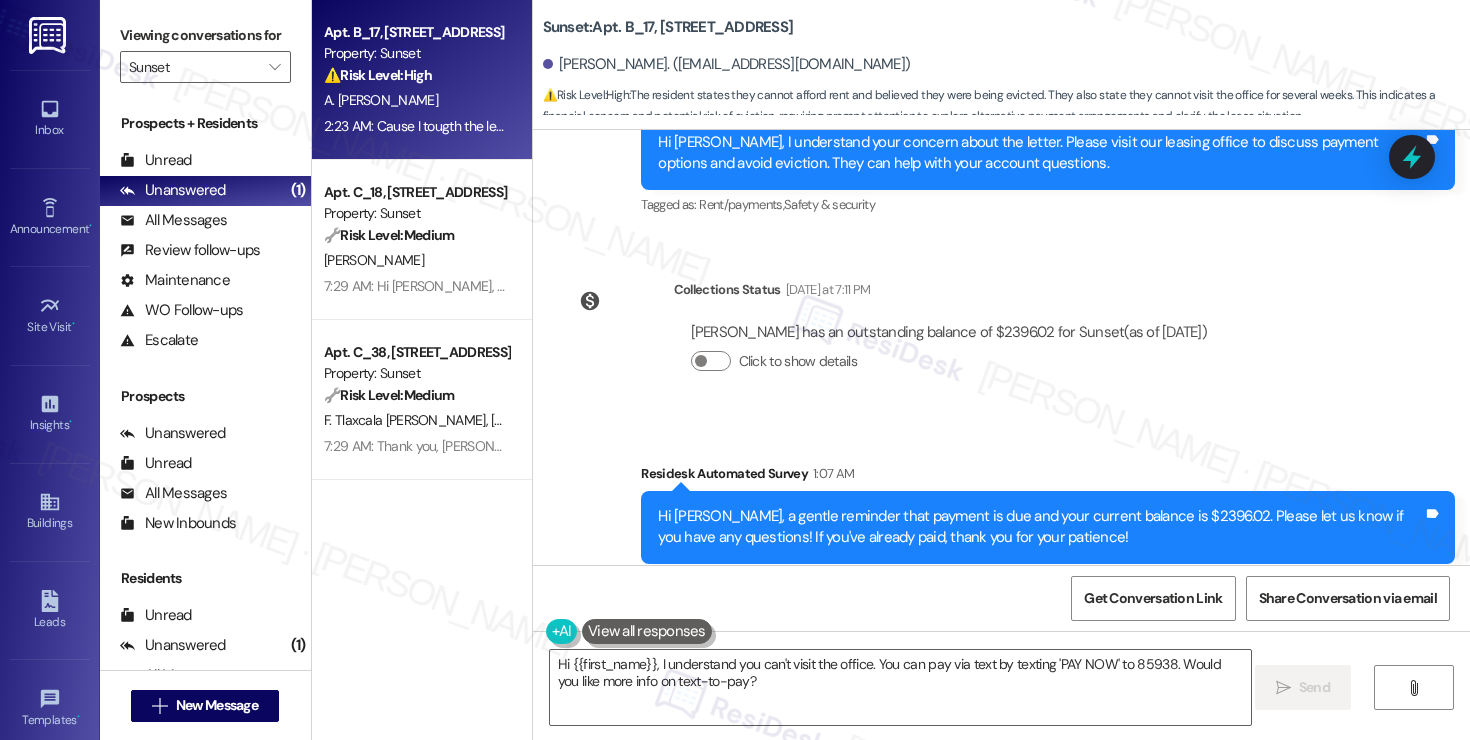 scroll, scrollTop: 1645, scrollLeft: 0, axis: vertical 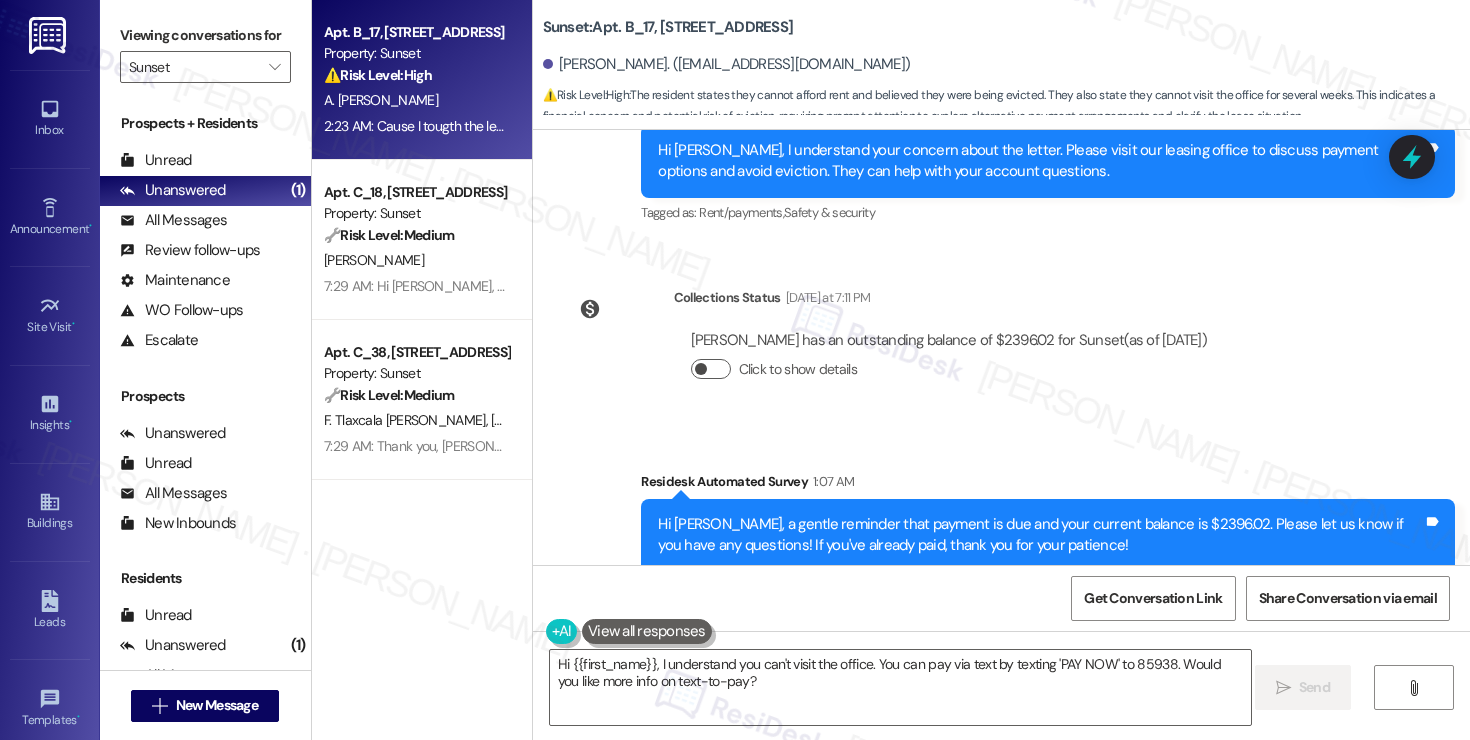 click on "Click to show details" at bounding box center (711, 369) 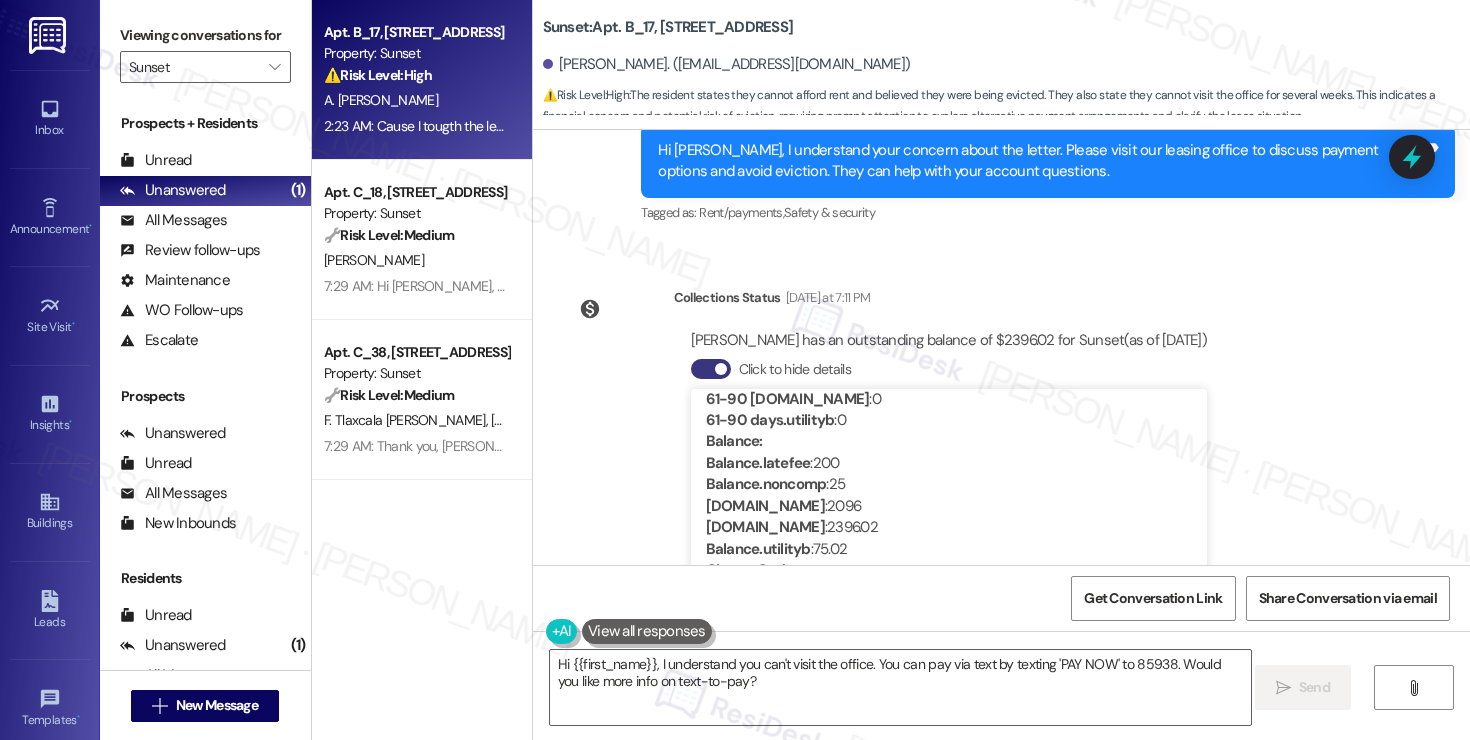 scroll, scrollTop: 427, scrollLeft: 0, axis: vertical 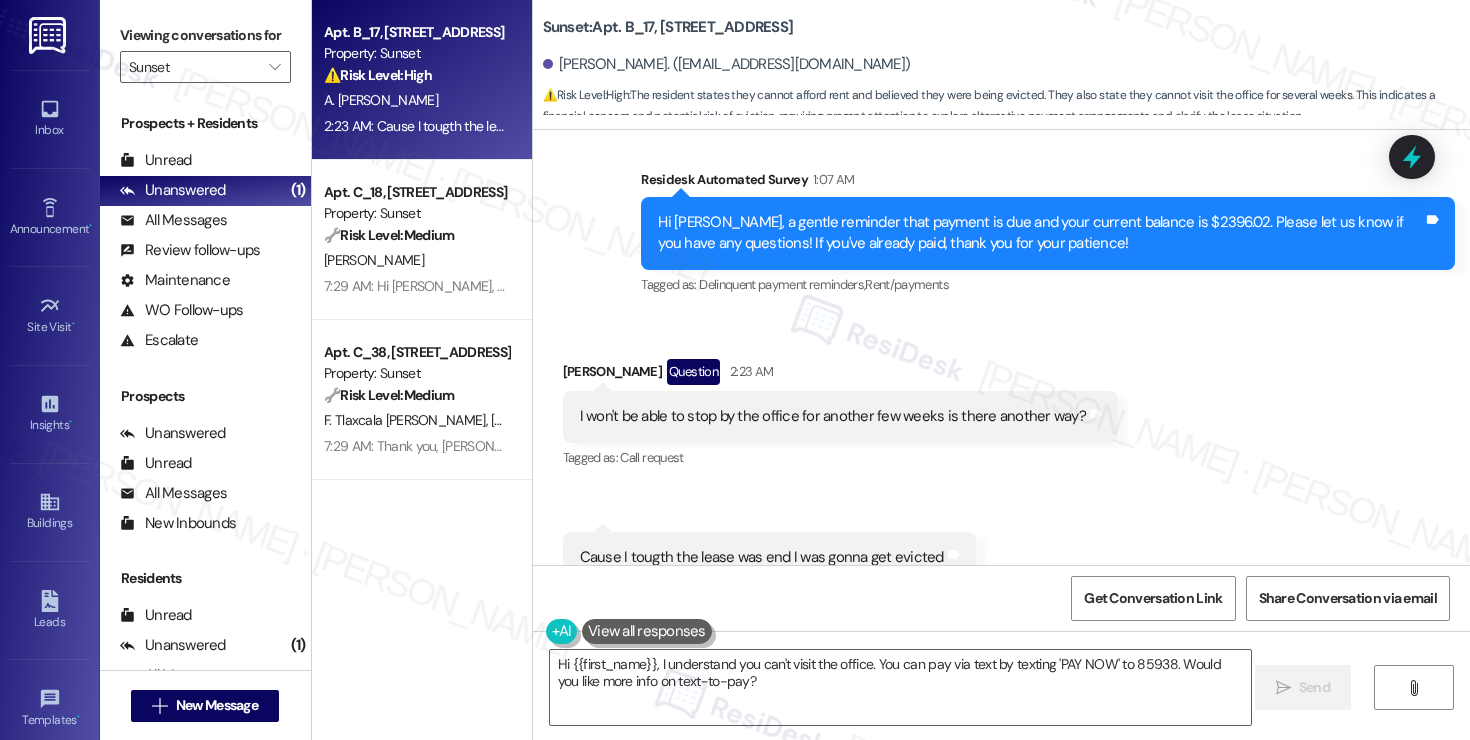 click on "I won't be able to stop by the office for another few weeks is there another way?" at bounding box center (833, 416) 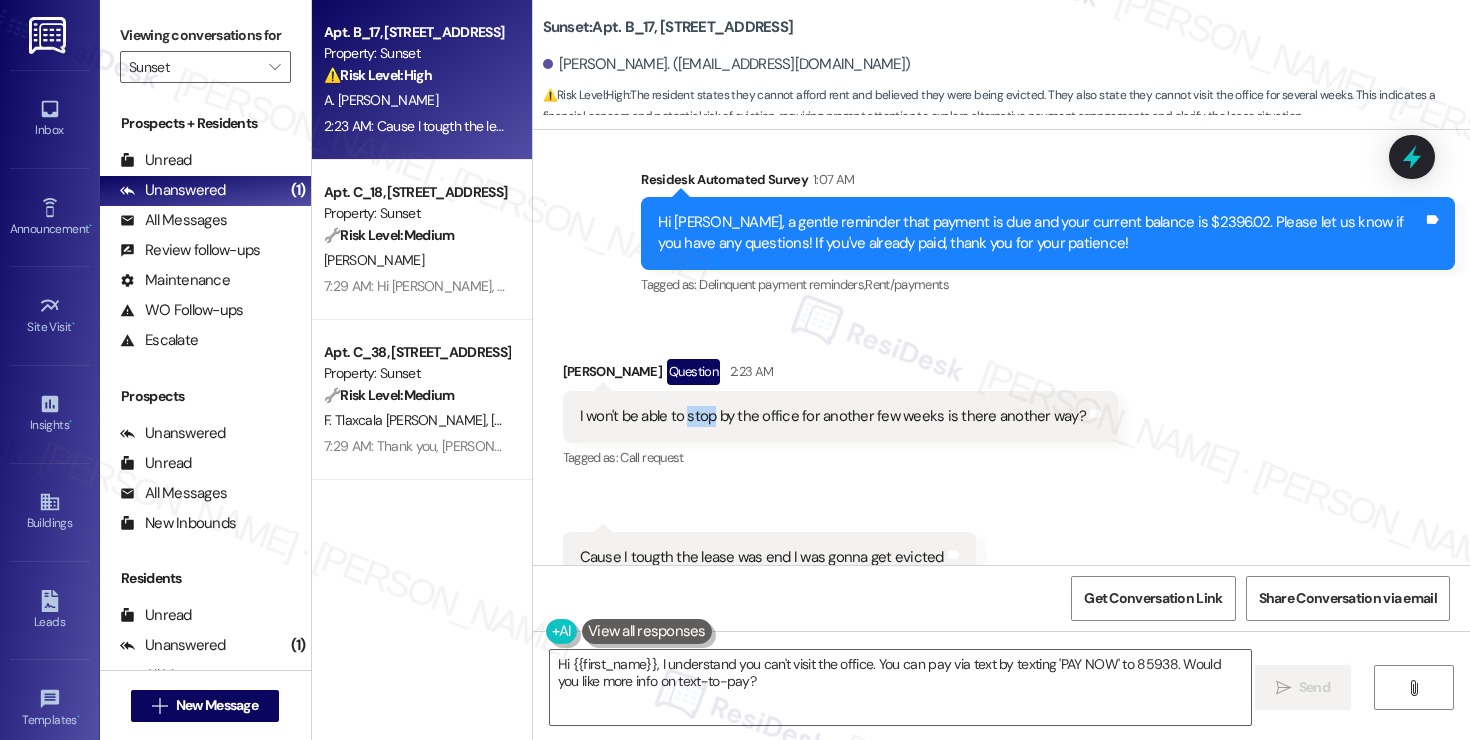 click on "I won't be able to stop by the office for another few weeks is there another way?" at bounding box center [833, 416] 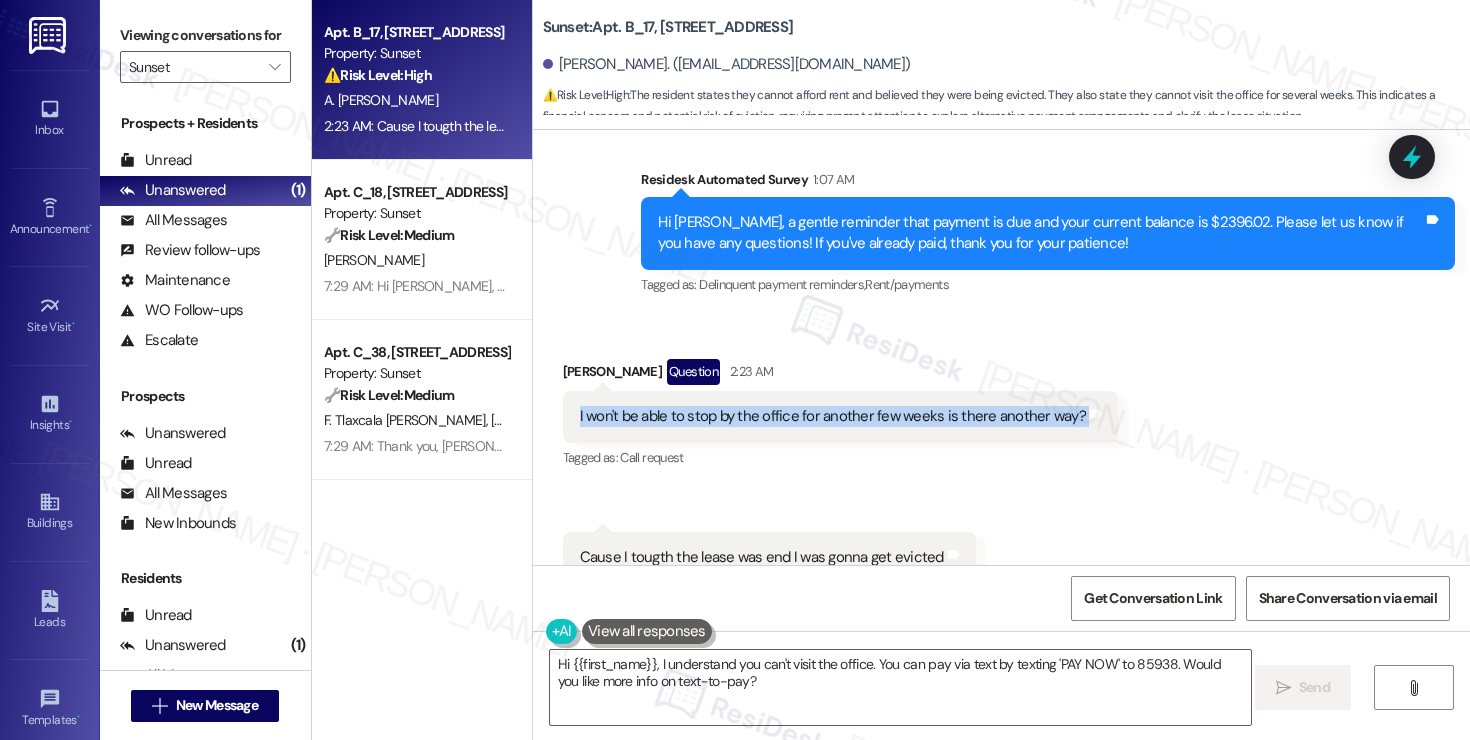 copy on "I won't be able to stop by the office for another few weeks is there another way? Tags and notes" 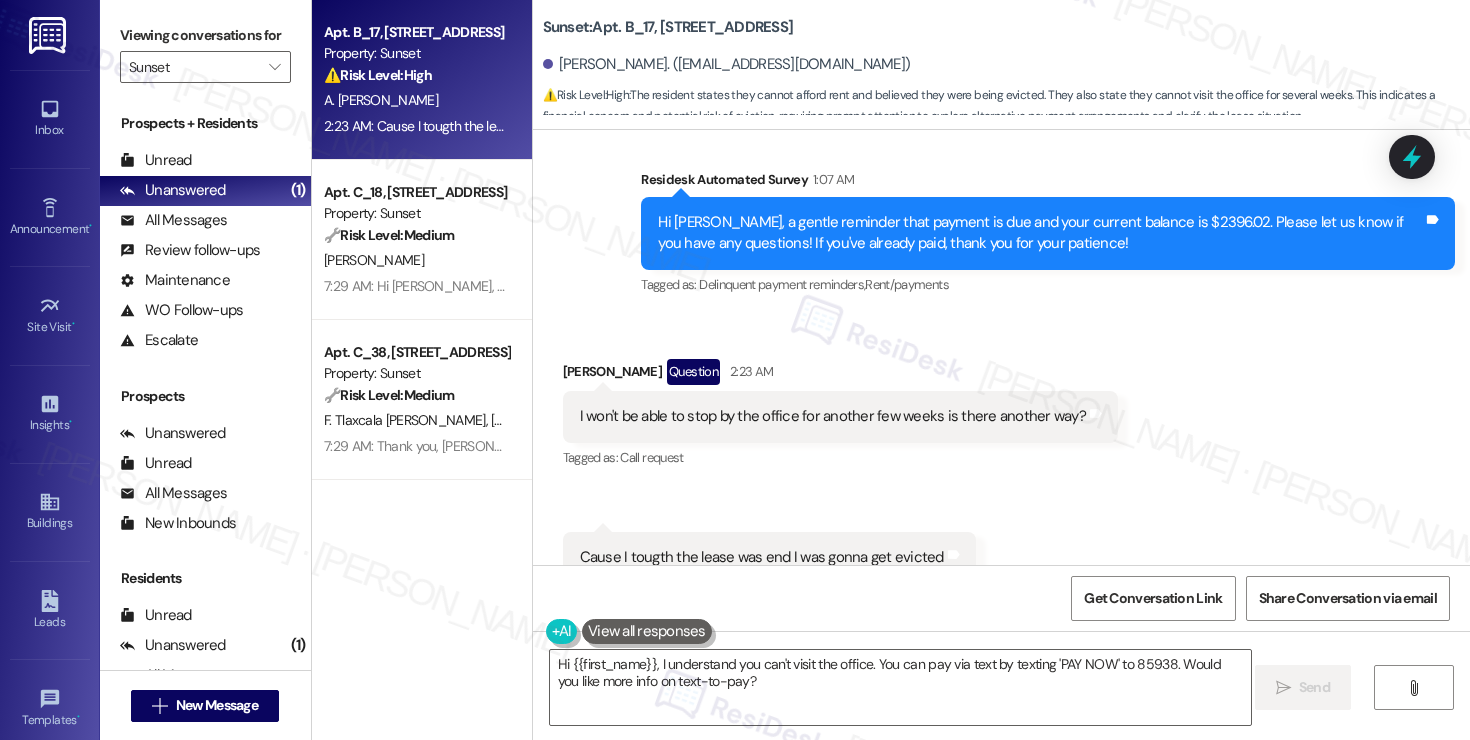 click on "Cause I tougth the lease was end I was gonna get evicted" at bounding box center (762, 557) 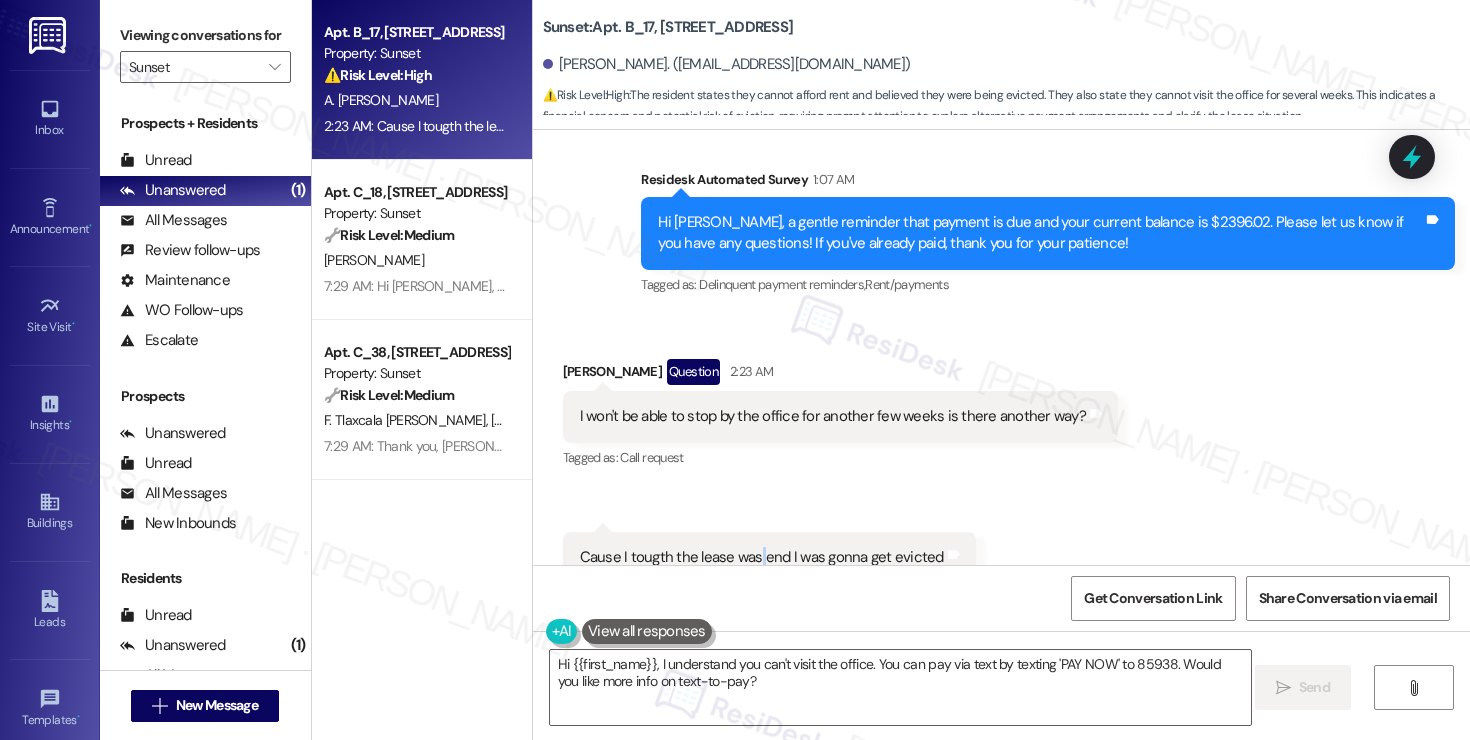 click on "Cause I tougth the lease was end I was gonna get evicted" at bounding box center (762, 557) 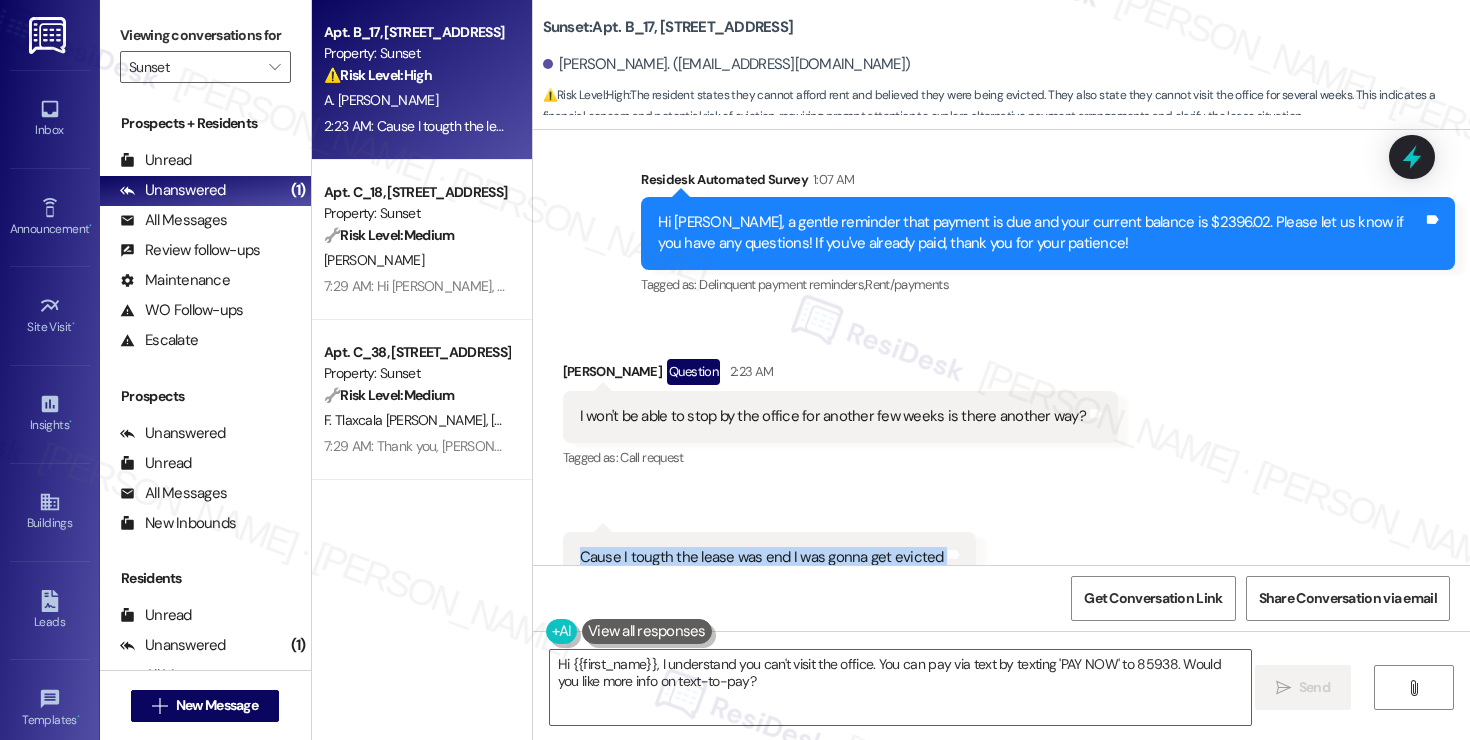 copy on "Cause I tougth the lease was end I was gonna get evicted  Tags and notes" 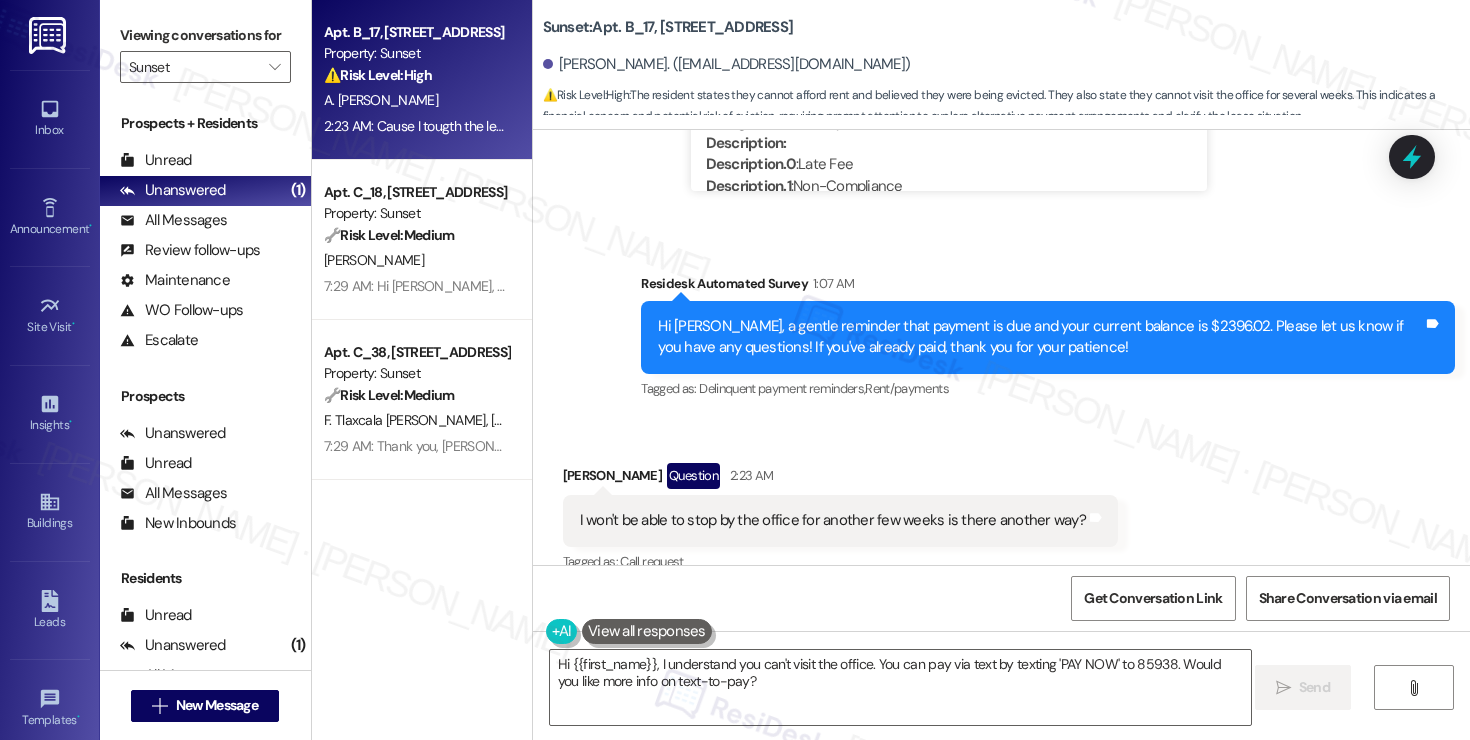 scroll, scrollTop: 1976, scrollLeft: 0, axis: vertical 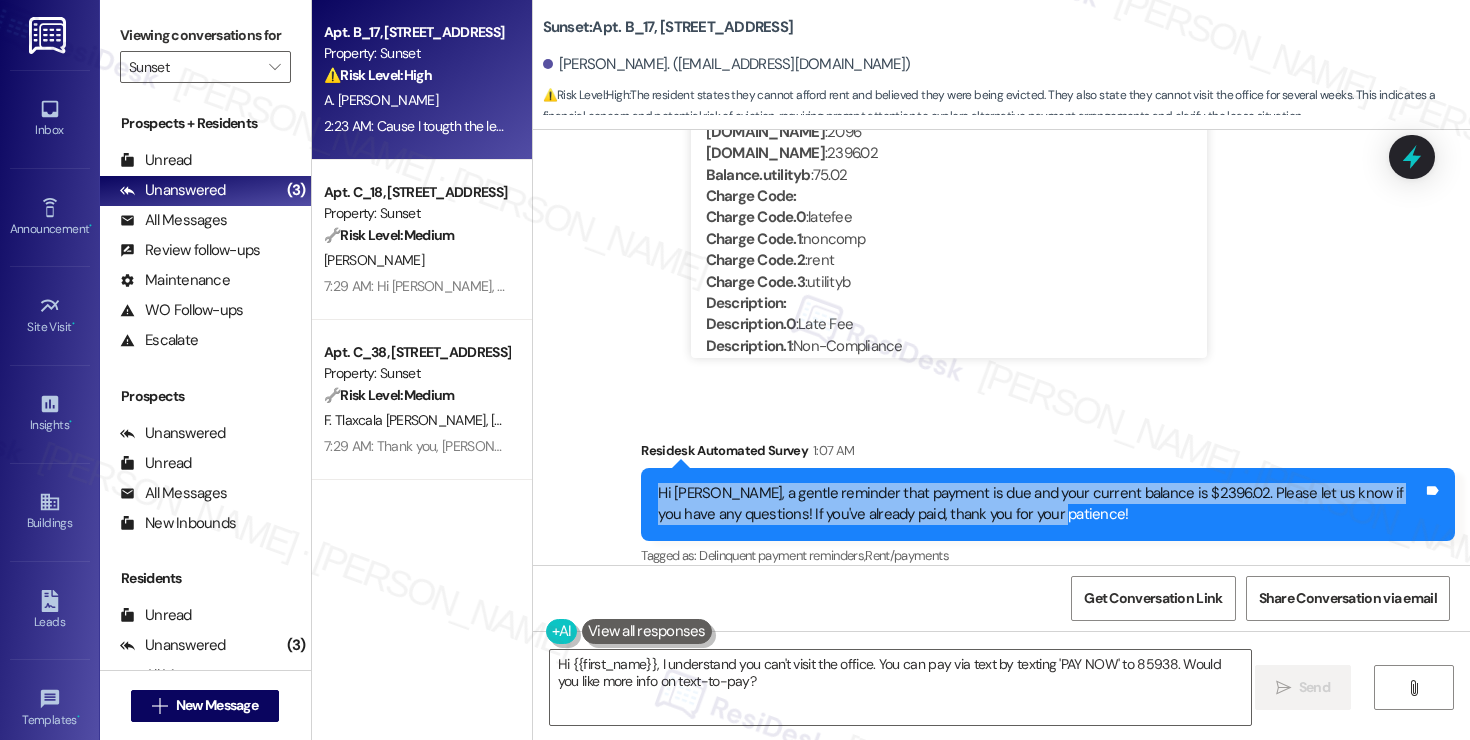 drag, startPoint x: 649, startPoint y: 429, endPoint x: 1134, endPoint y: 461, distance: 486.05453 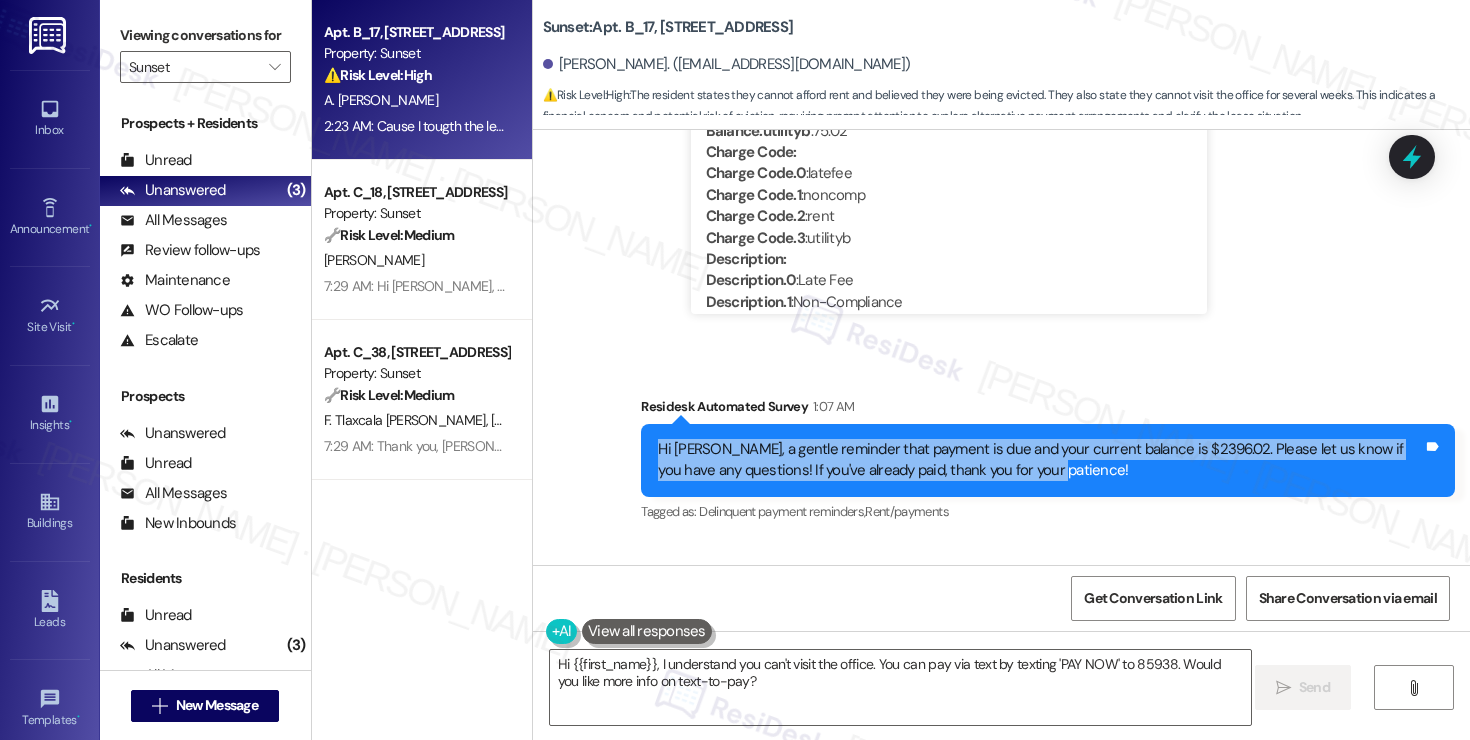 scroll, scrollTop: 2247, scrollLeft: 0, axis: vertical 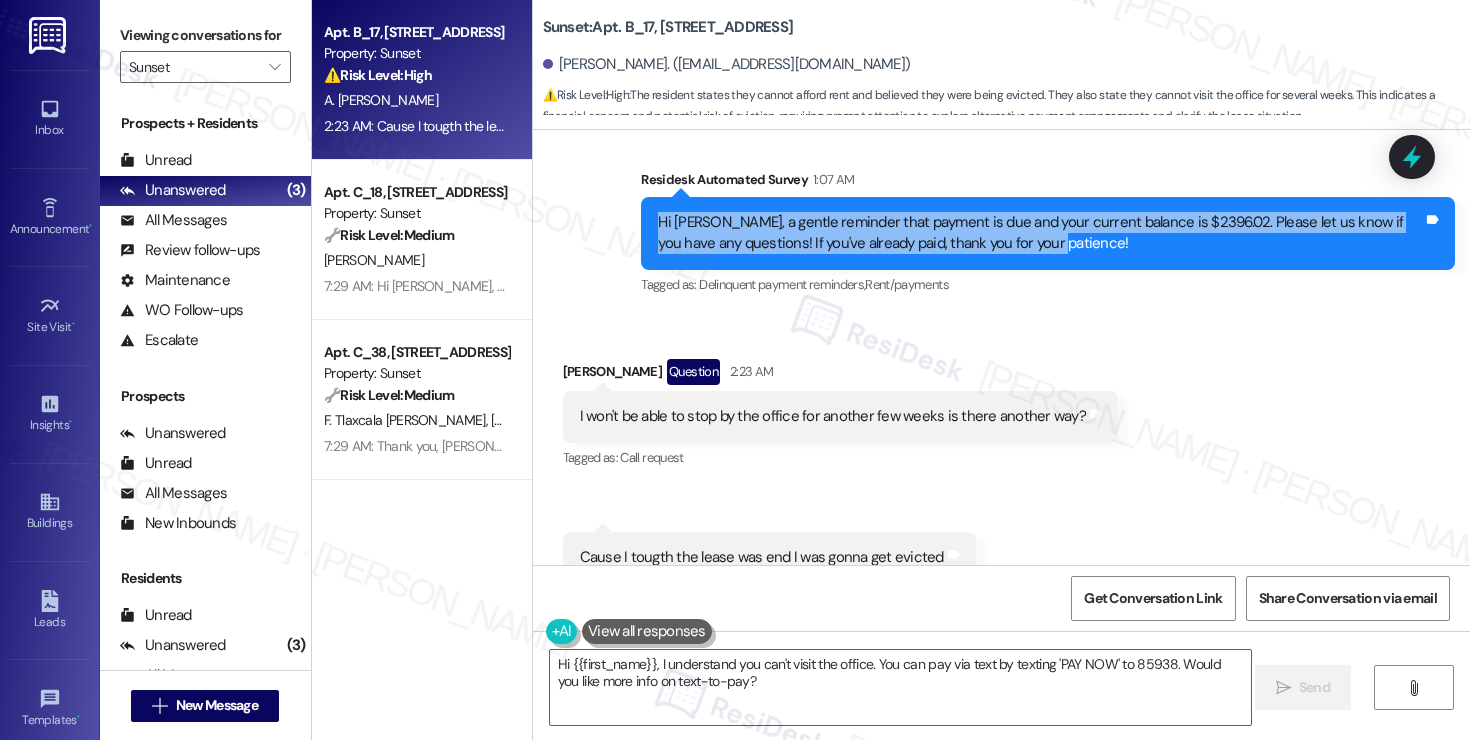 click on "I won't be able to stop by the office for another few weeks is there another way?" at bounding box center (833, 416) 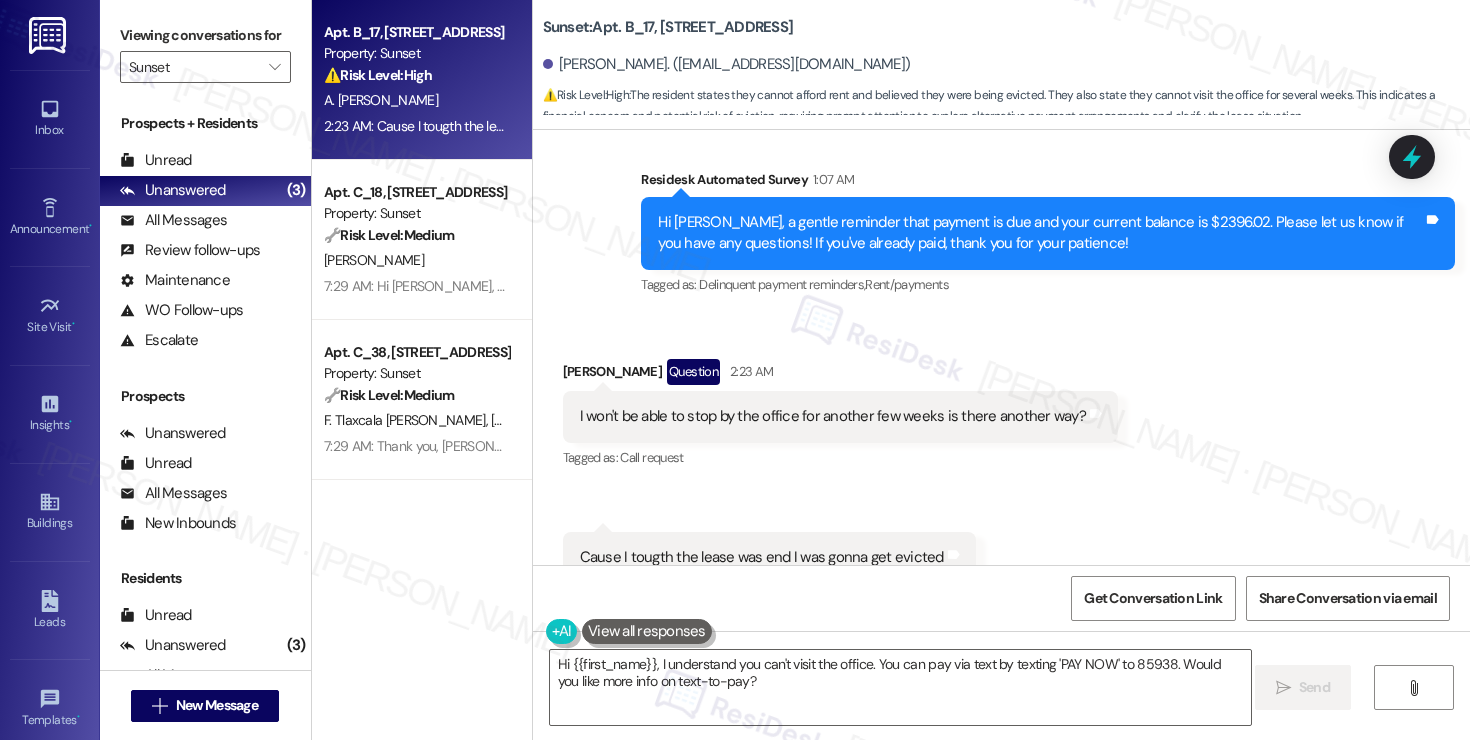 click on "I won't be able to stop by the office for another few weeks is there another way?" at bounding box center [833, 416] 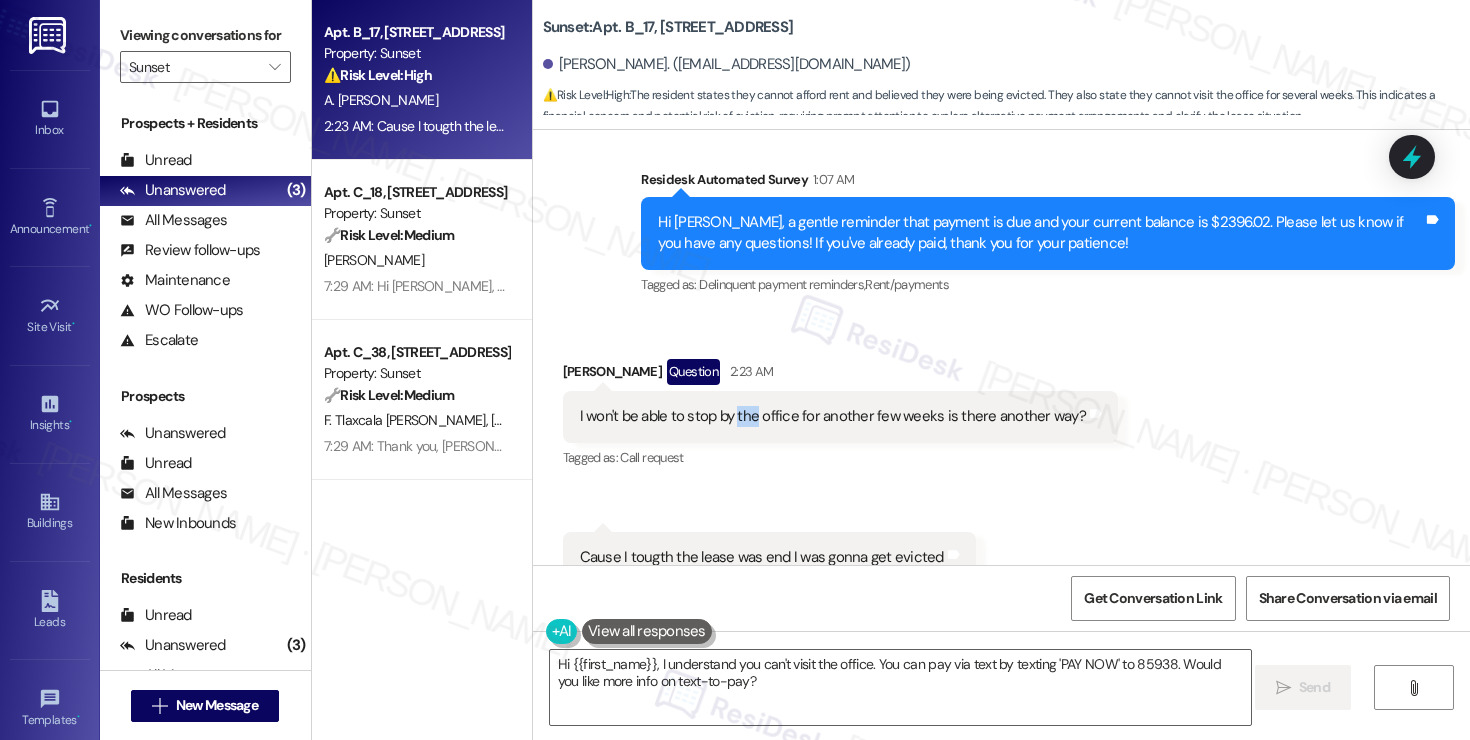 click on "I won't be able to stop by the office for another few weeks is there another way?" at bounding box center [833, 416] 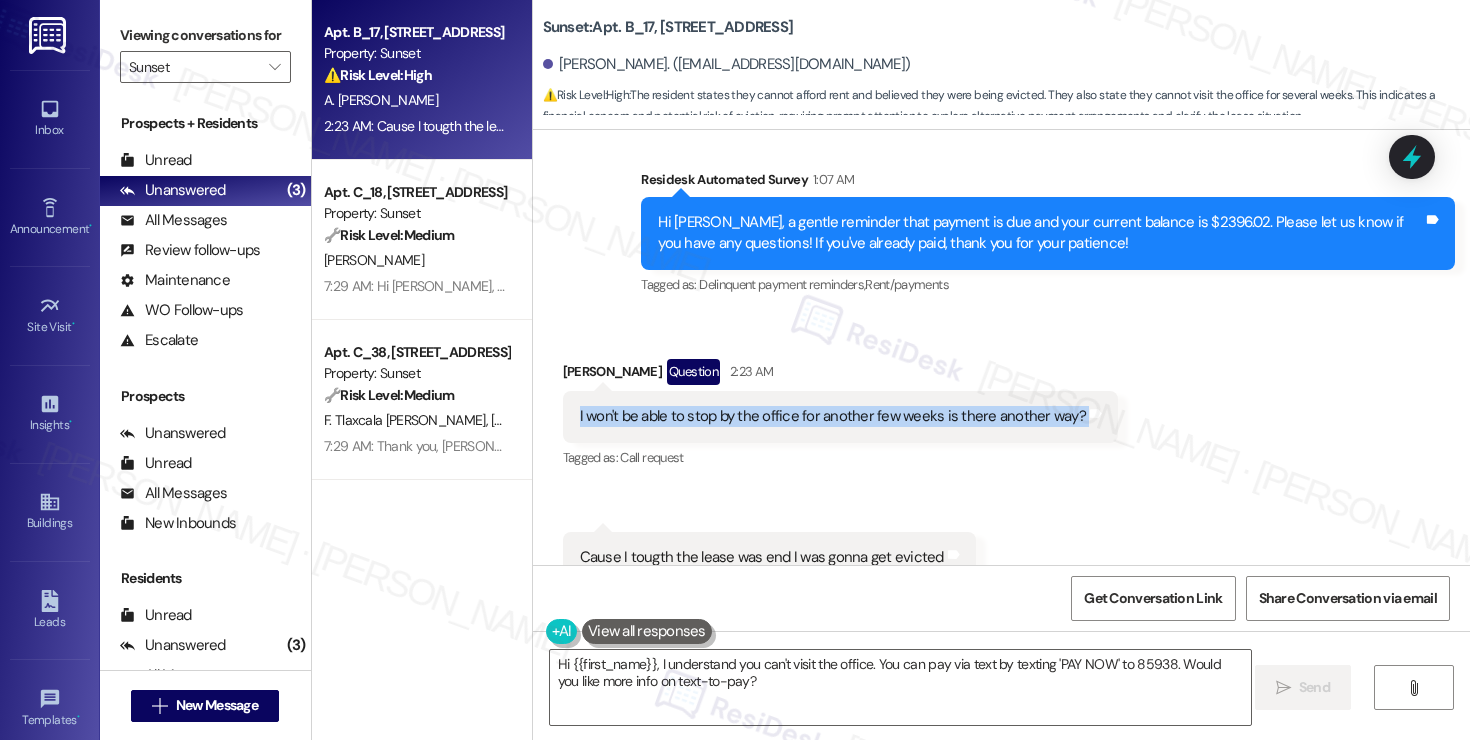copy on "I won't be able to stop by the office for another few weeks is there another way? Tags and notes" 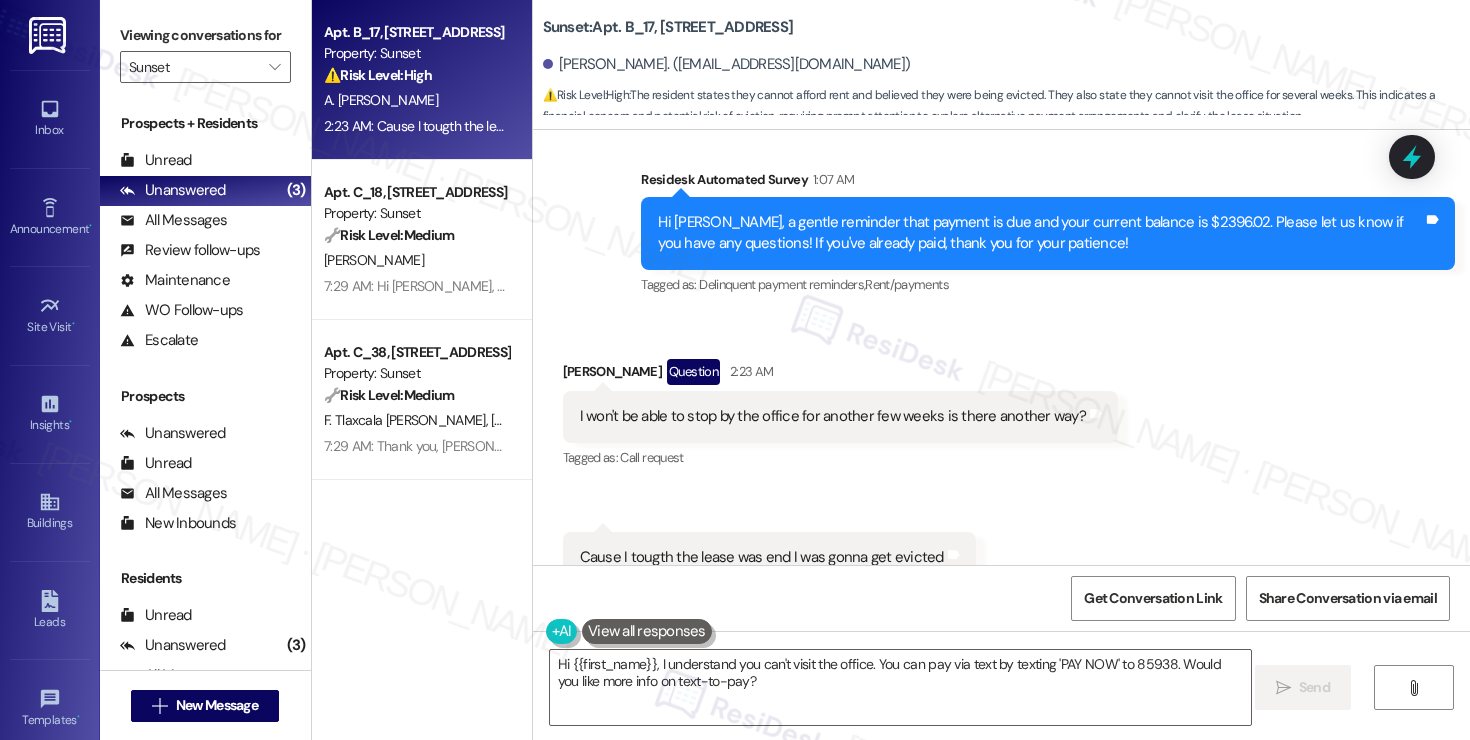 click on "Cause I tougth the lease was end I was gonna get evicted" at bounding box center [762, 557] 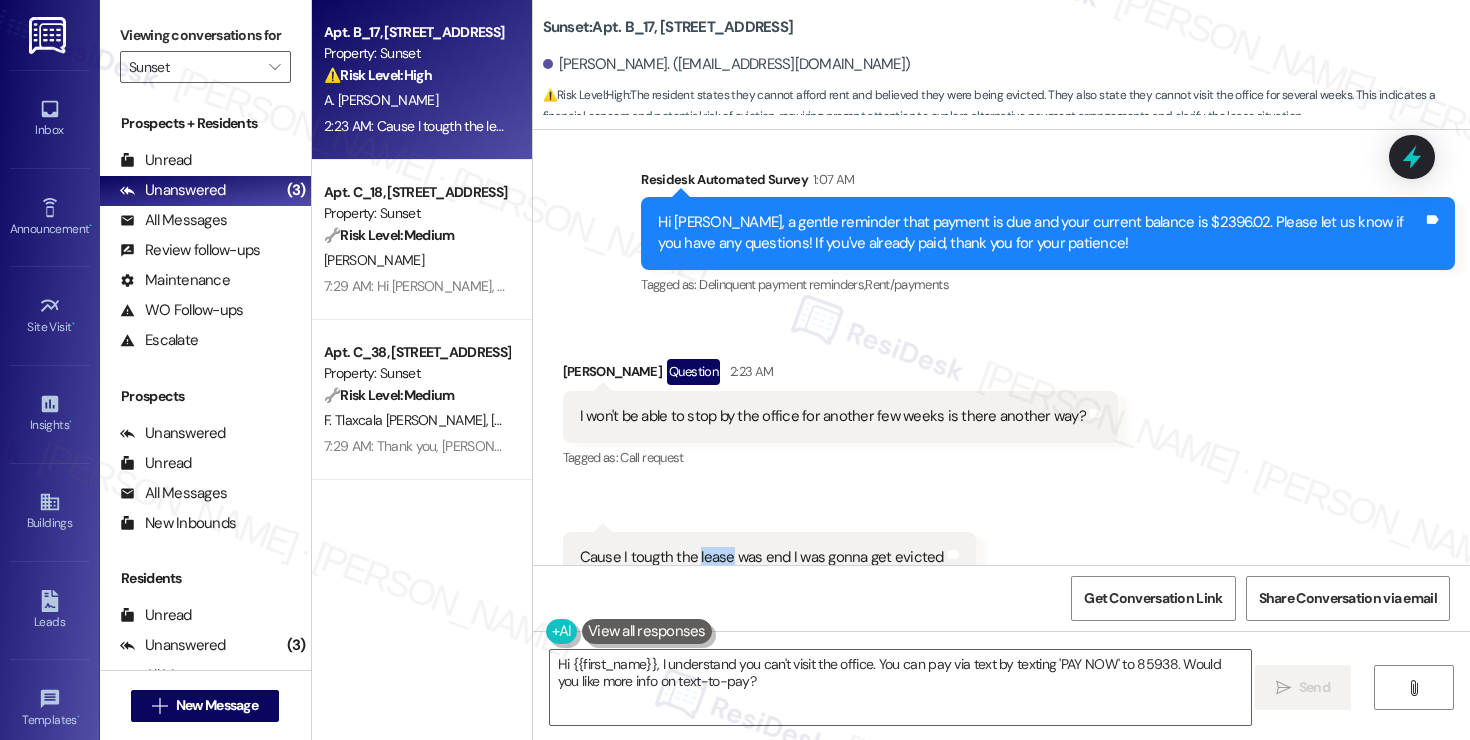 click on "Cause I tougth the lease was end I was gonna get evicted" at bounding box center (762, 557) 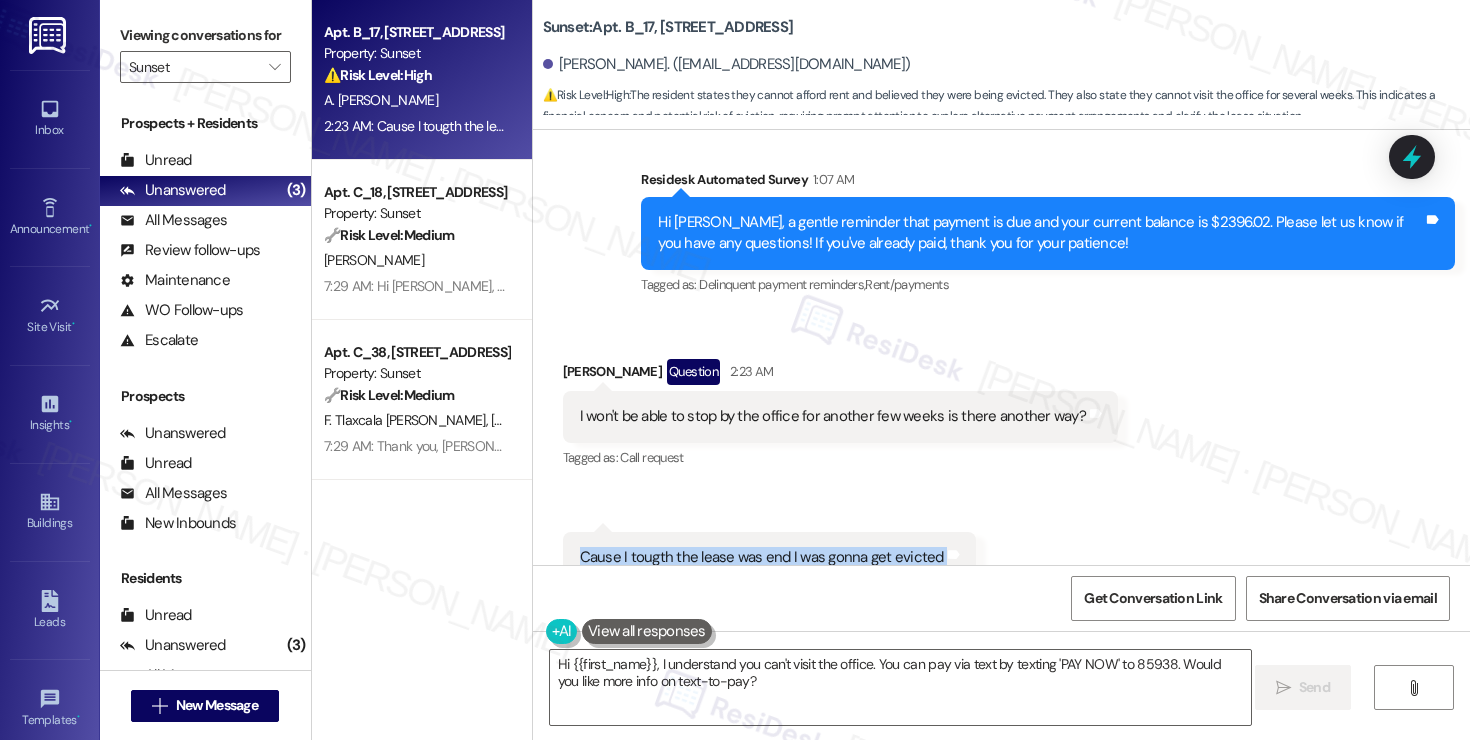 copy on "Cause I tougth the lease was end I was gonna get evicted  Tags and notes" 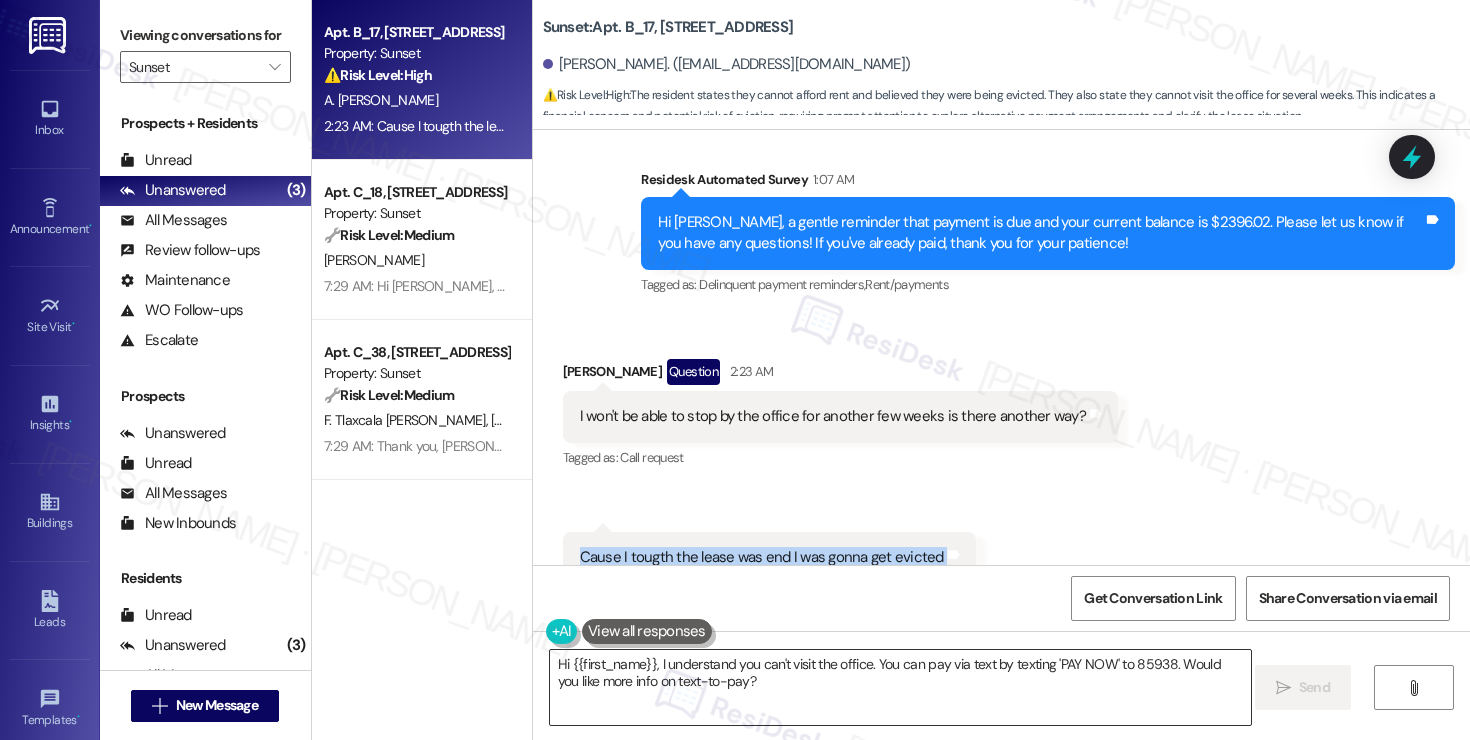 click on "Hi {{first_name}}, I understand you can't visit the office. You can pay via text by texting 'PAY NOW' to 85938. Would you like more info on text-to-pay?" at bounding box center [900, 687] 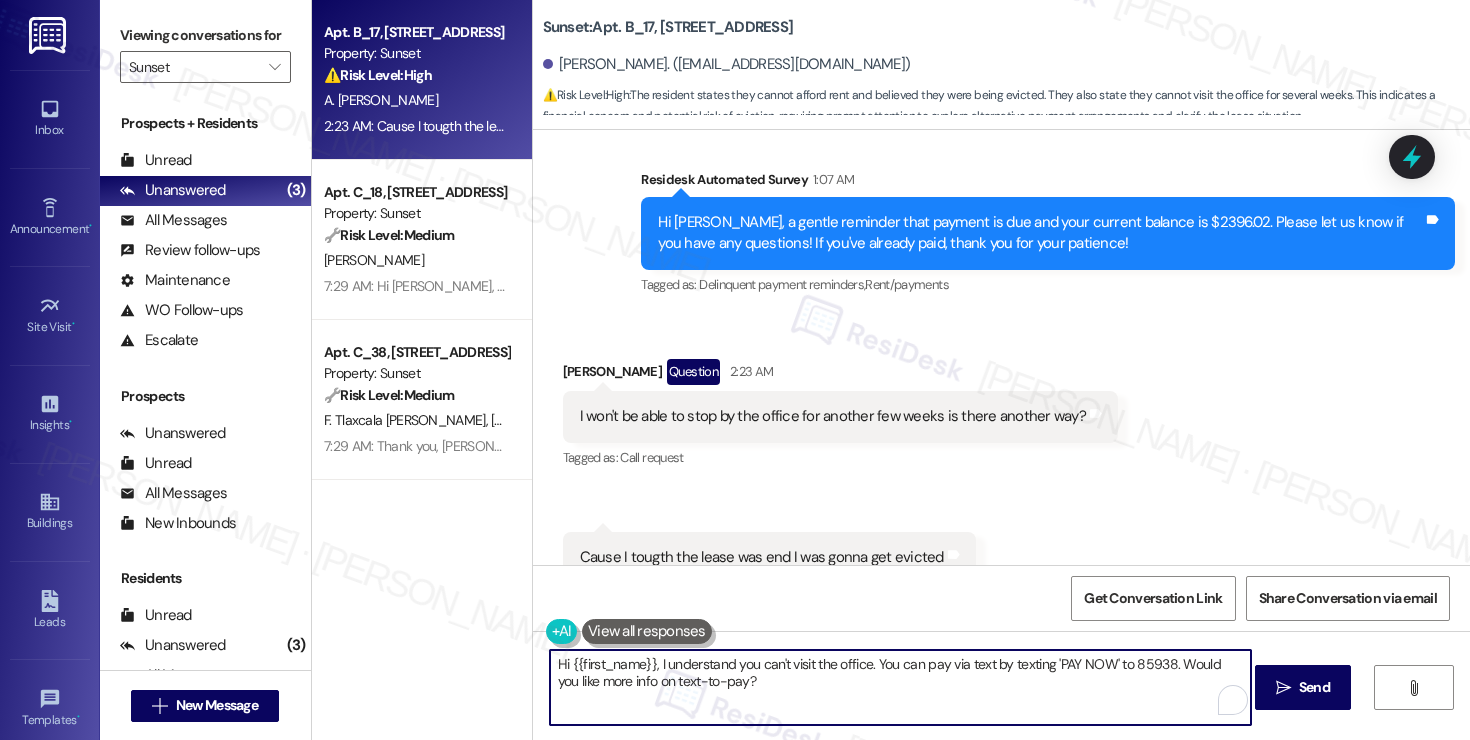 click on "Hi {{first_name}}, I understand you can't visit the office. You can pay via text by texting 'PAY NOW' to 85938. Would you like more info on text-to-pay?" at bounding box center [900, 687] 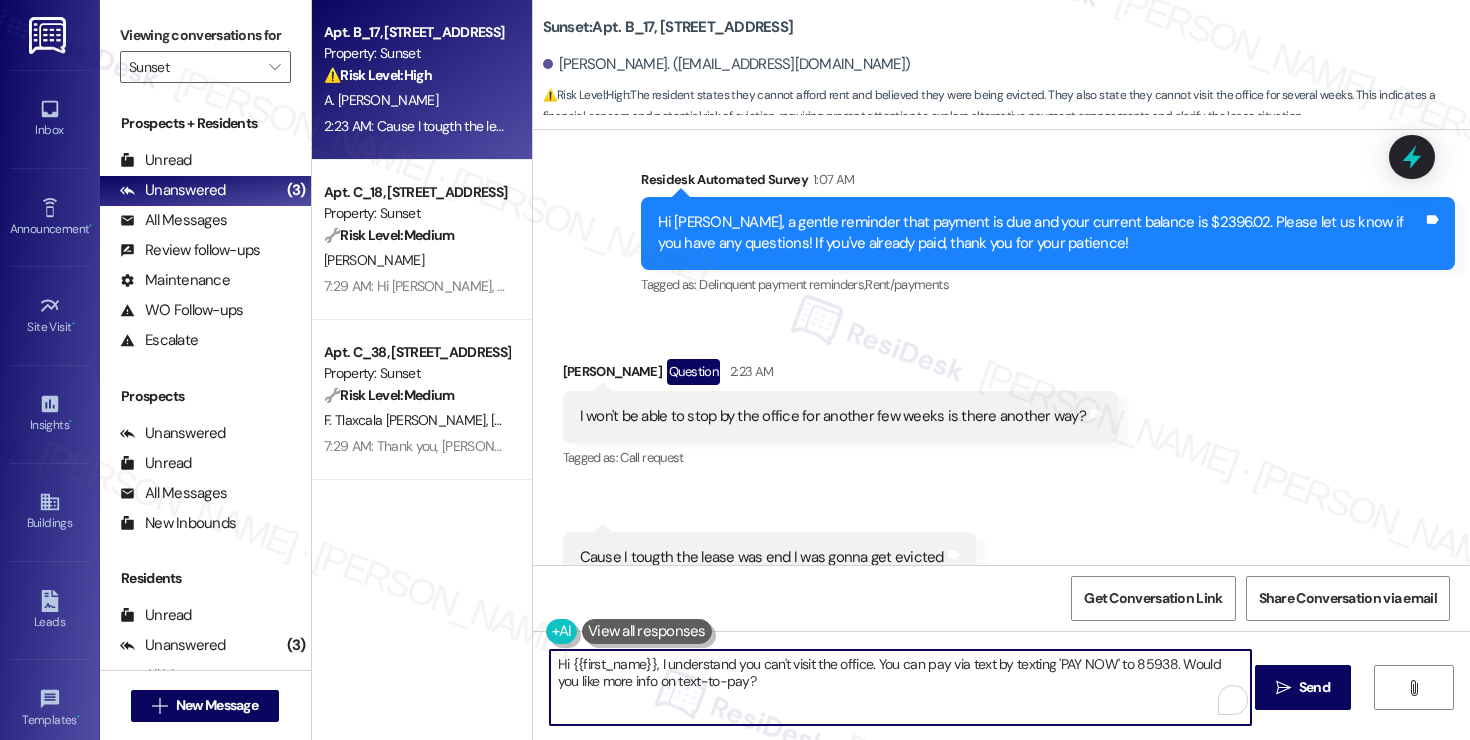 paste on "[PERSON_NAME], thank you for your message. Just to clarify—when you mentioned you thought the lease had ended and you were going to be evicted, could you share a bit more about what you meant? We want to make sure we fully understand your situation and help accordingly." 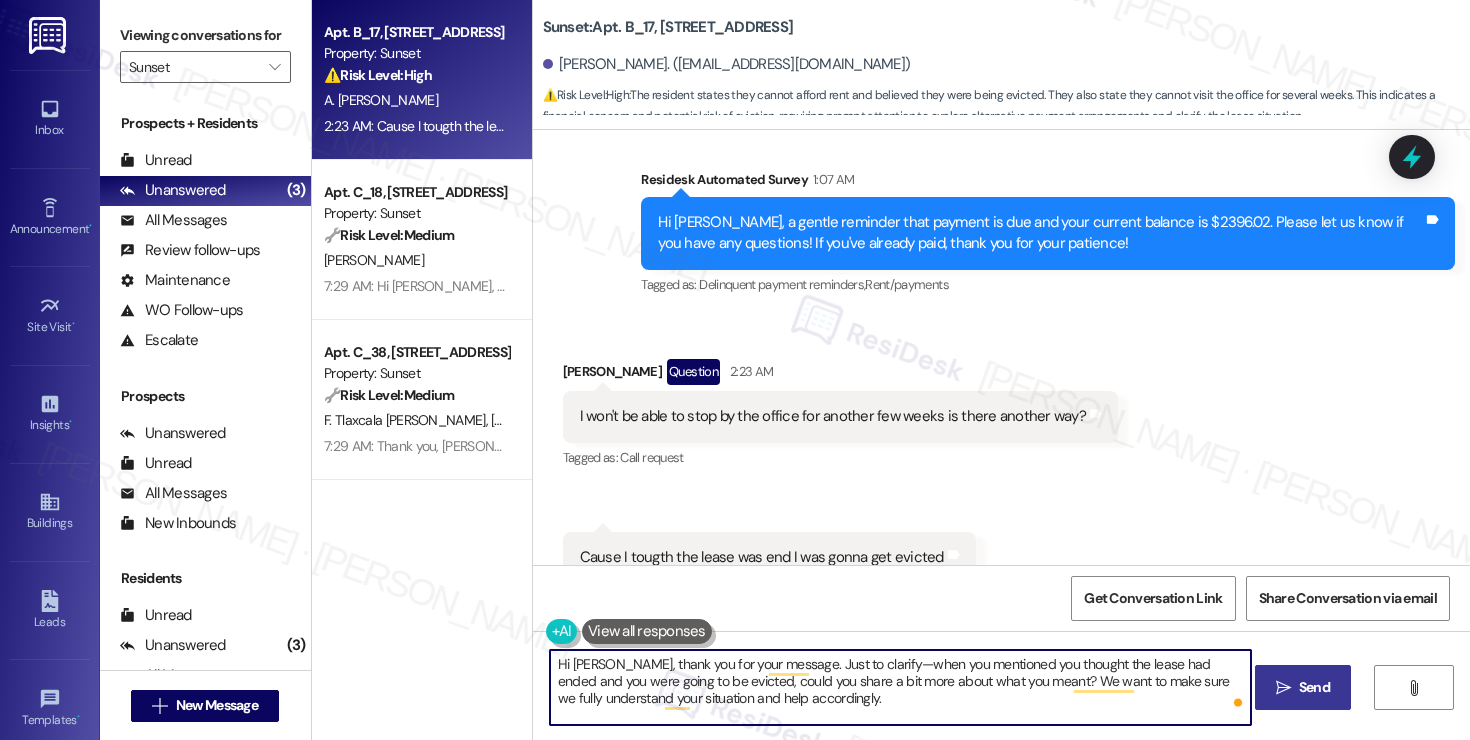 type on "Hi [PERSON_NAME], thank you for your message. Just to clarify—when you mentioned you thought the lease had ended and you were going to be evicted, could you share a bit more about what you meant? We want to make sure we fully understand your situation and help accordingly." 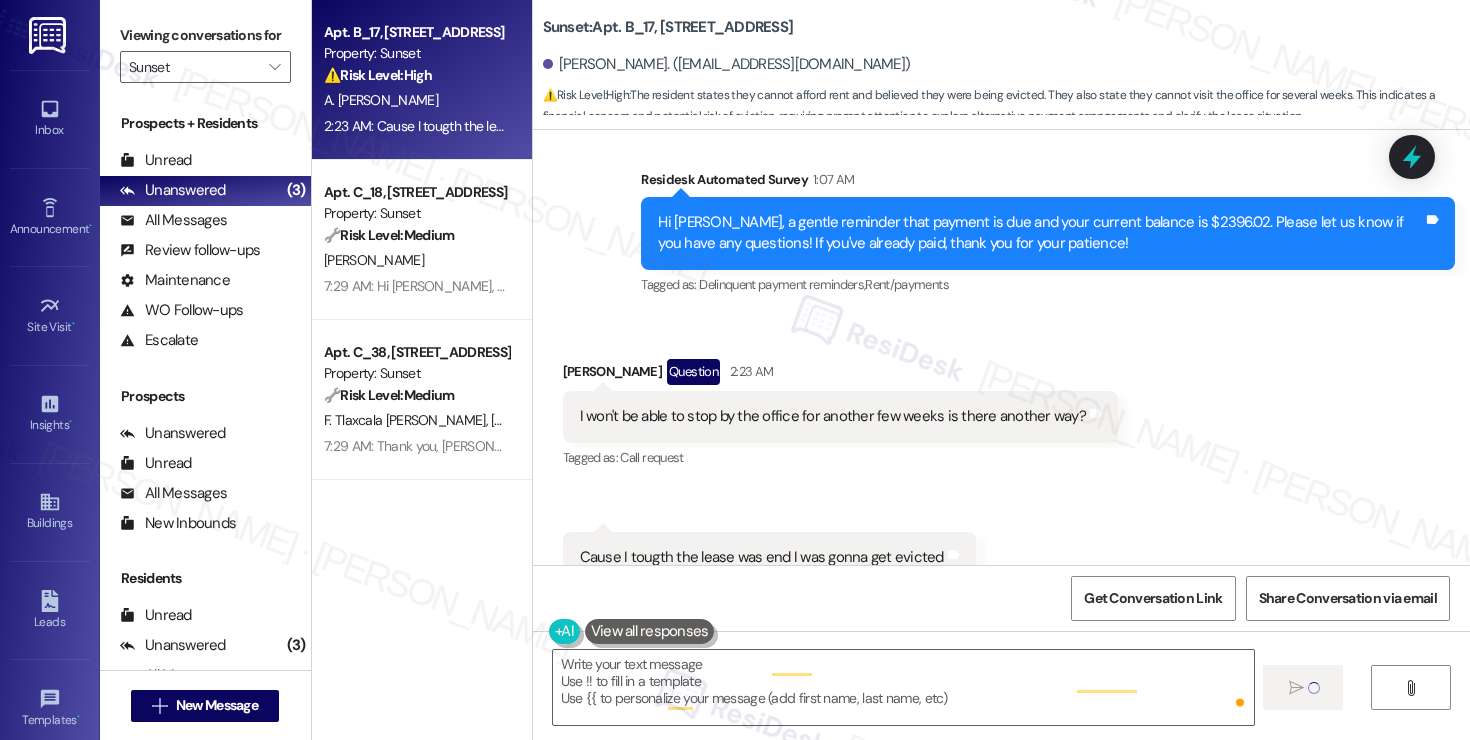 type on "Fetching suggested responses. Please feel free to read through the conversation in the meantime." 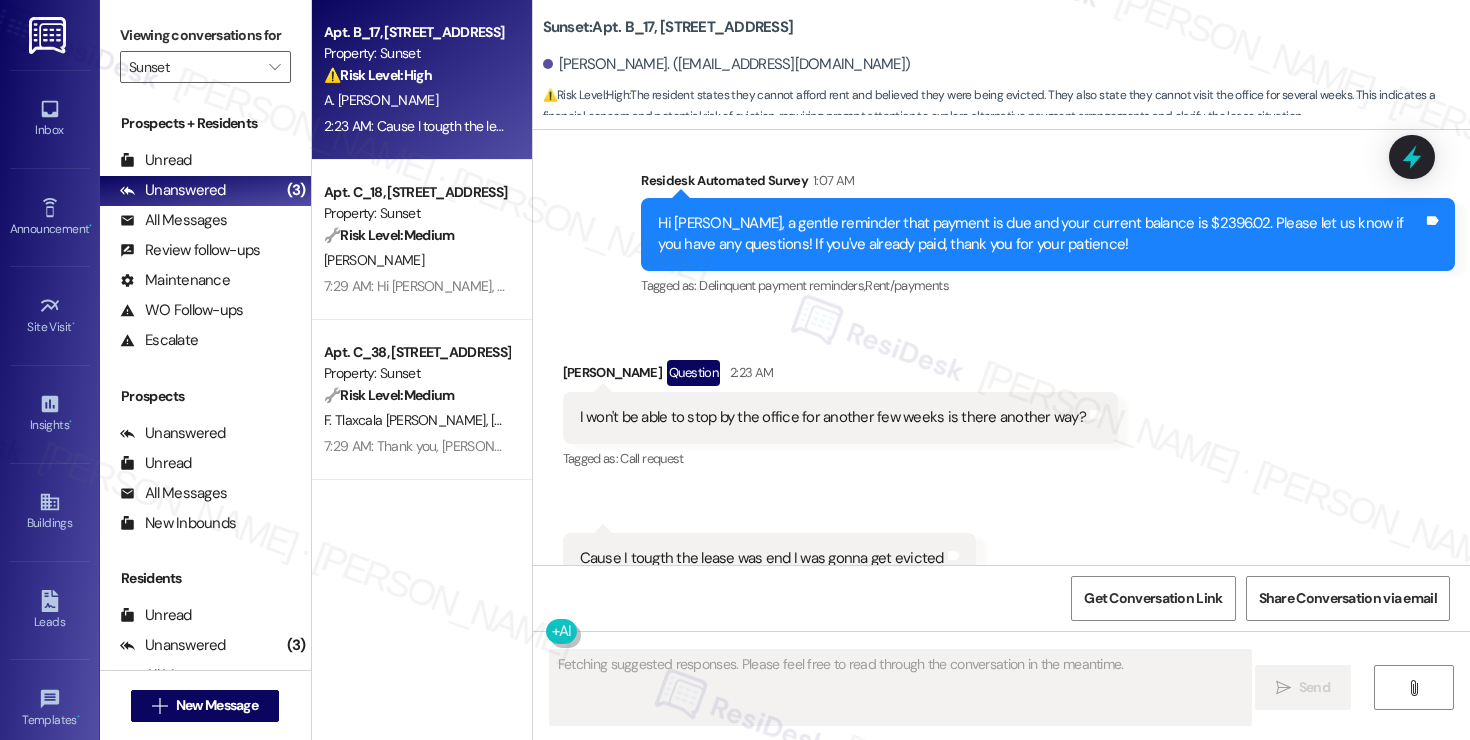 scroll, scrollTop: 2429, scrollLeft: 0, axis: vertical 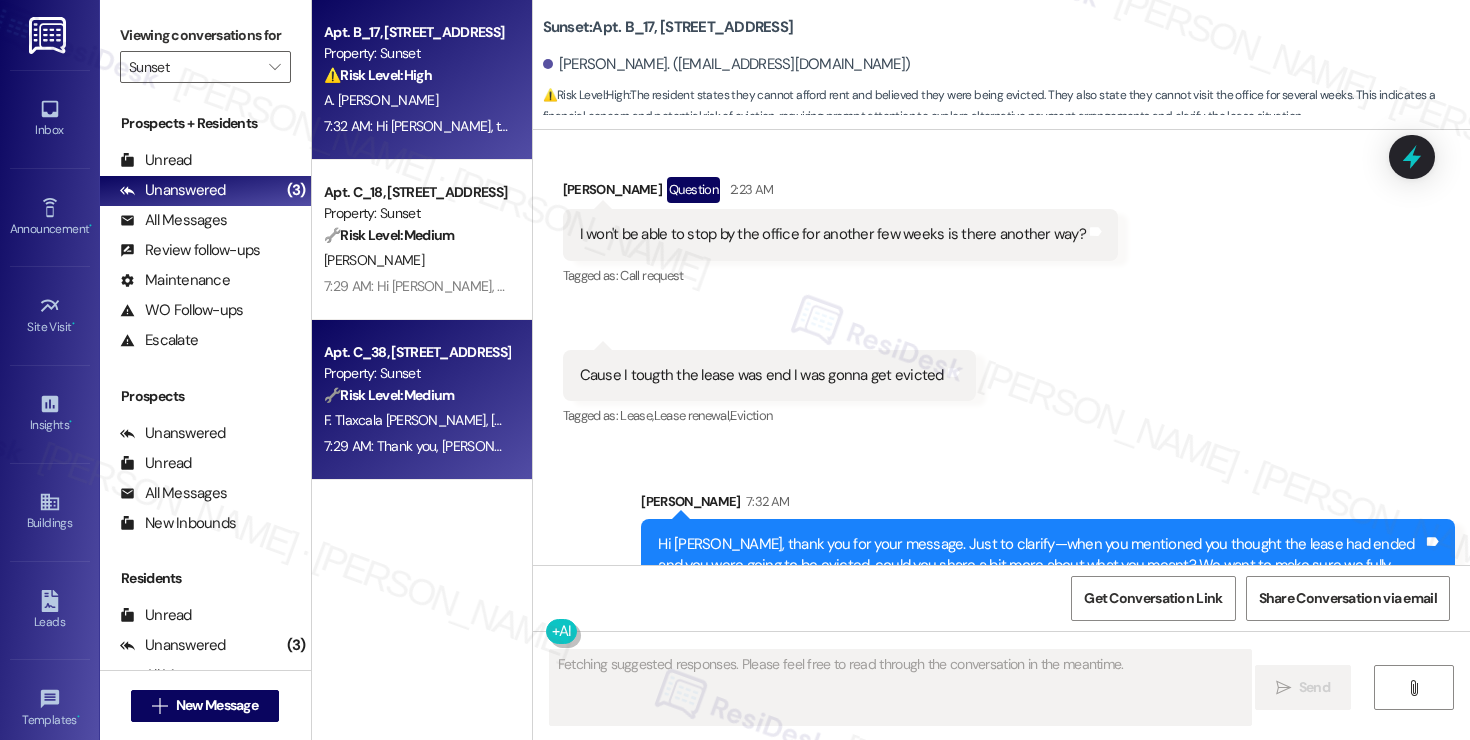 click on "🔧  Risk Level:  Medium The resident is confirming that they already paid their rent. This is in response to a payment reminder. No indication of dispute or policy concern." at bounding box center [416, 395] 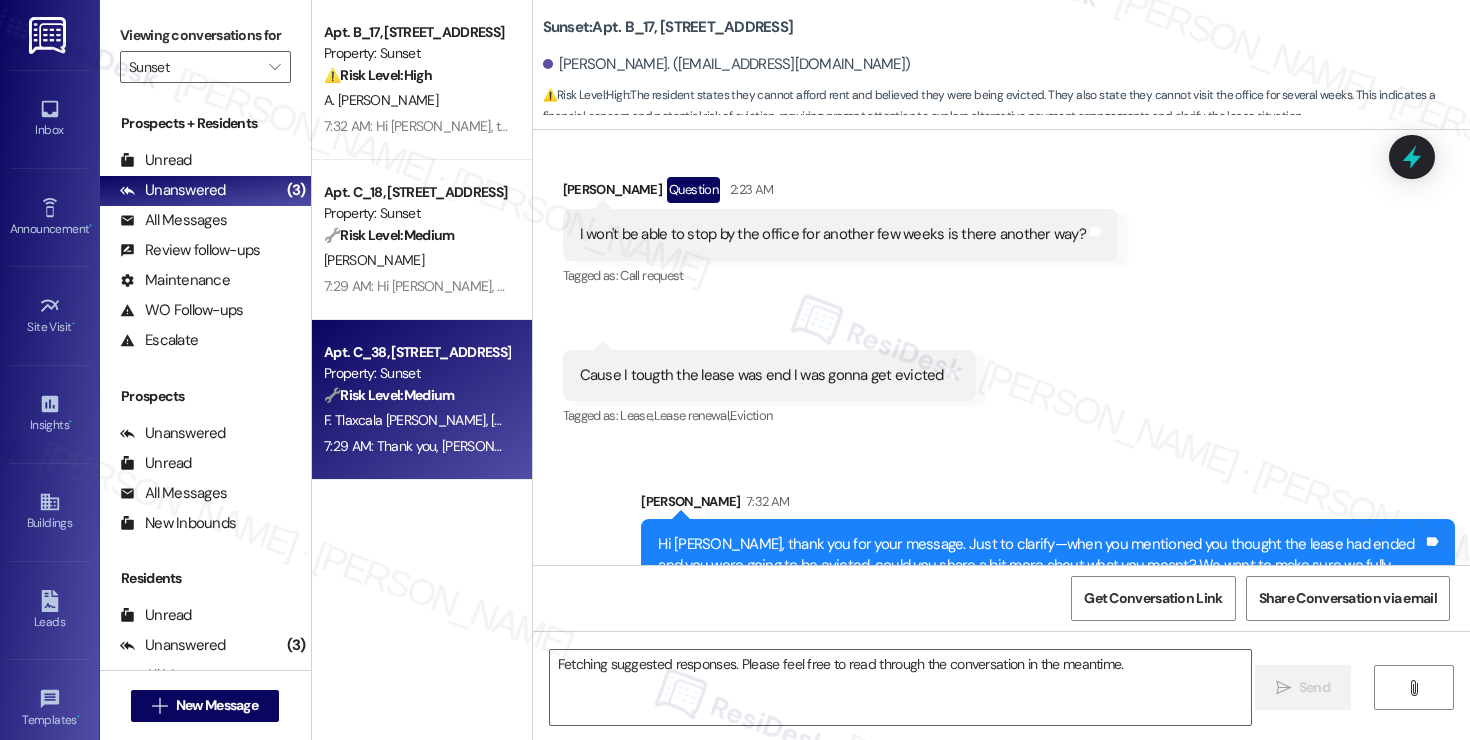 click on "🔧  Risk Level:  Medium The resident is confirming that they already paid their rent. This is in response to a payment reminder. No indication of dispute or policy concern." at bounding box center [416, 395] 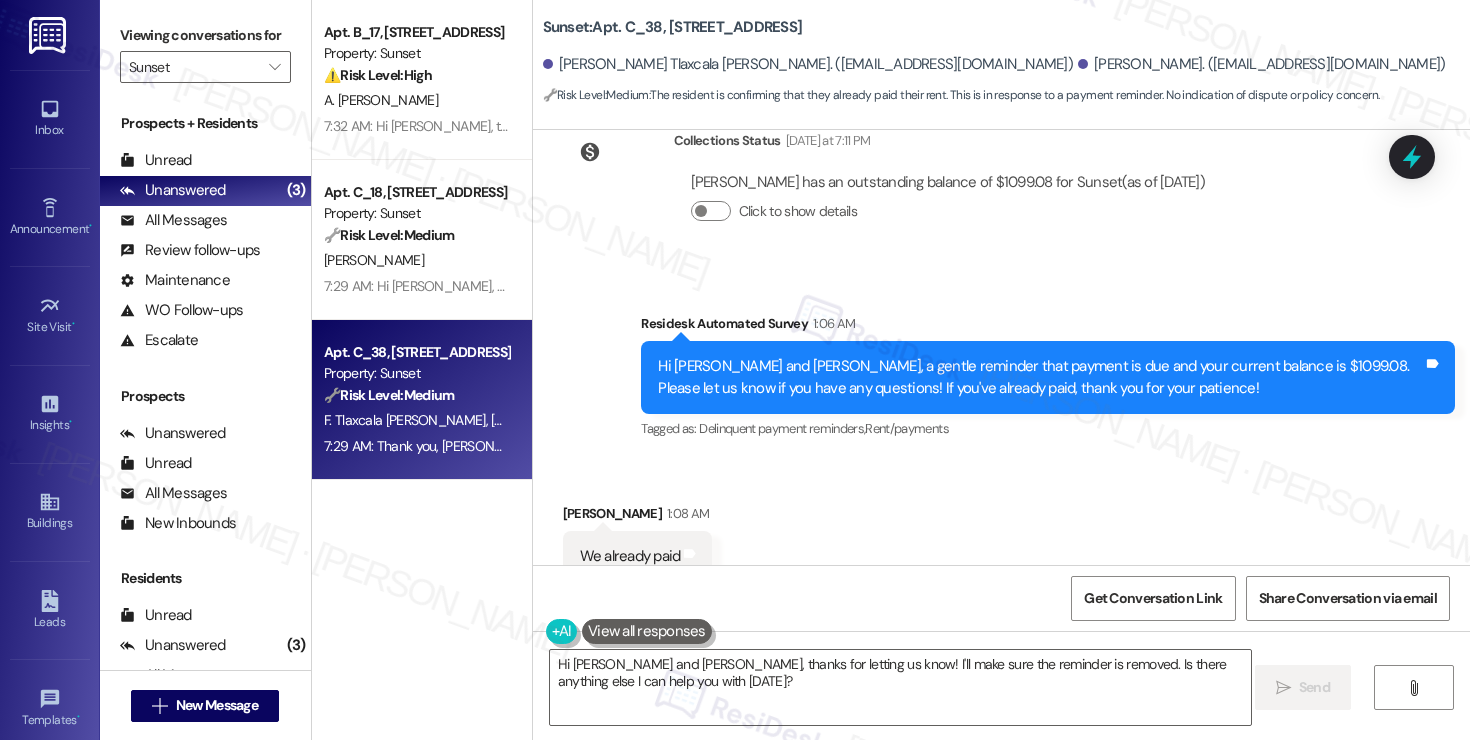 scroll, scrollTop: 2037, scrollLeft: 0, axis: vertical 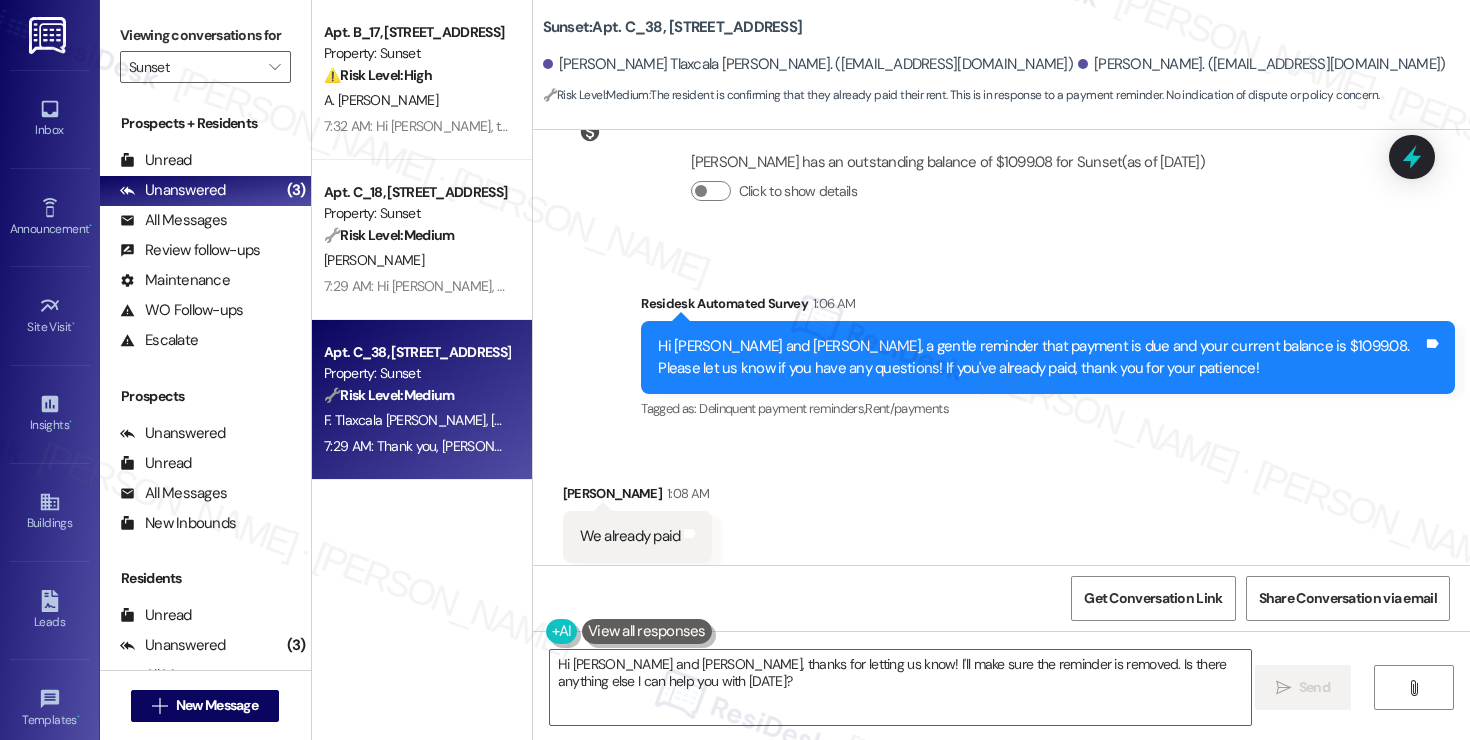 click on "Received via SMS [PERSON_NAME] 1:08 AM We already paid  Tags and notes Tagged as:   Rent/payments Click to highlight conversations about Rent/payments" at bounding box center [1001, 522] 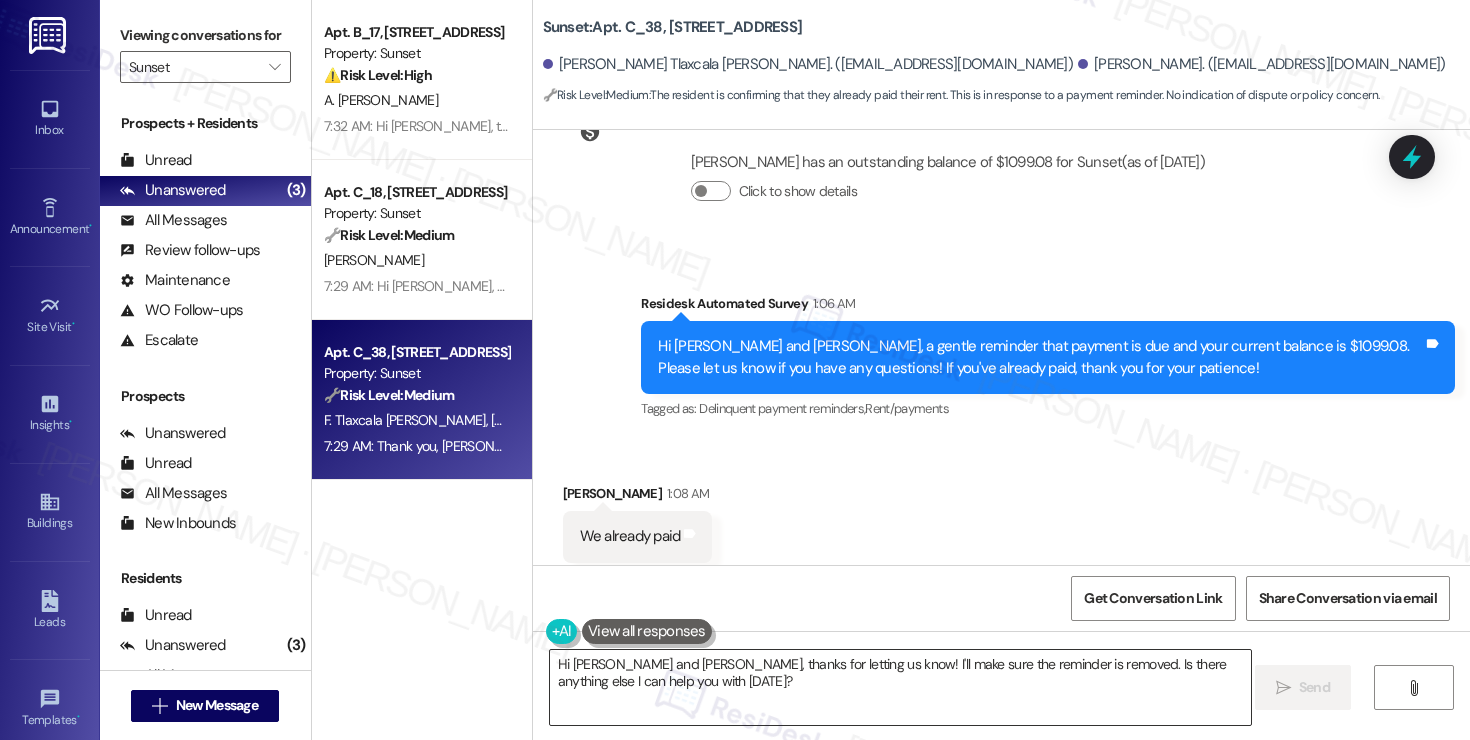 click on "Hi [PERSON_NAME] and [PERSON_NAME], thanks for letting us know! I'll make sure the reminder is removed. Is there anything else I can help you with [DATE]?" at bounding box center [900, 687] 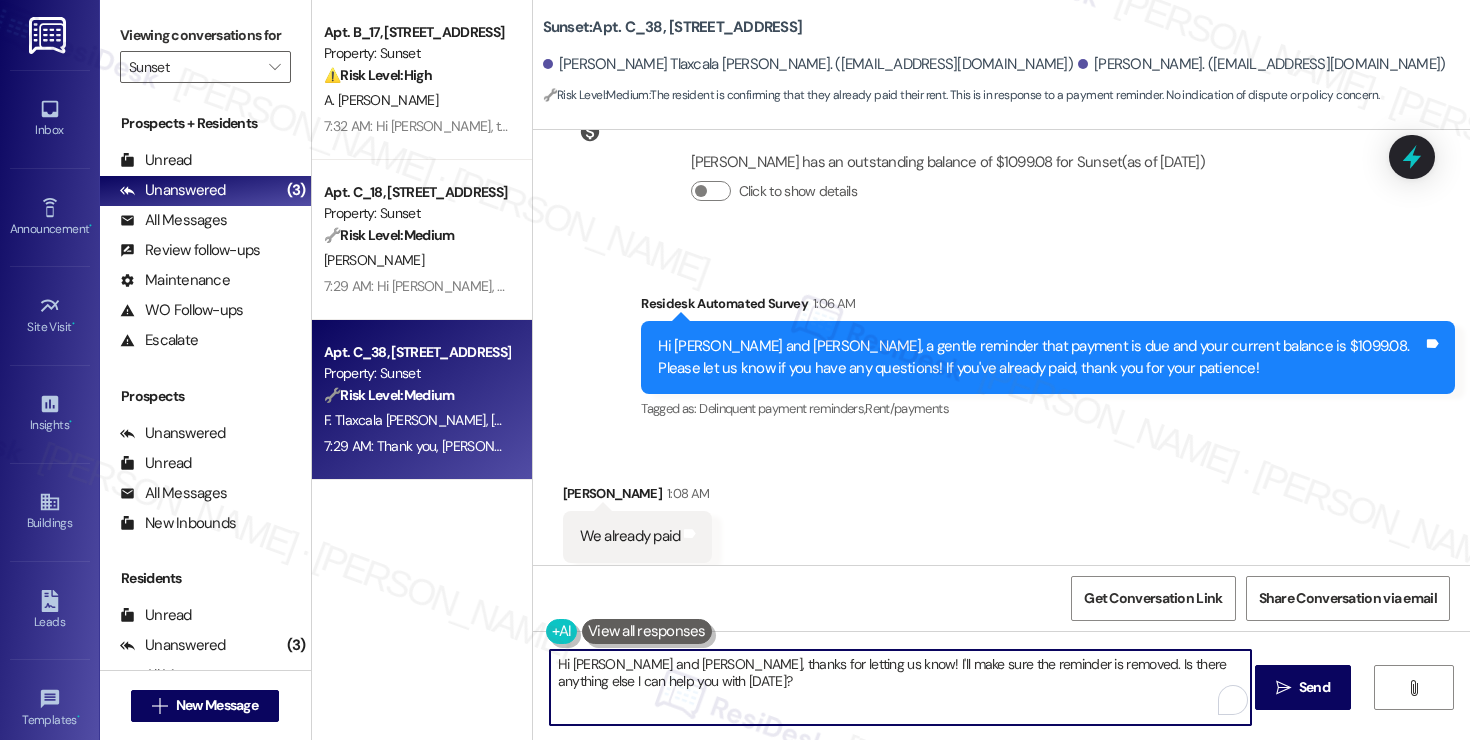click on "Hi [PERSON_NAME] and [PERSON_NAME], thanks for letting us know! I'll make sure the reminder is removed. Is there anything else I can help you with [DATE]?" at bounding box center (900, 687) 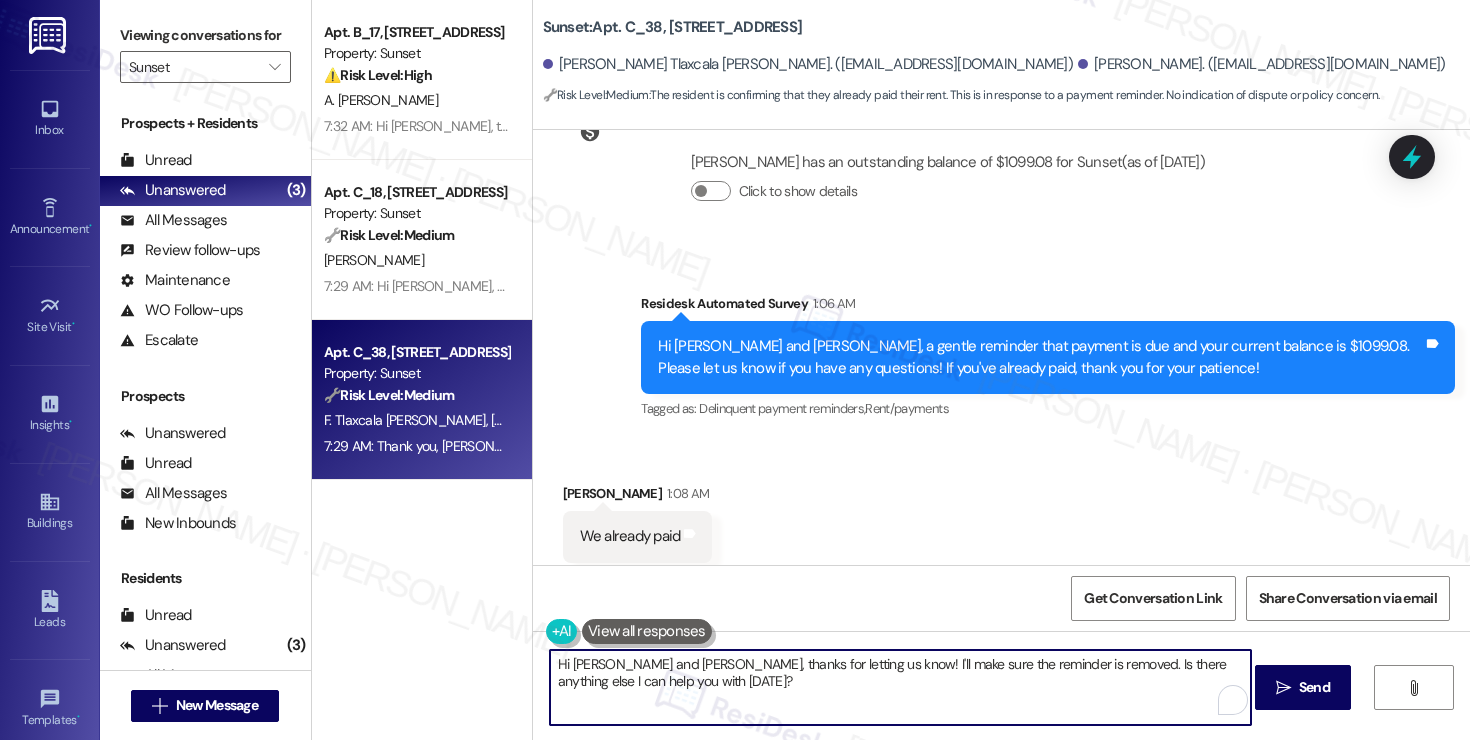 paste on "Thank you, {{first_name}}, for your payment! If there's anything we can help you with, please don't hesitate to reach out." 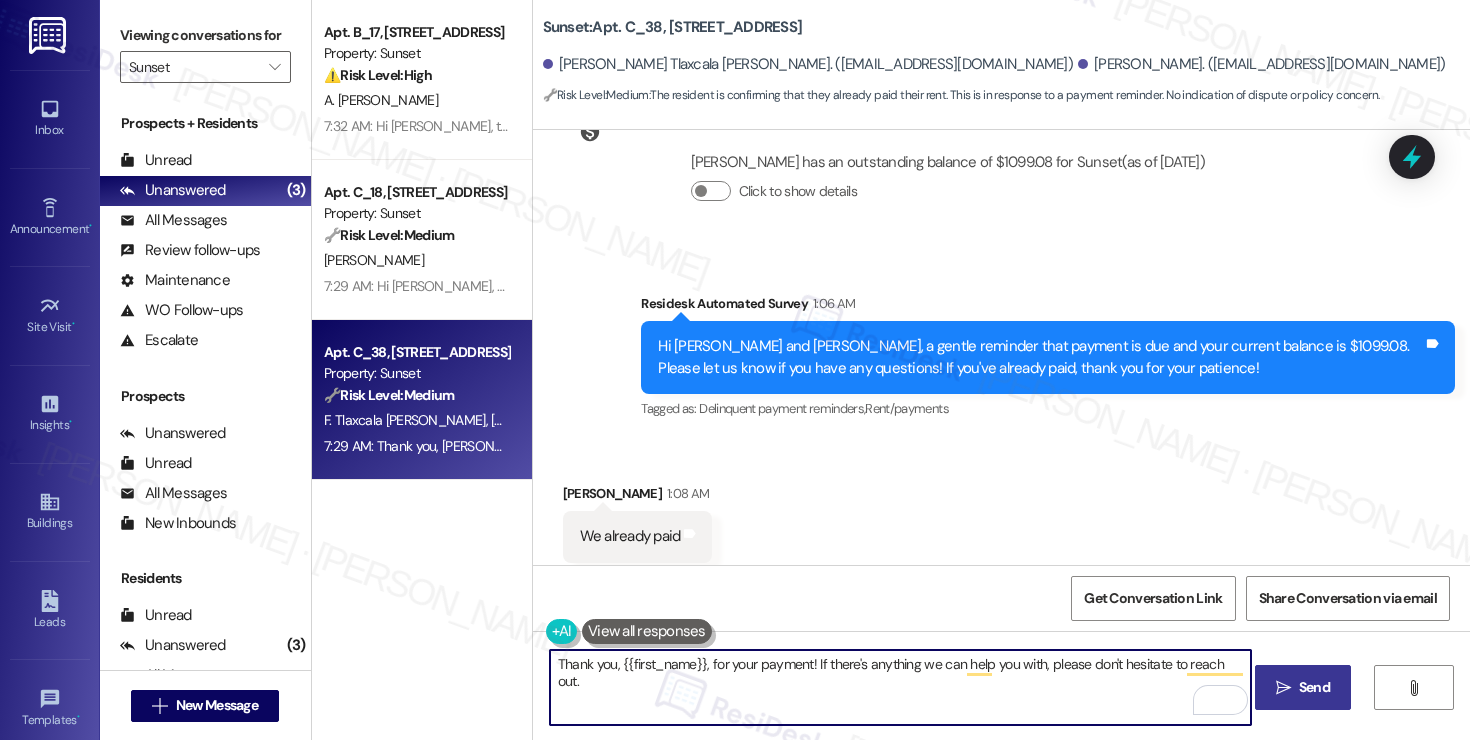 type on "Thank you, {{first_name}}, for your payment! If there's anything we can help you with, please don't hesitate to reach out." 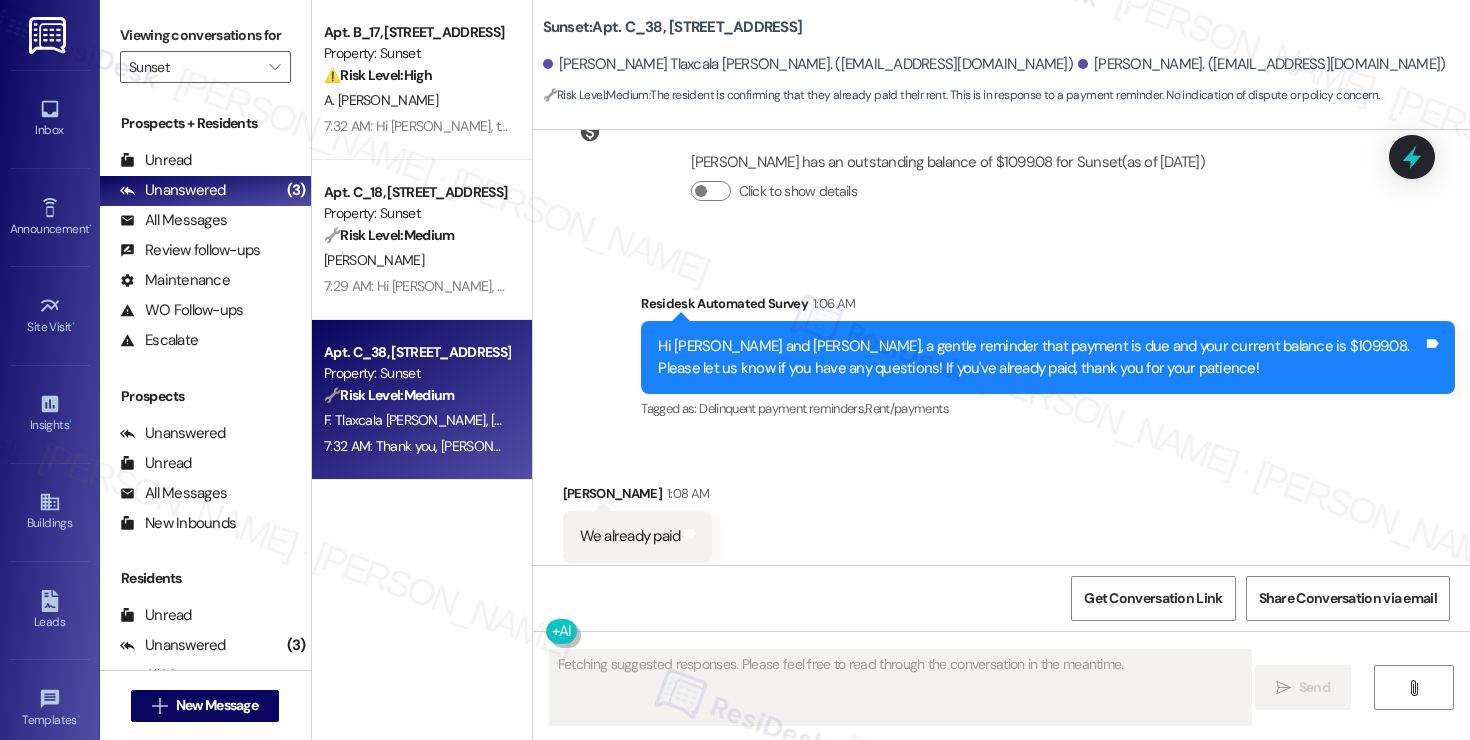 scroll, scrollTop: 2346, scrollLeft: 0, axis: vertical 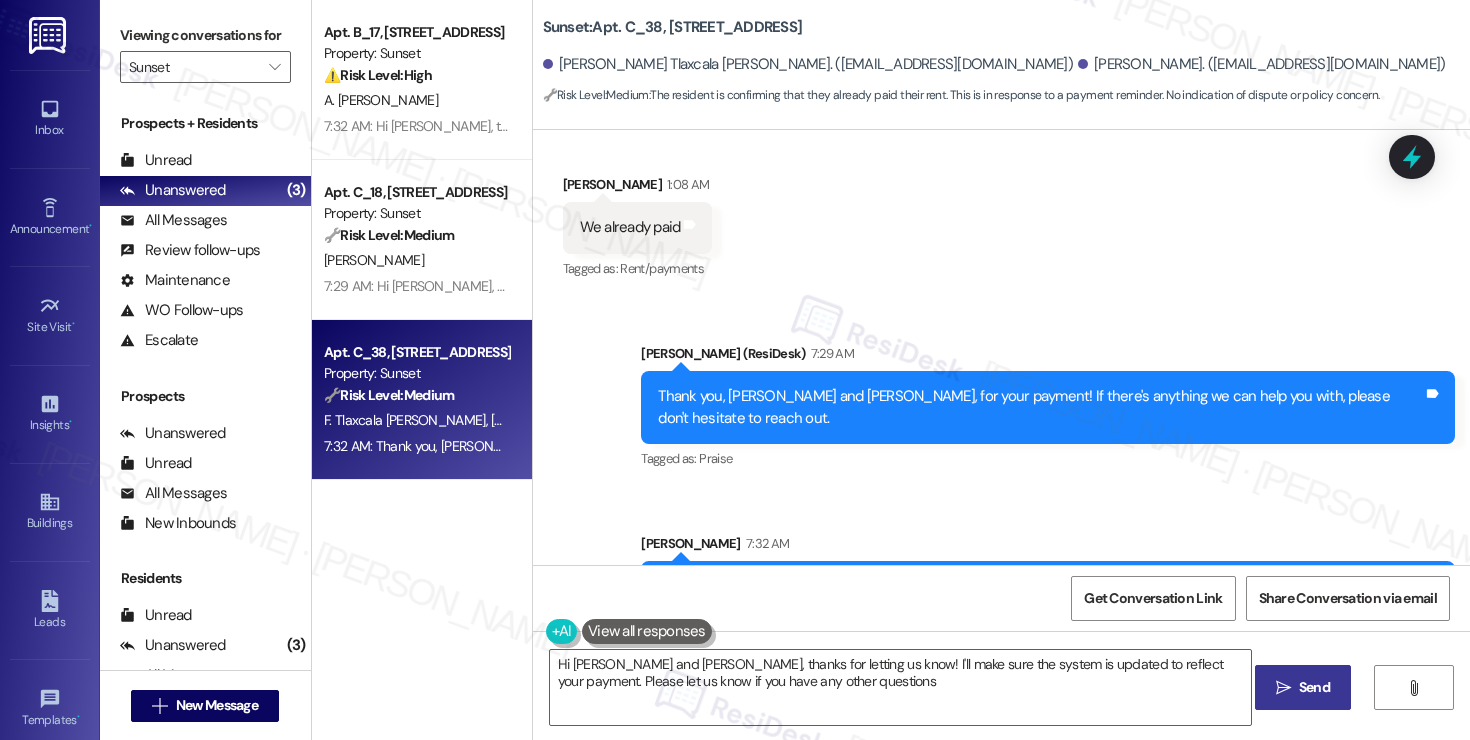 type on "Hi [PERSON_NAME] and [PERSON_NAME], thanks for letting us know! I'll make sure the system is updated to reflect your payment. Please let us know if you have any other questions!" 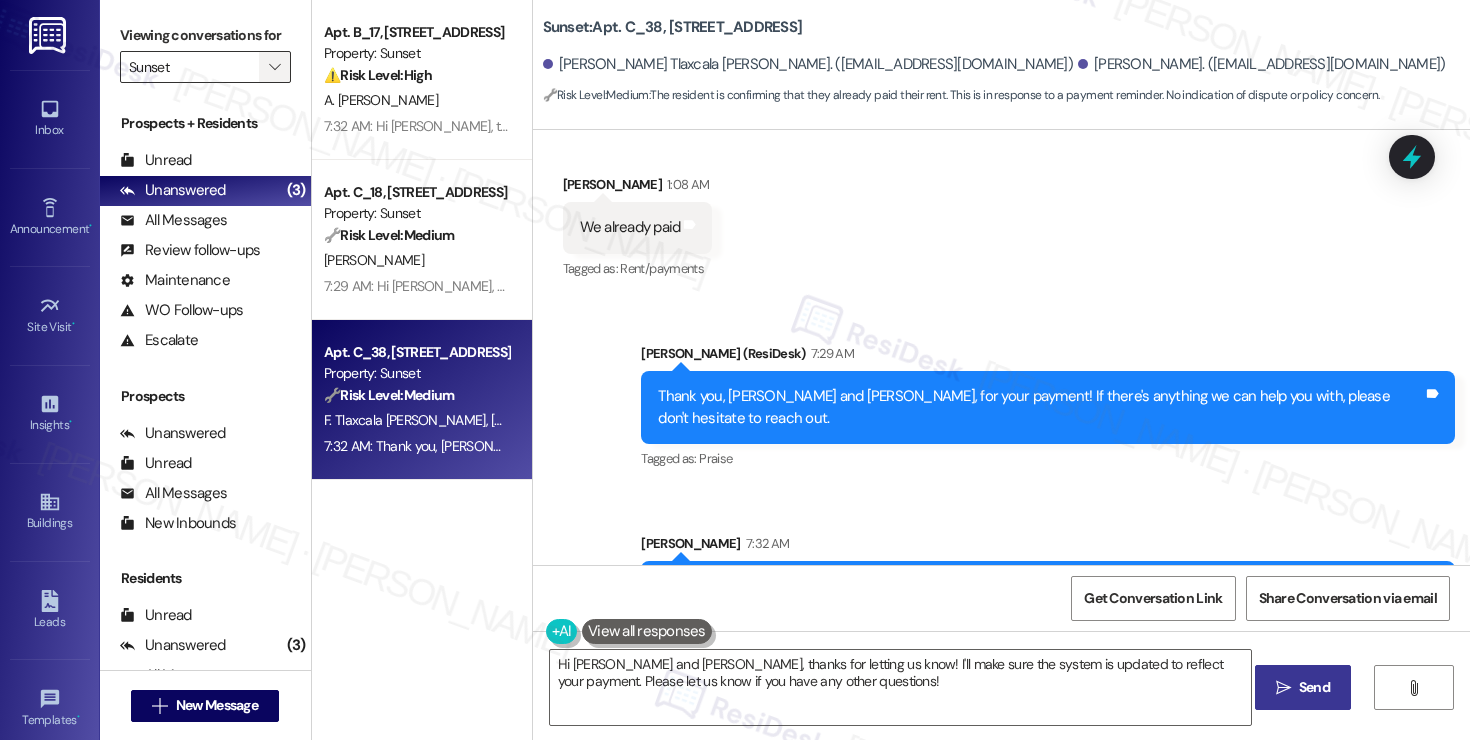 click on "" at bounding box center [274, 67] 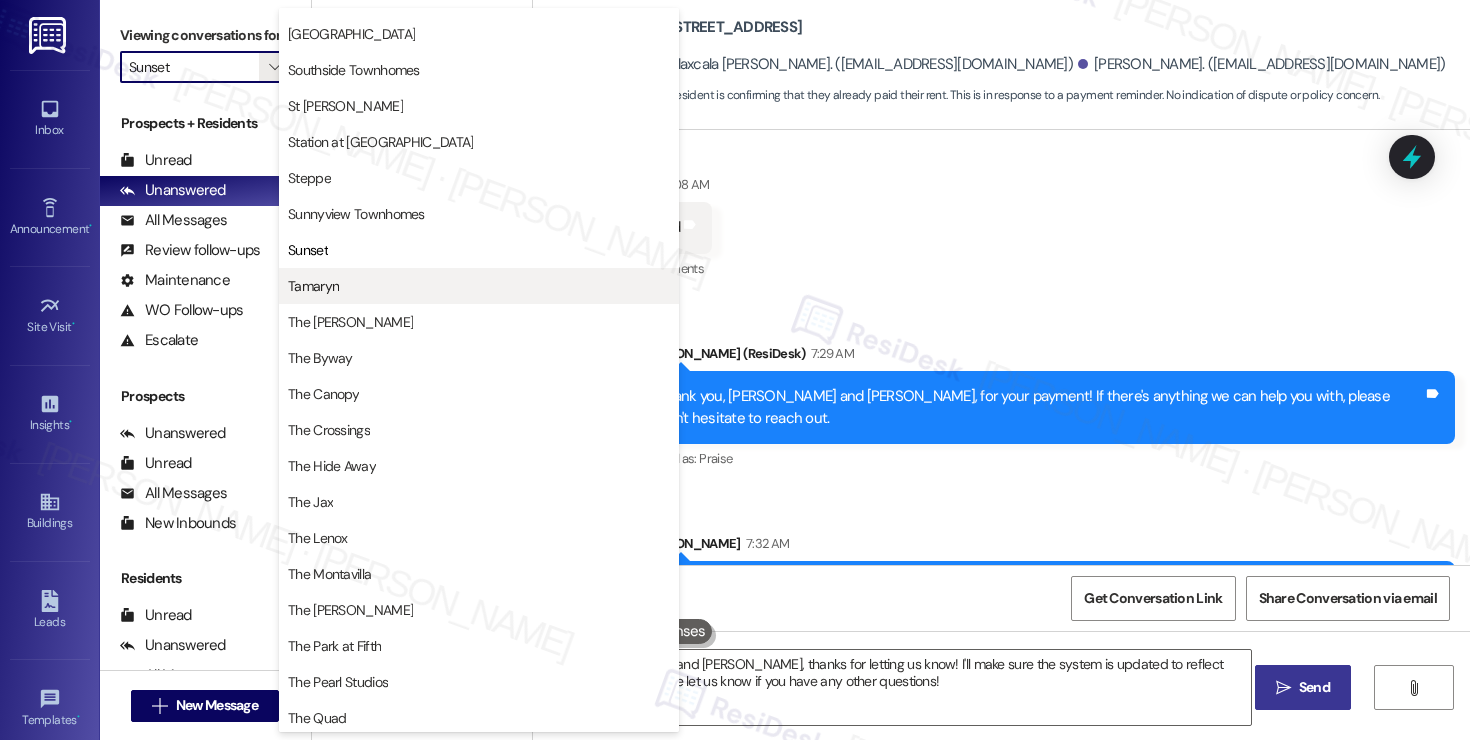 scroll, scrollTop: 3177, scrollLeft: 0, axis: vertical 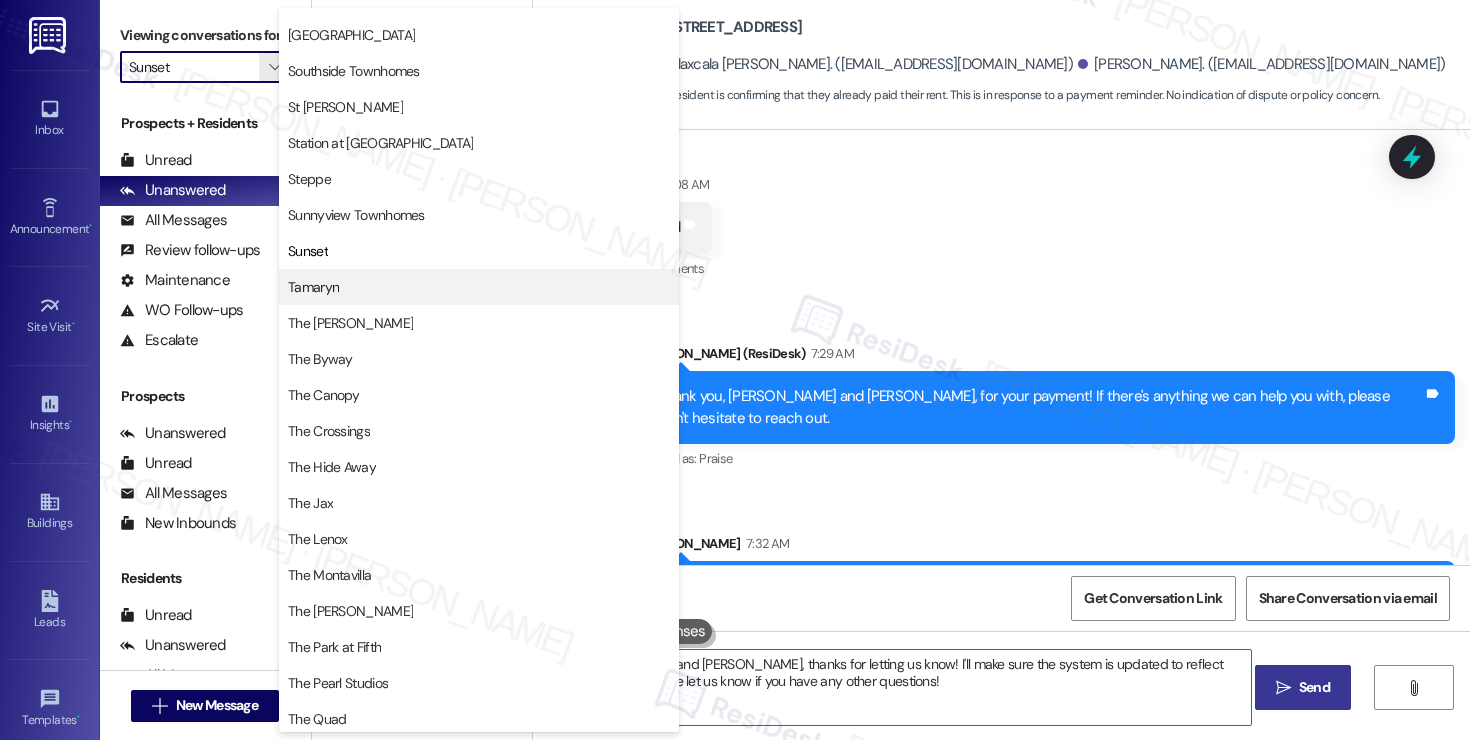 click on "Tamaryn" at bounding box center [313, 287] 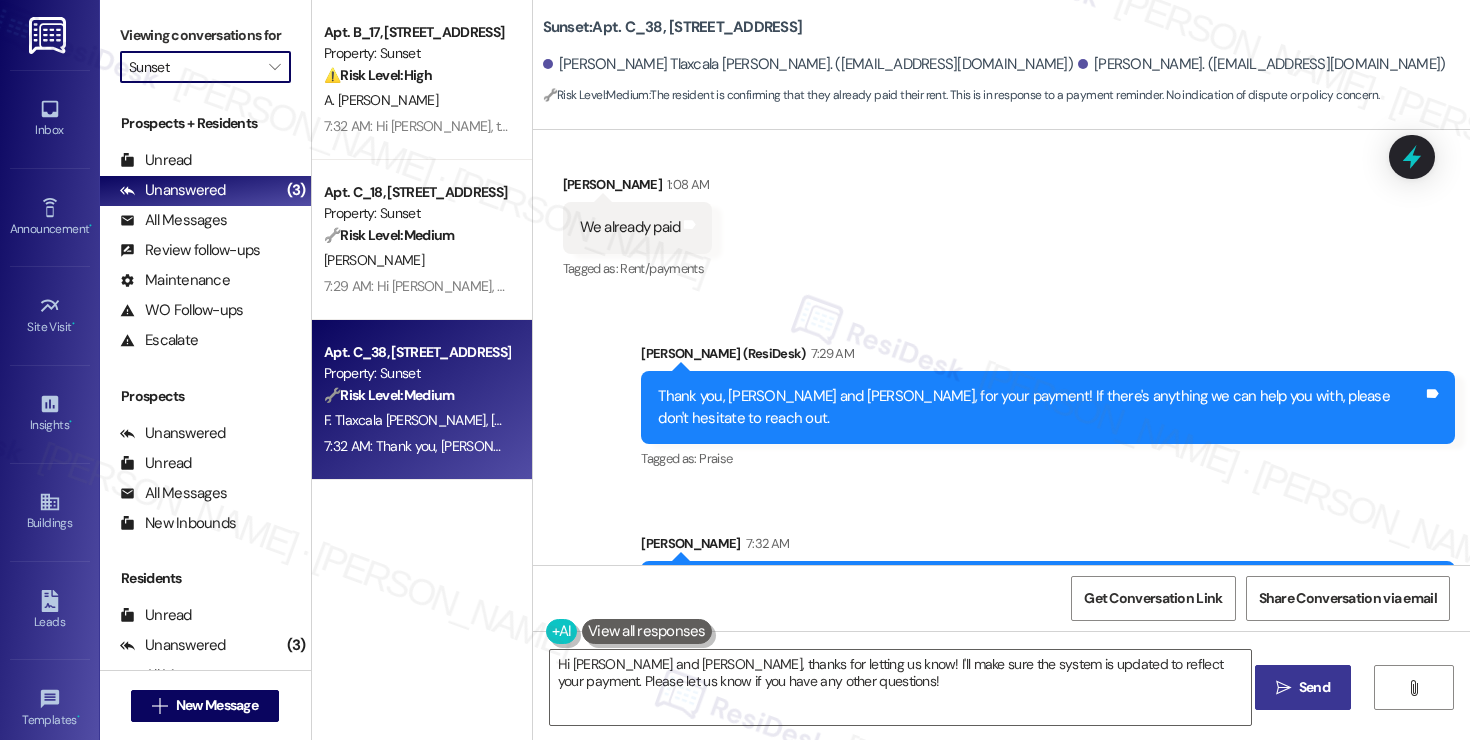 type on "Tamaryn" 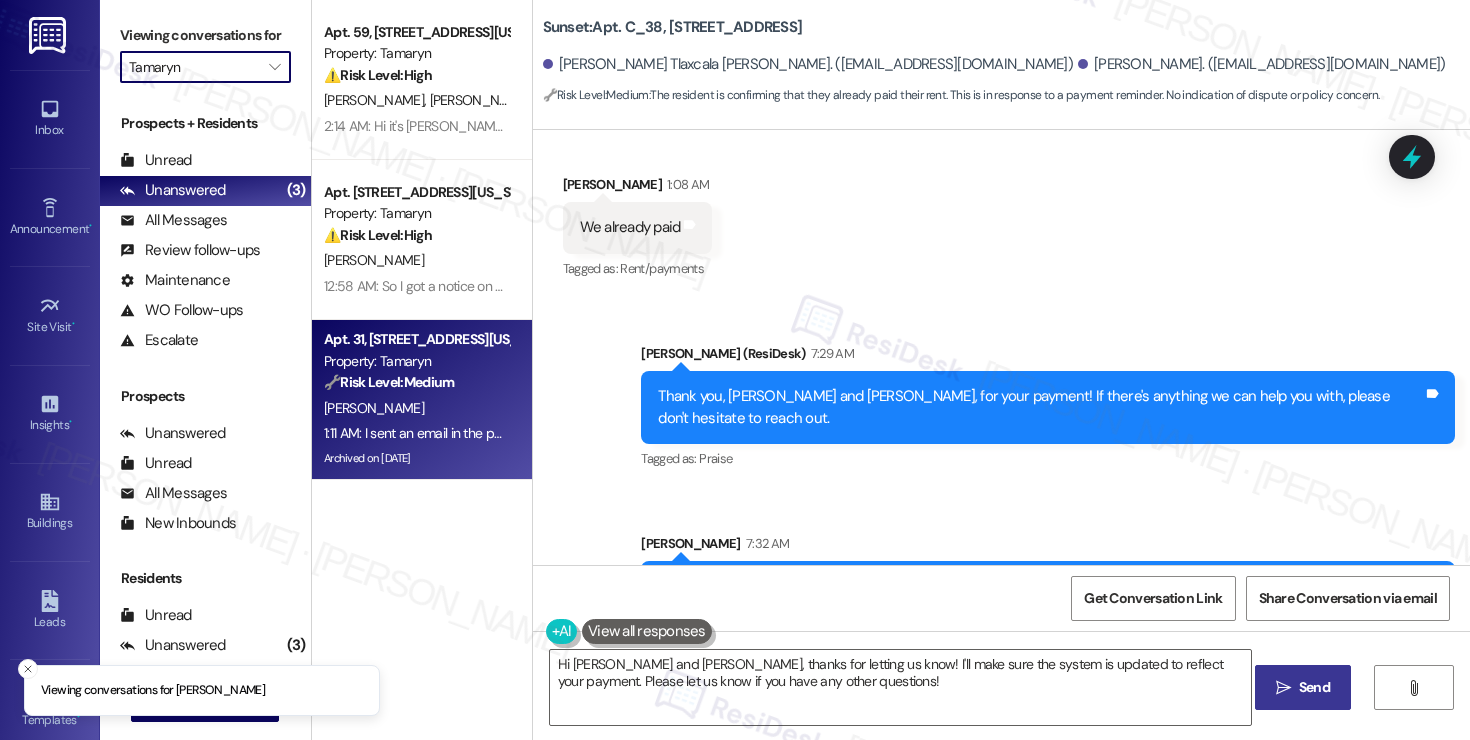 click on "🔧  Risk Level:  Medium" at bounding box center (389, 382) 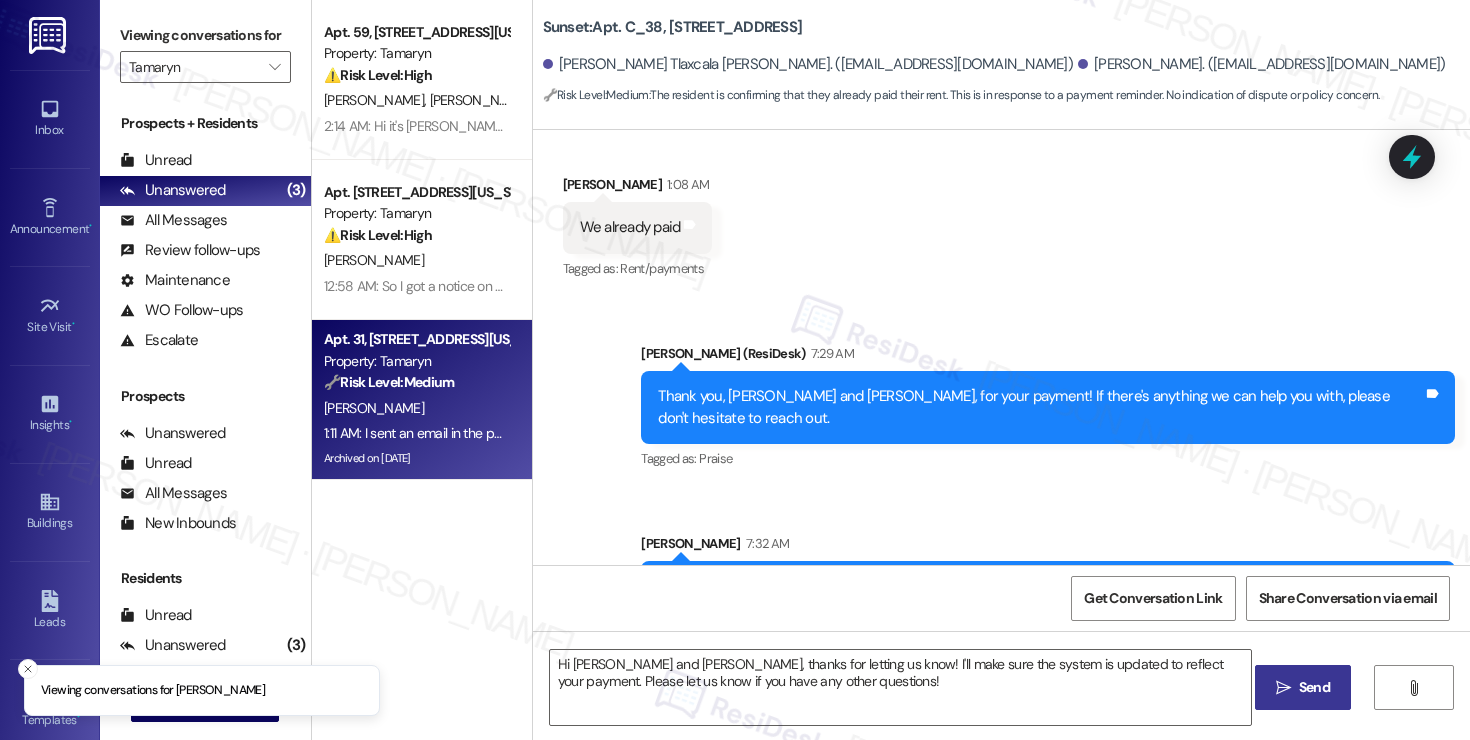 type on "Fetching suggested responses. Please feel free to read through the conversation in the meantime." 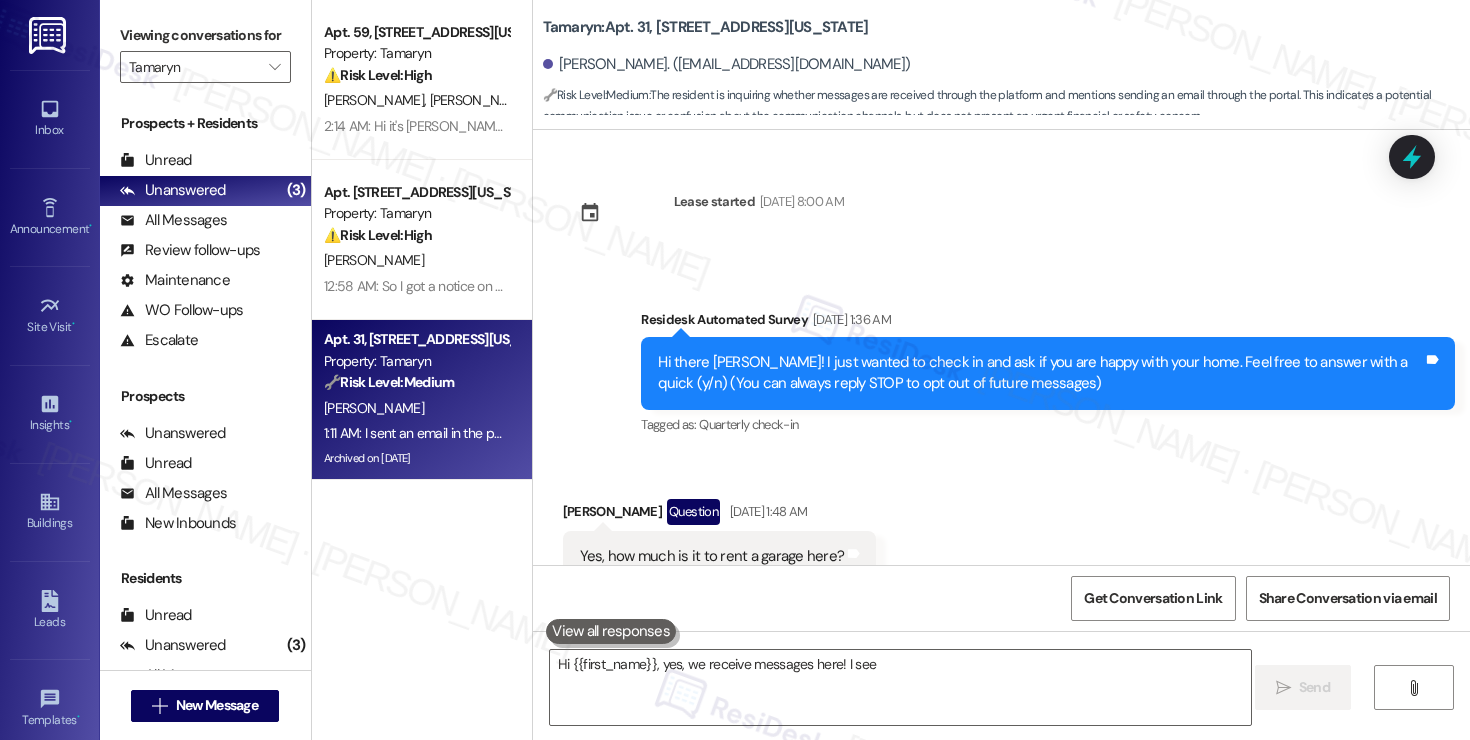 scroll, scrollTop: 8926, scrollLeft: 0, axis: vertical 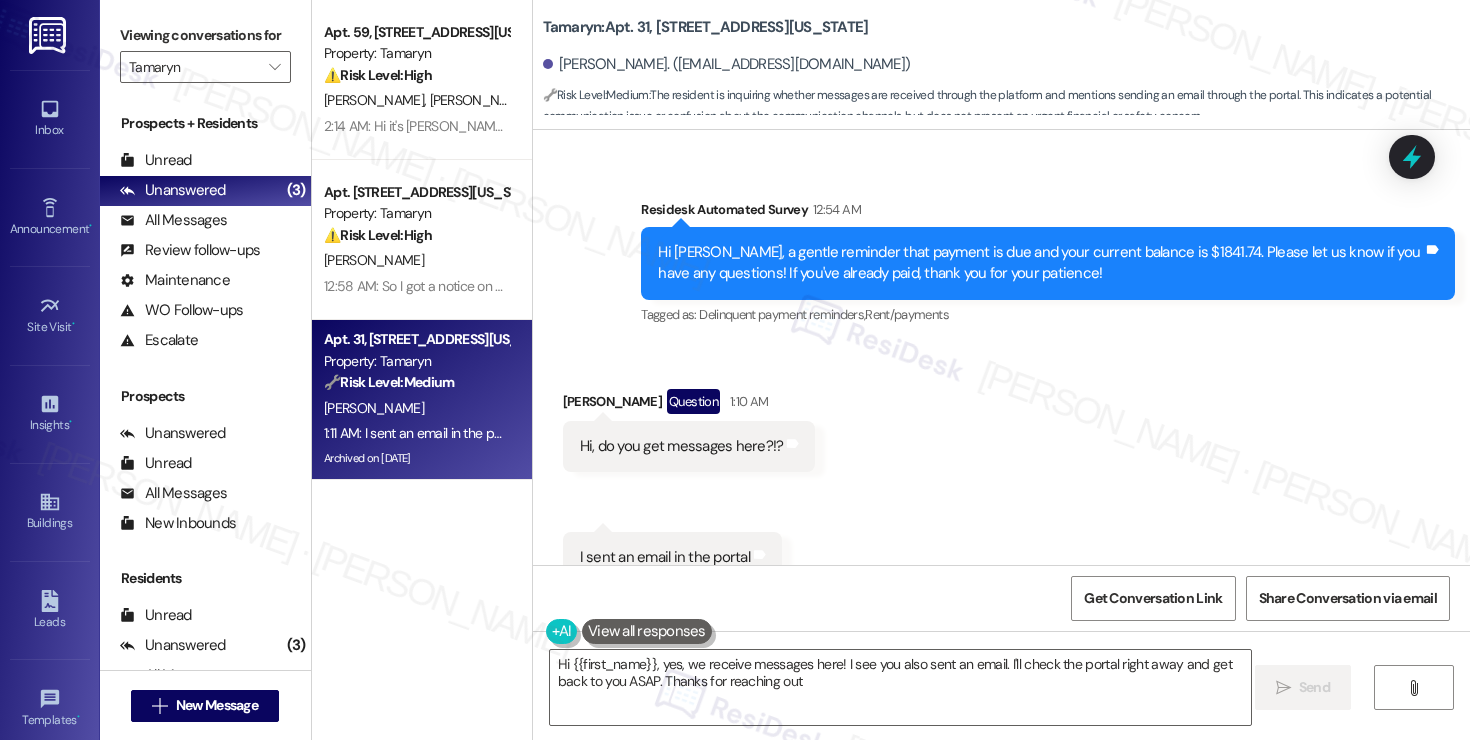 type on "Hi {{first_name}}, yes, we receive messages here! I see you also sent an email. I'll check the portal right away and get back to you ASAP. Thanks for reaching out!" 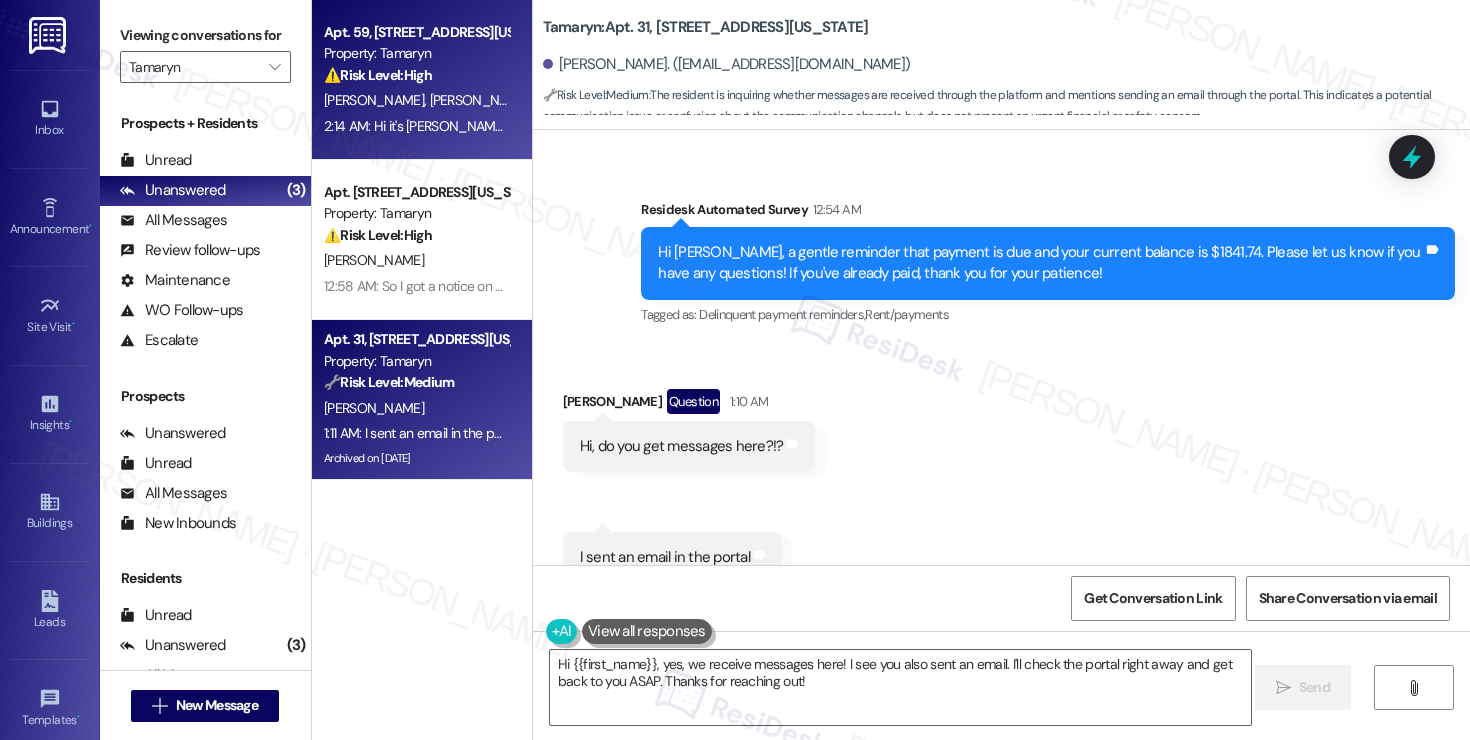 click on "[PERSON_NAME]" at bounding box center (585, 100) 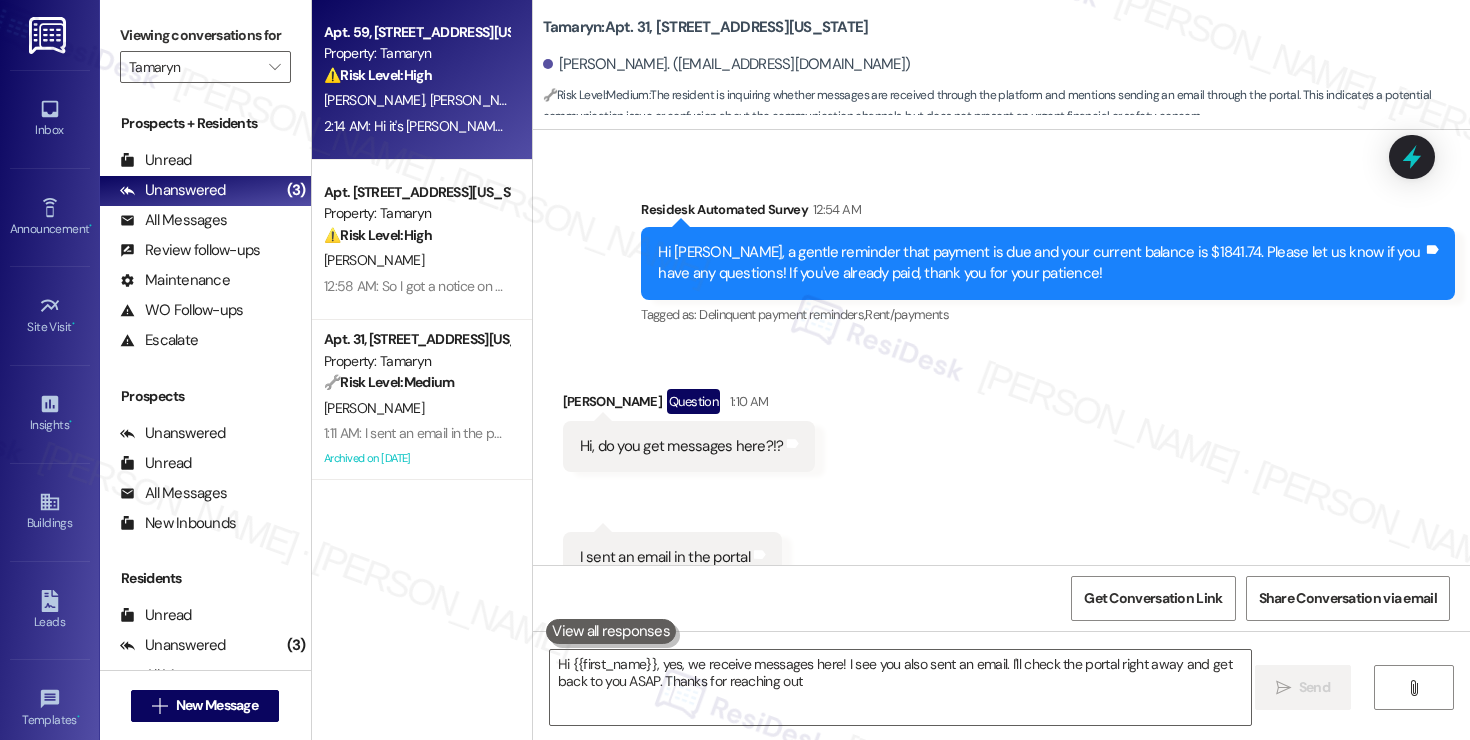 type on "Hi {{first_name}}, yes, we receive messages here! I see you also sent an email. I'll check the portal right away and get back to you ASAP. Thanks for reaching out!" 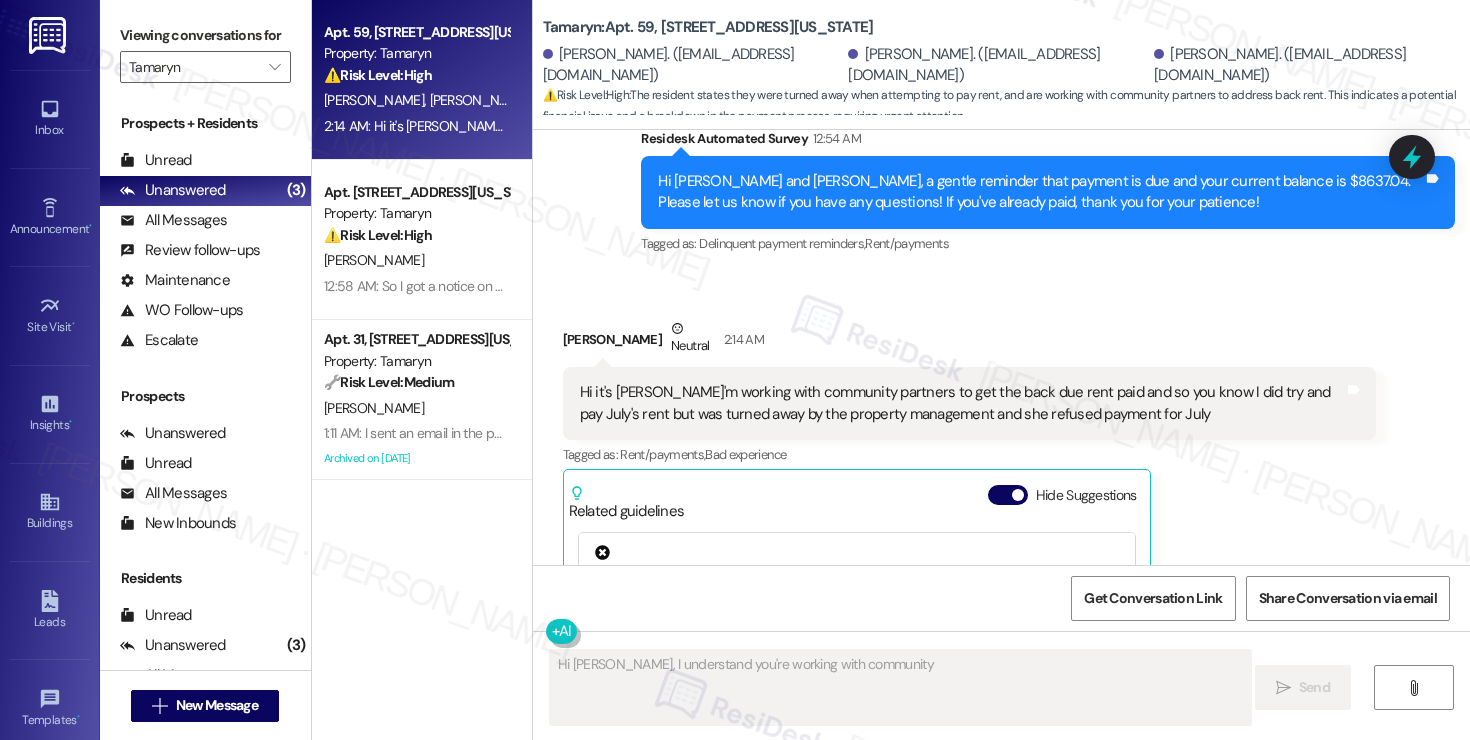 scroll, scrollTop: 11205, scrollLeft: 0, axis: vertical 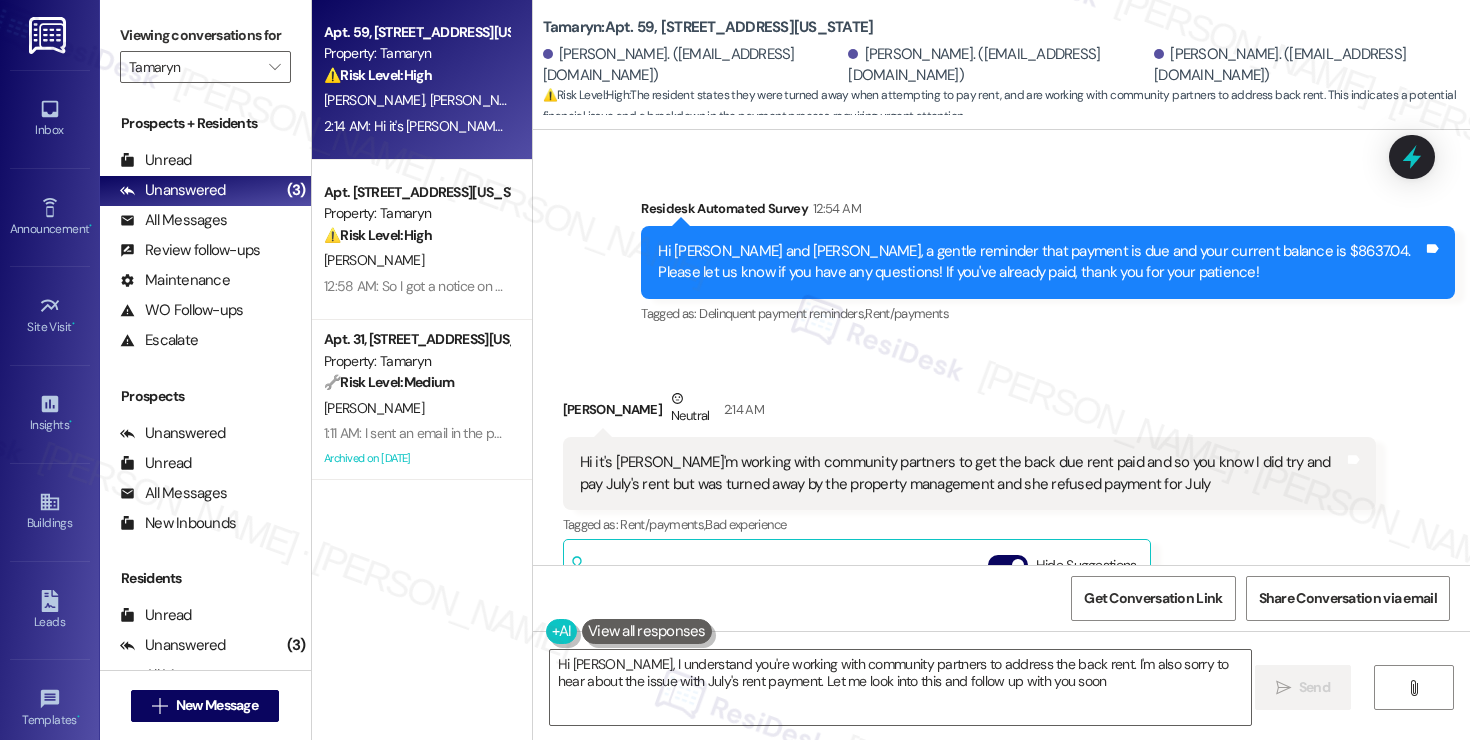 type on "Hi [PERSON_NAME], I understand you're working with community partners to address the back rent. I'm also sorry to hear about the issue with July's rent payment. Let me look into this and follow up with you soon!" 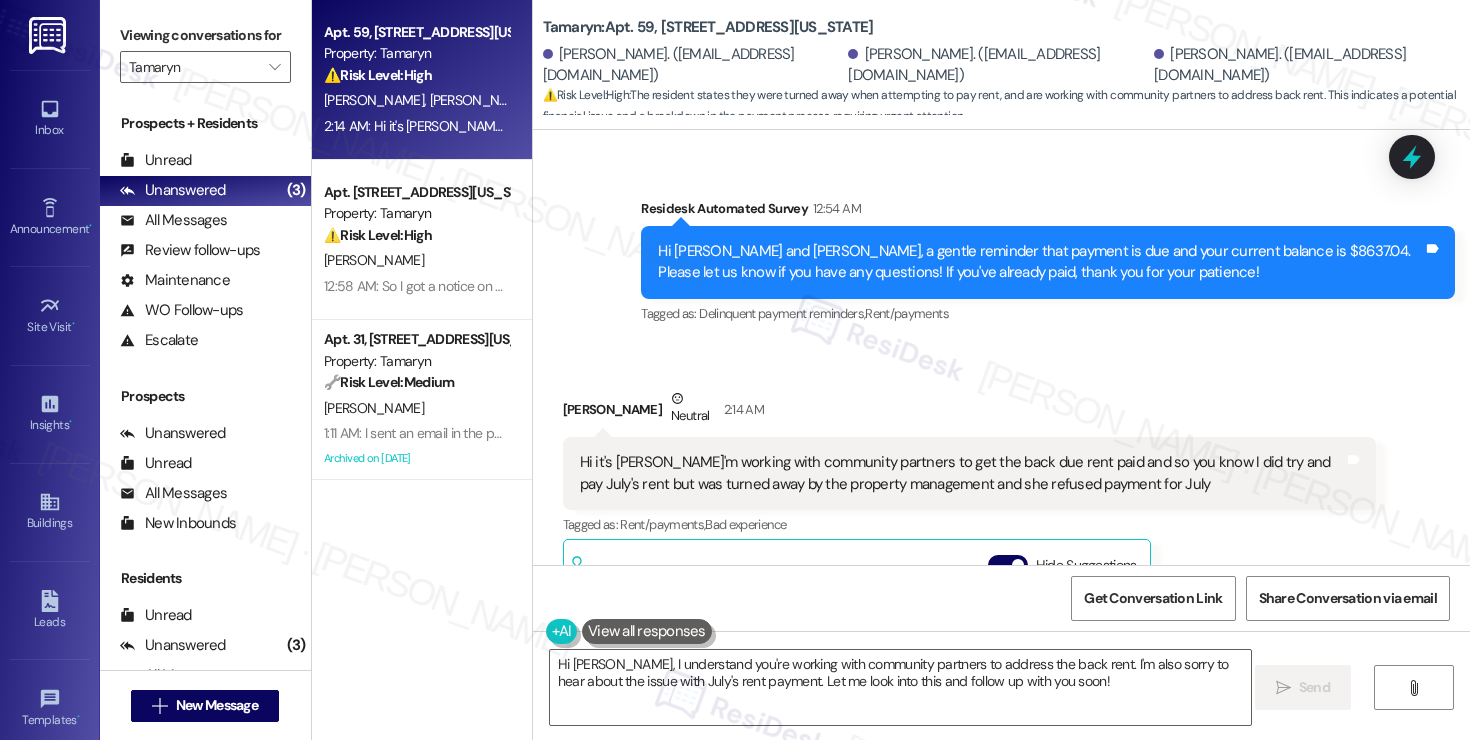 click on "Apt. 59, [STREET_ADDRESS][US_STATE] Property: Tamaryn ⚠️  Risk Level:  High The resident states they were turned away when attempting to pay rent, and are working with community partners to address back rent. This indicates a potential financial issue and a breakdown in the payment process, requiring urgent attention. [PERSON_NAME] [PERSON_NAME] [PERSON_NAME] 2:14 AM: Hi it's [PERSON_NAME]'m working with community partners to get the back due rent paid and so you know I did try and pay July's rent but was turned away by the property management and she refused payment for July   2:14 AM: Hi it's [PERSON_NAME]'m working with community partners to get the back due rent paid and so you know I did try and pay July's rent but was turned away by the property management and she refused payment for July" at bounding box center [422, 80] 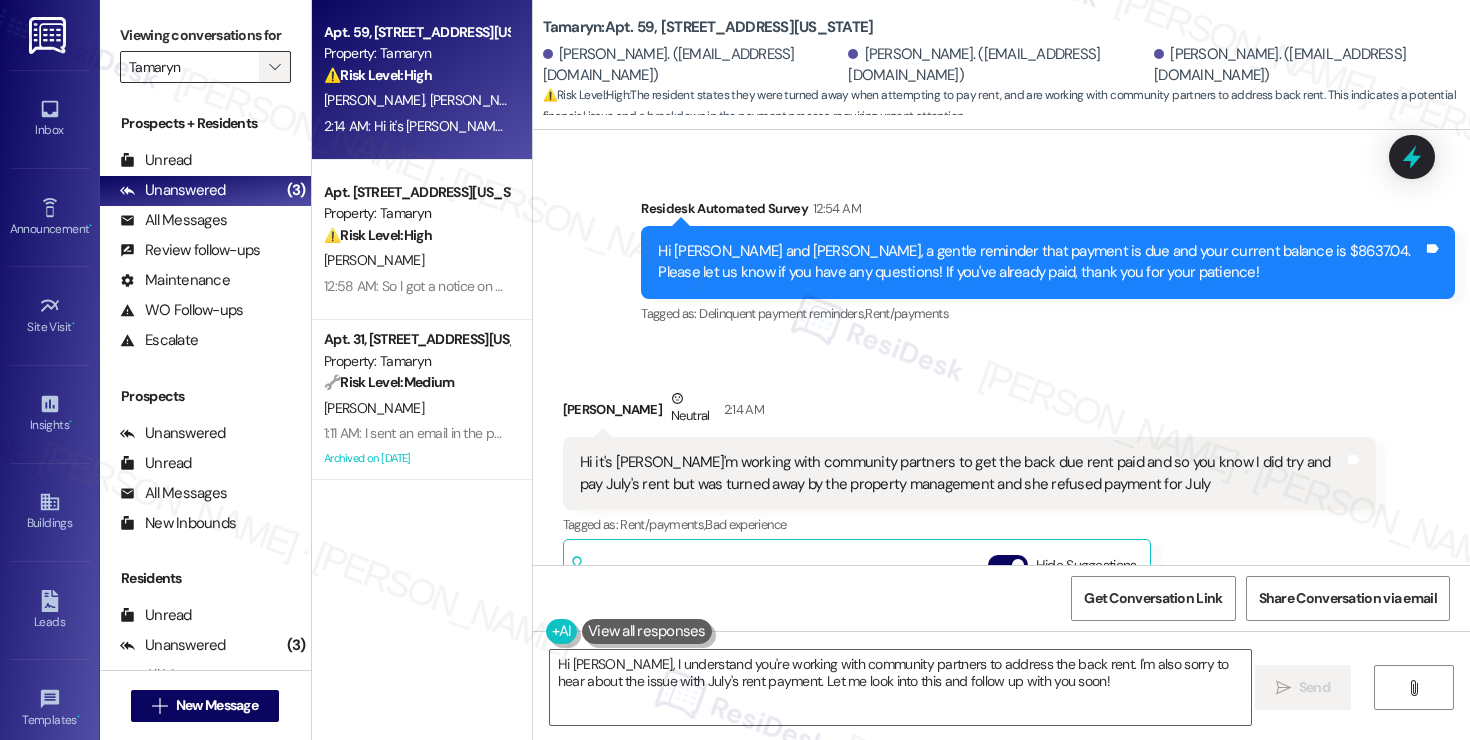 click on "" at bounding box center (274, 67) 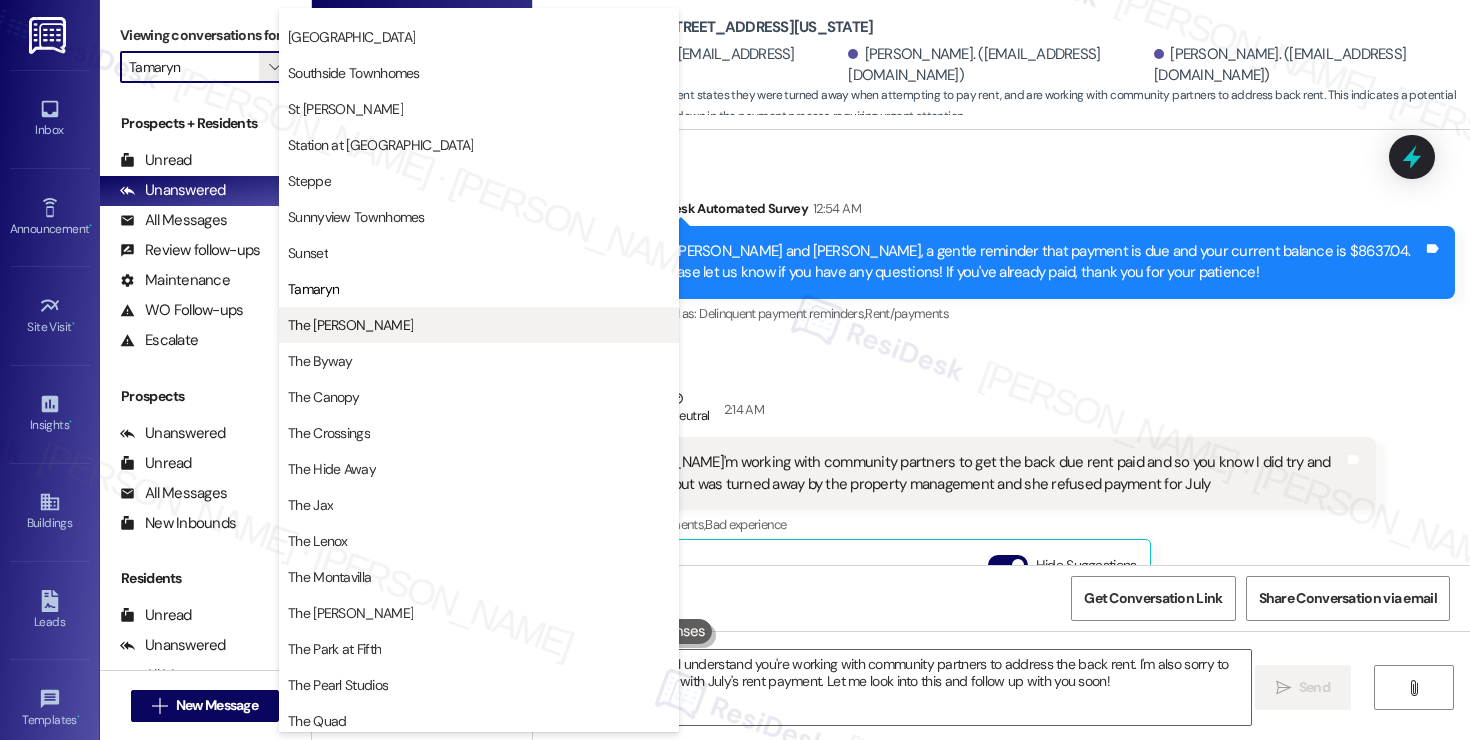 scroll, scrollTop: 3140, scrollLeft: 0, axis: vertical 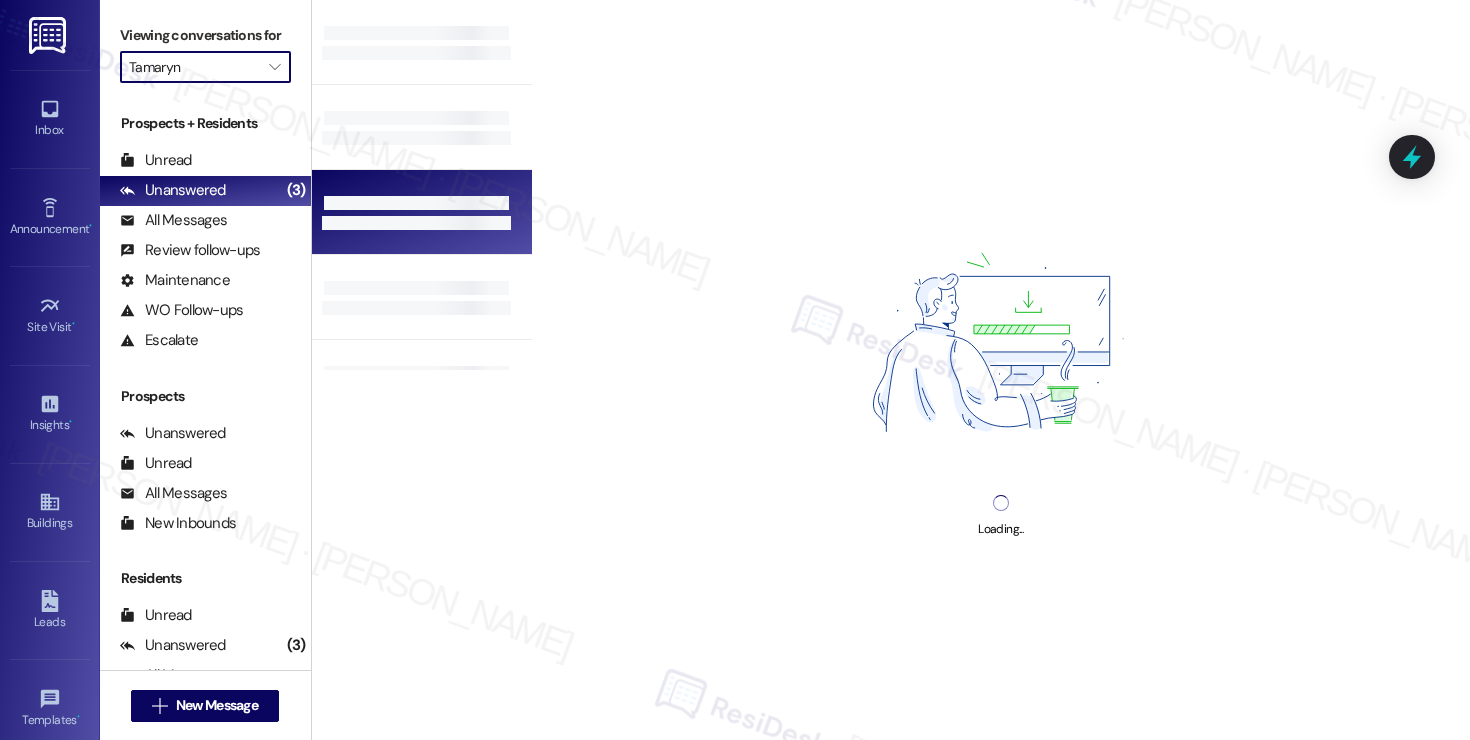 type on "The [PERSON_NAME]" 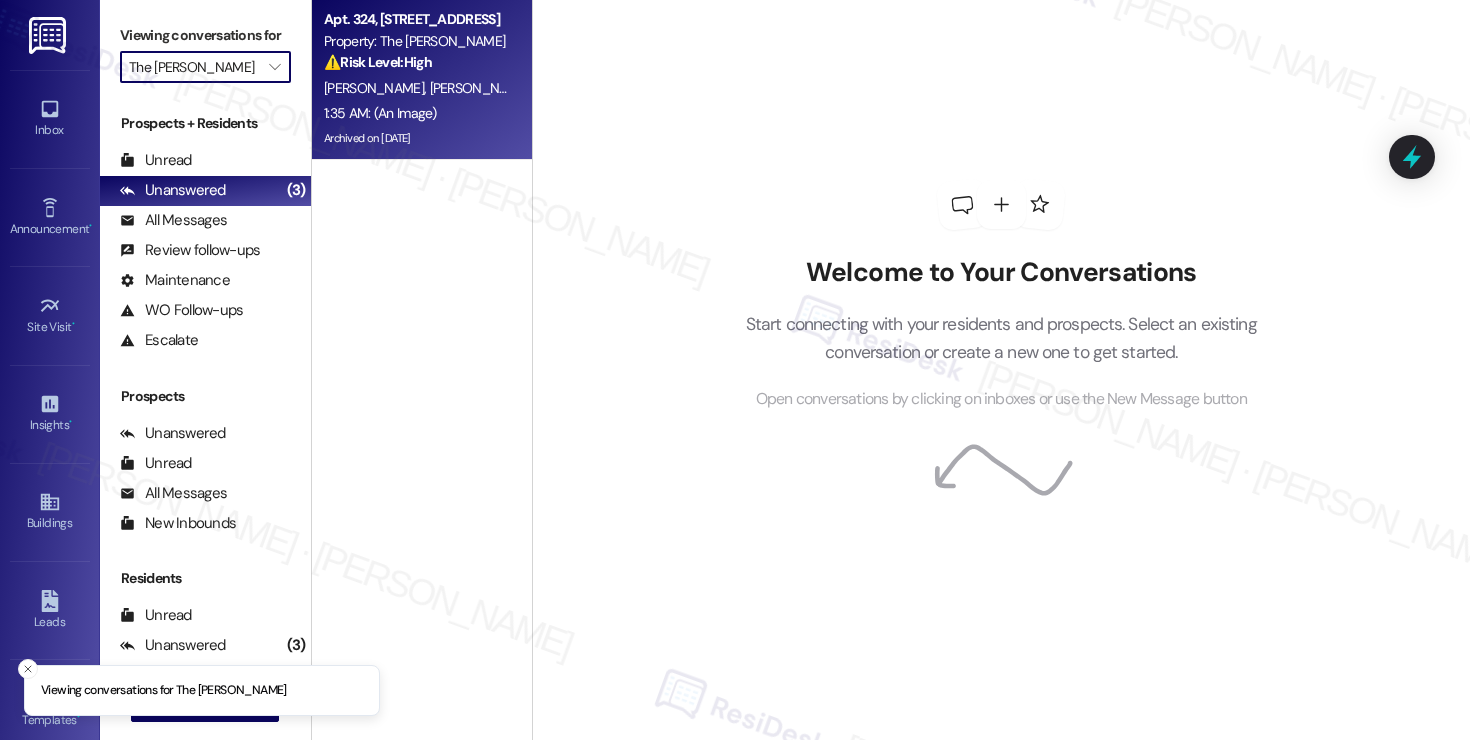 click on "[PERSON_NAME]" at bounding box center (377, 88) 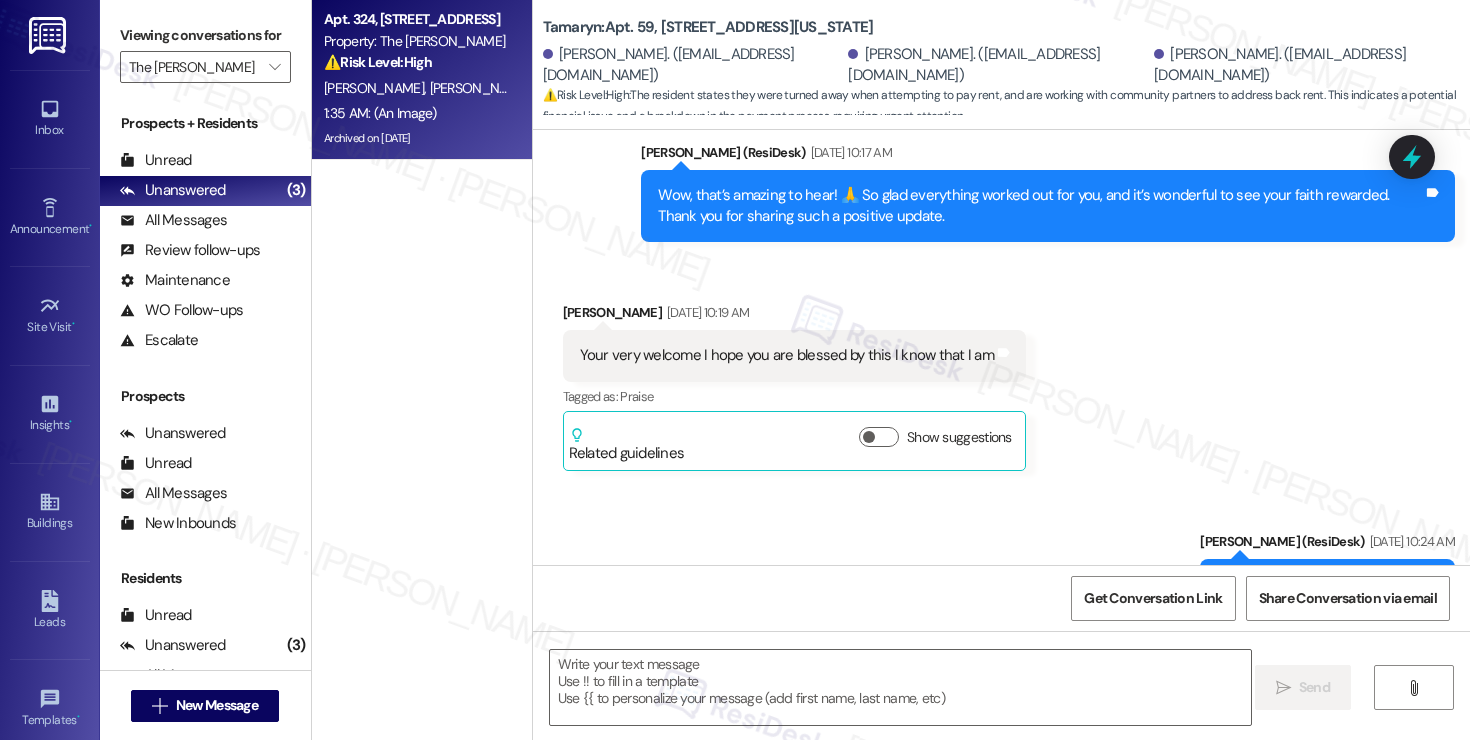 scroll, scrollTop: 0, scrollLeft: 0, axis: both 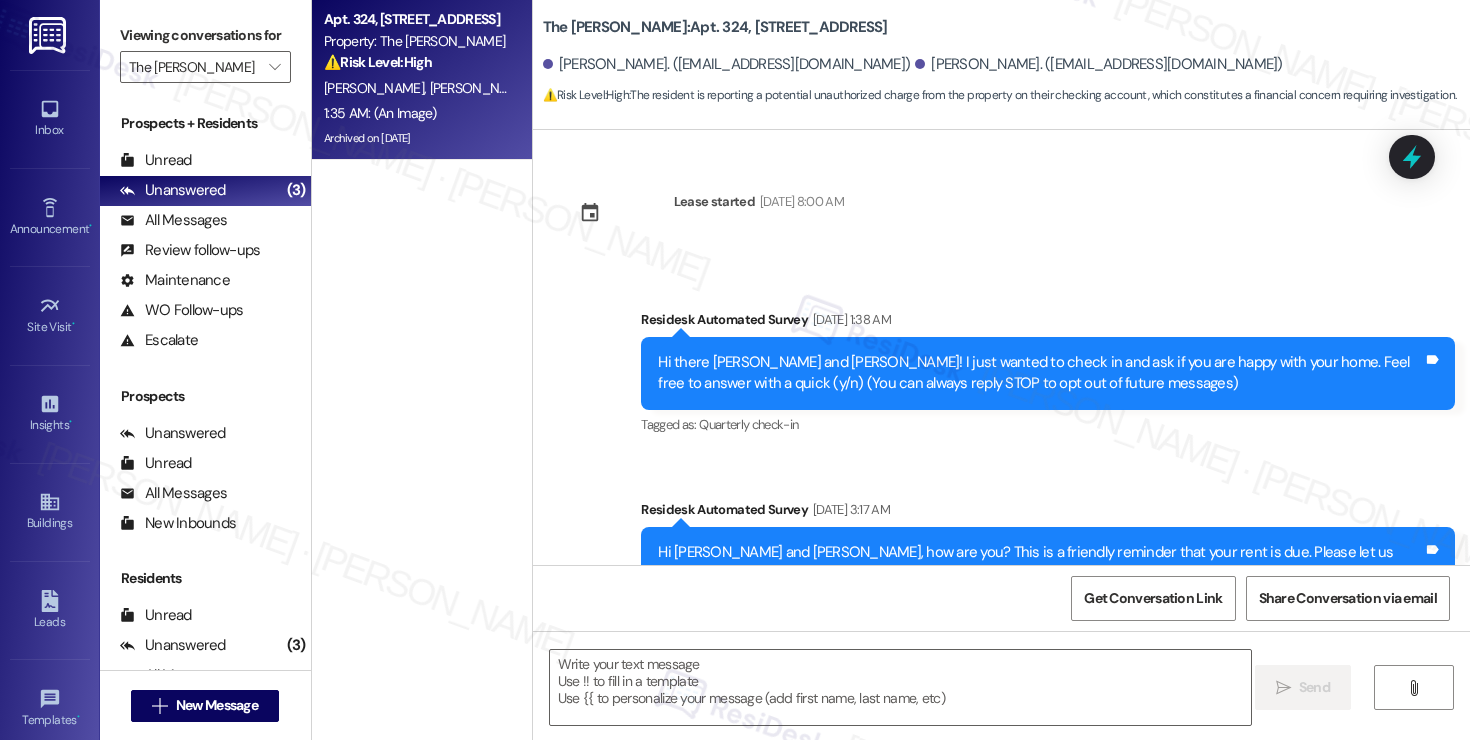 click on "[PERSON_NAME]" at bounding box center [377, 88] 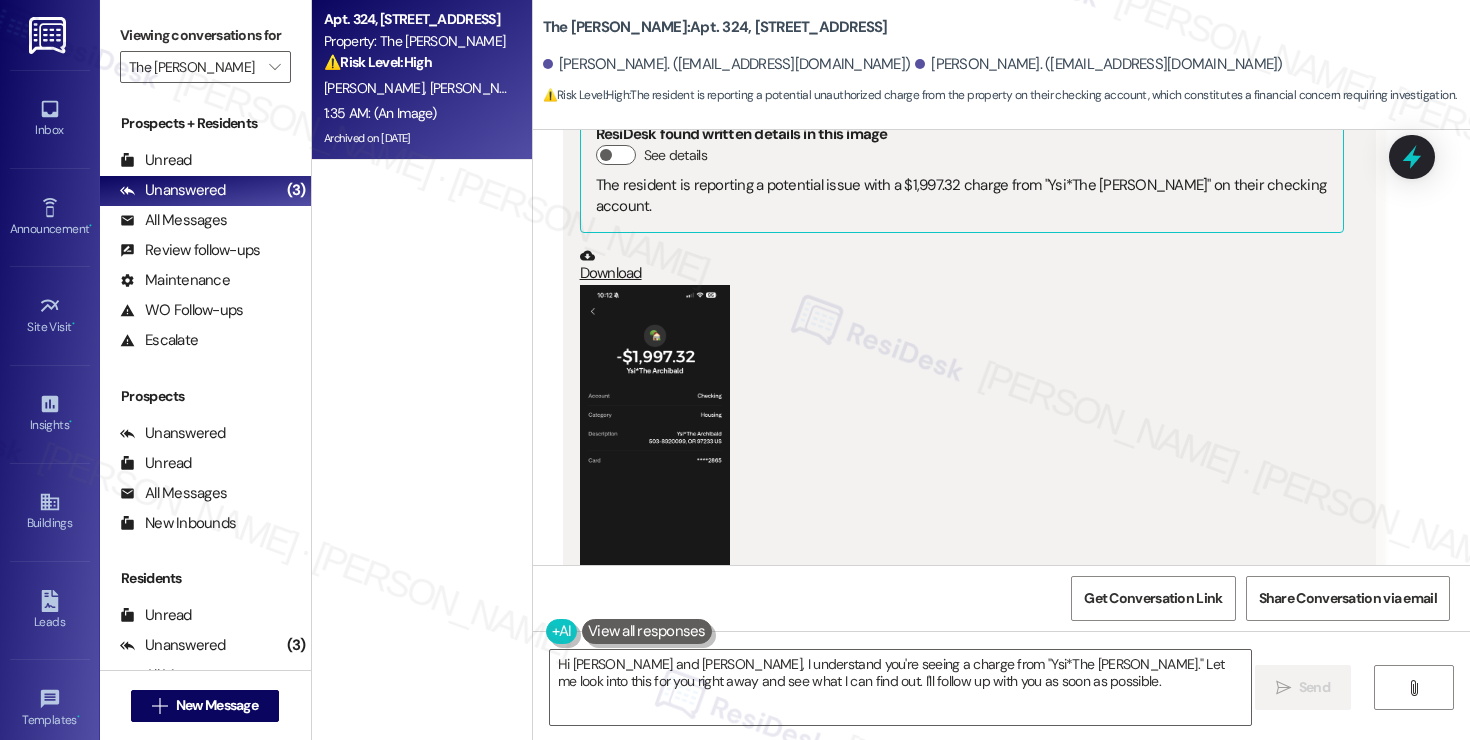scroll, scrollTop: 3477, scrollLeft: 0, axis: vertical 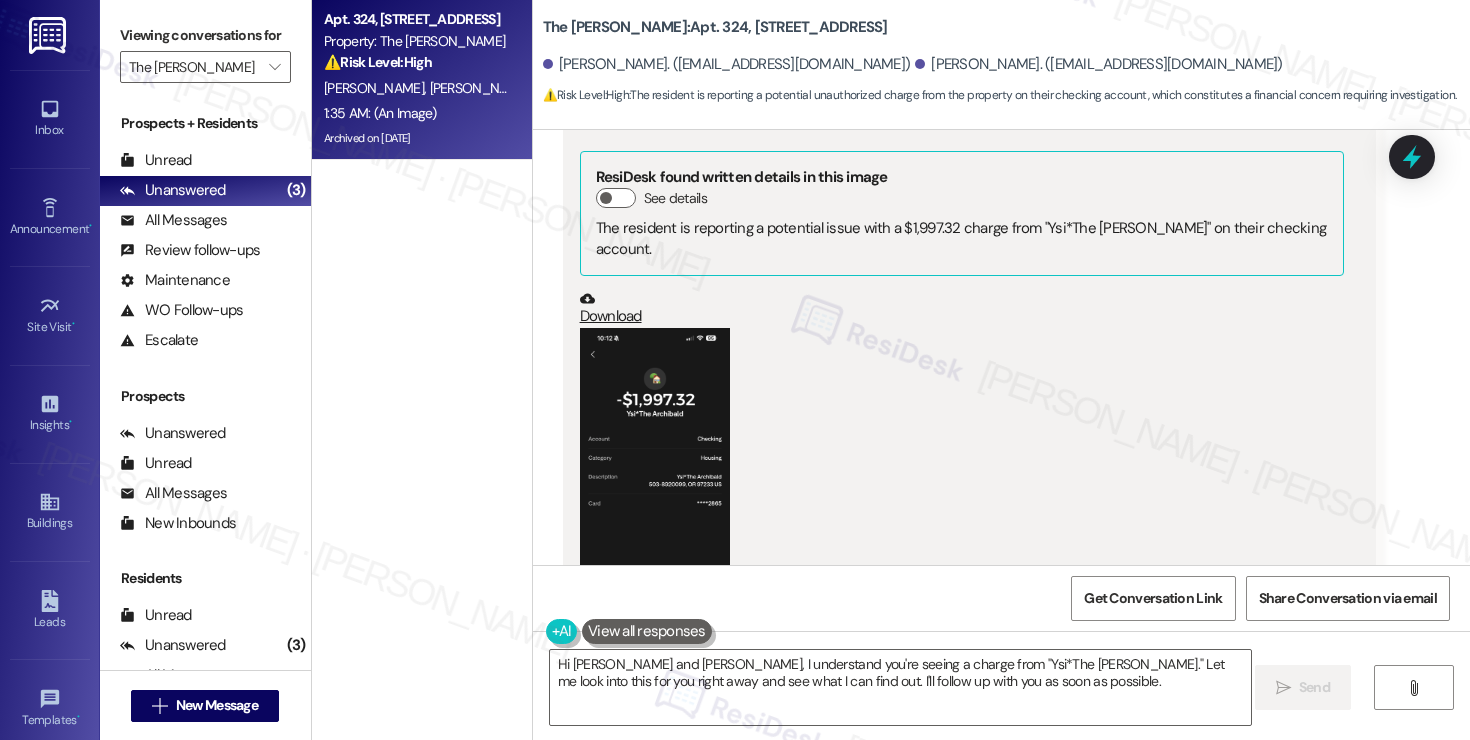 click at bounding box center (655, 490) 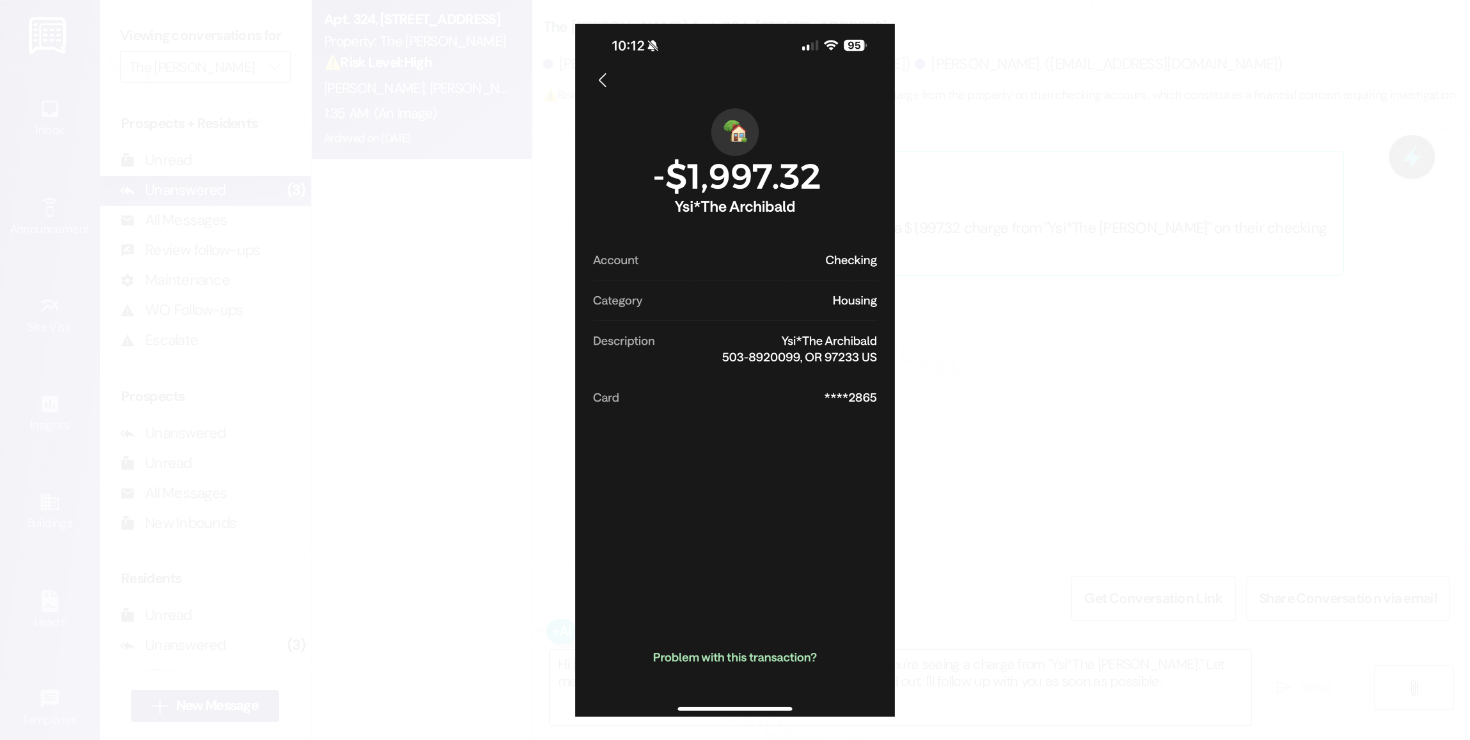 click at bounding box center [735, 370] 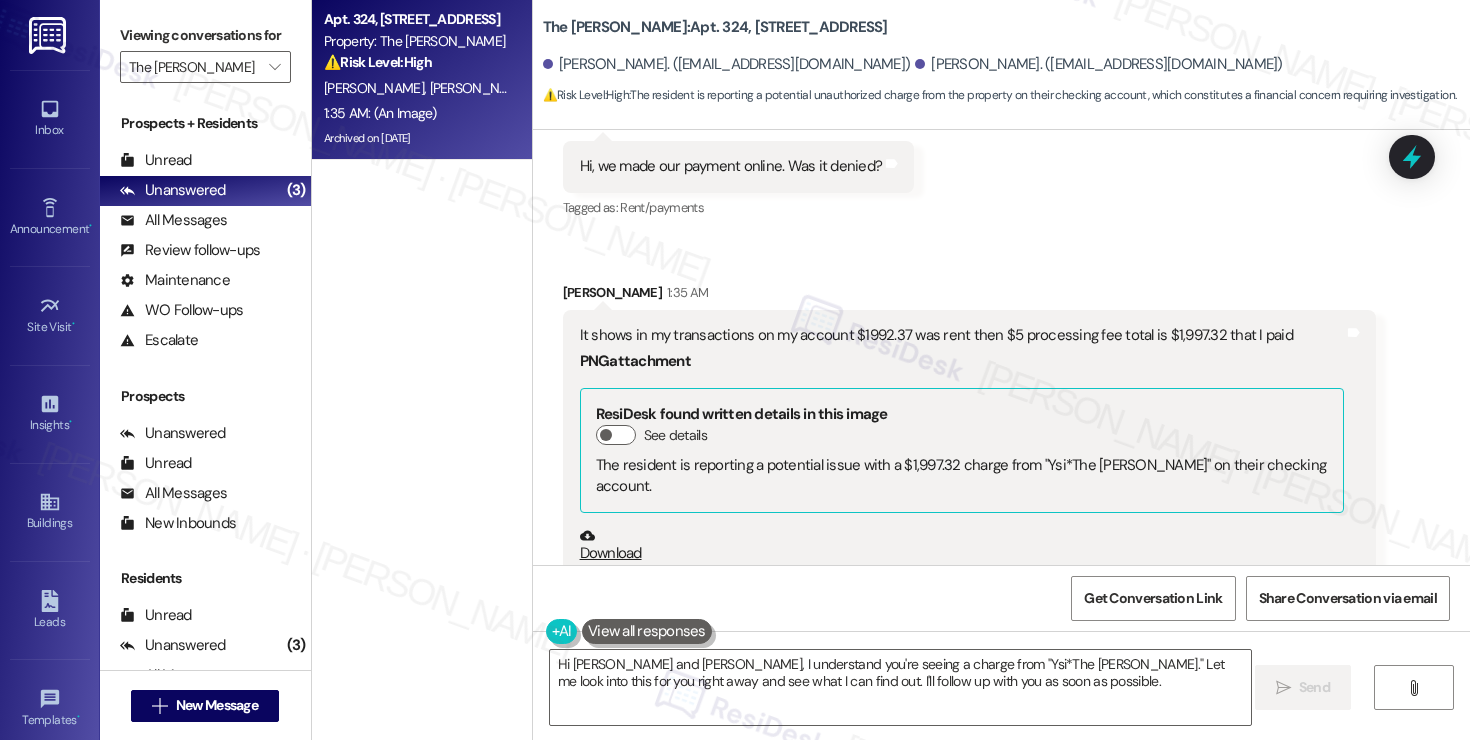 scroll, scrollTop: 3238, scrollLeft: 0, axis: vertical 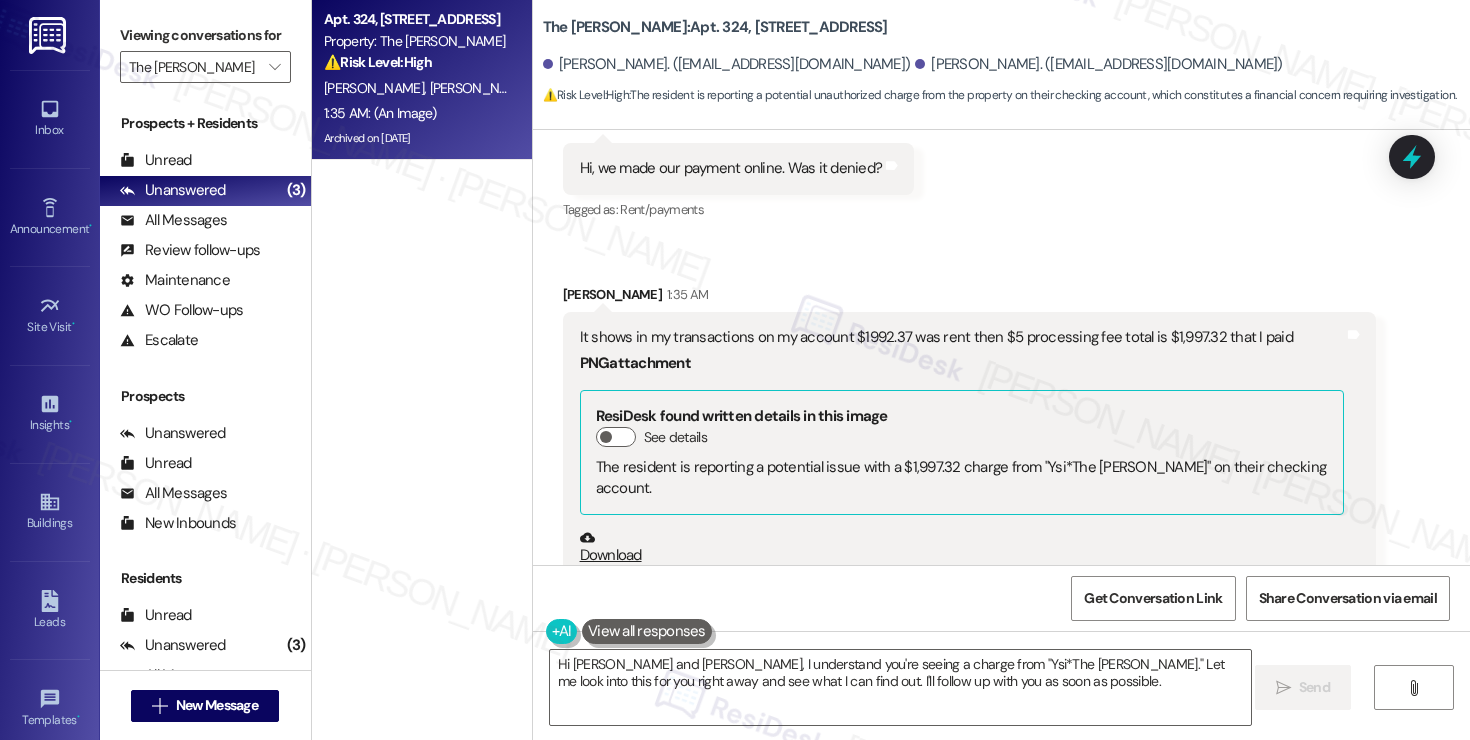 click on "PNG  attachment ResiDesk found written details in this image   See details The resident is reporting a potential issue with a $1,997.32 charge from "Ysi*The [PERSON_NAME]" on their checking account.
Download   (Click to zoom)" at bounding box center (962, 634) 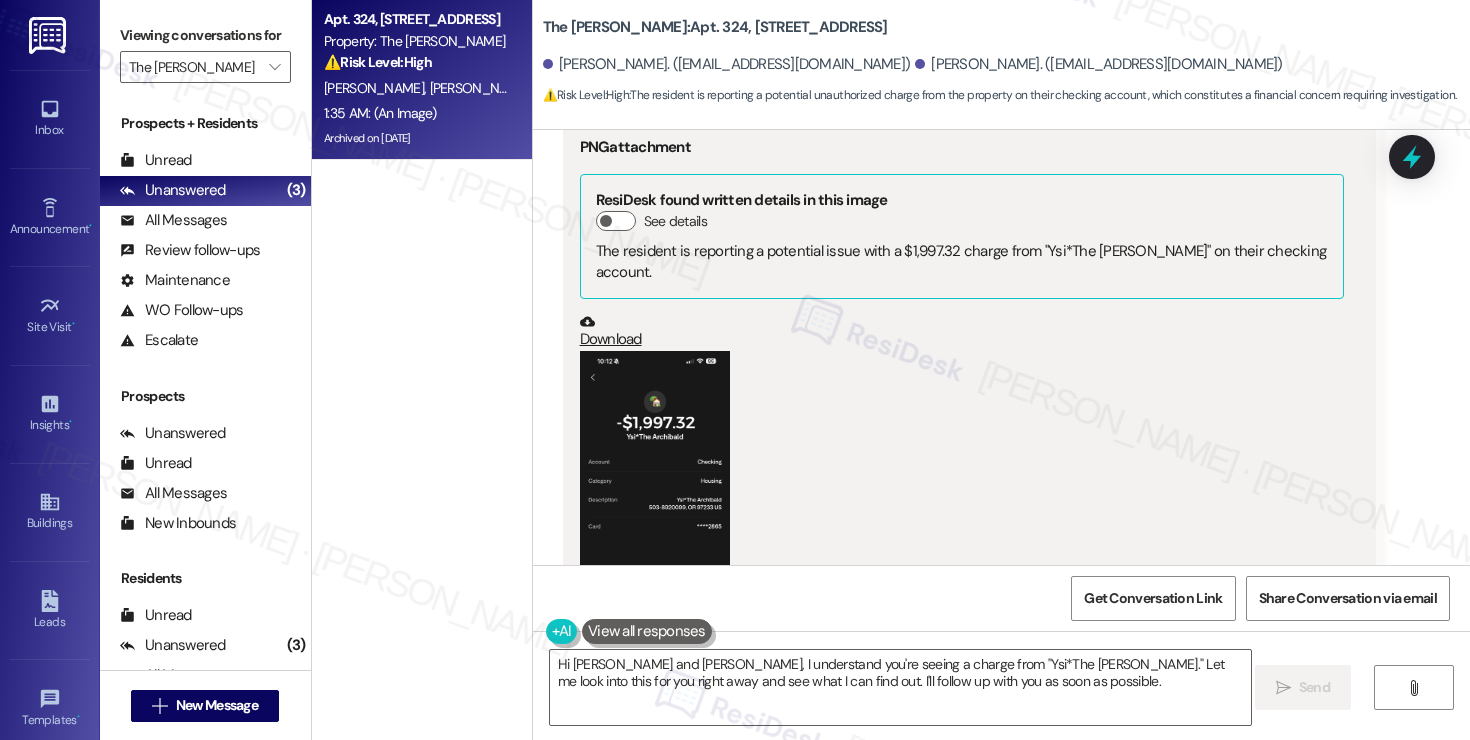 scroll, scrollTop: 3540, scrollLeft: 0, axis: vertical 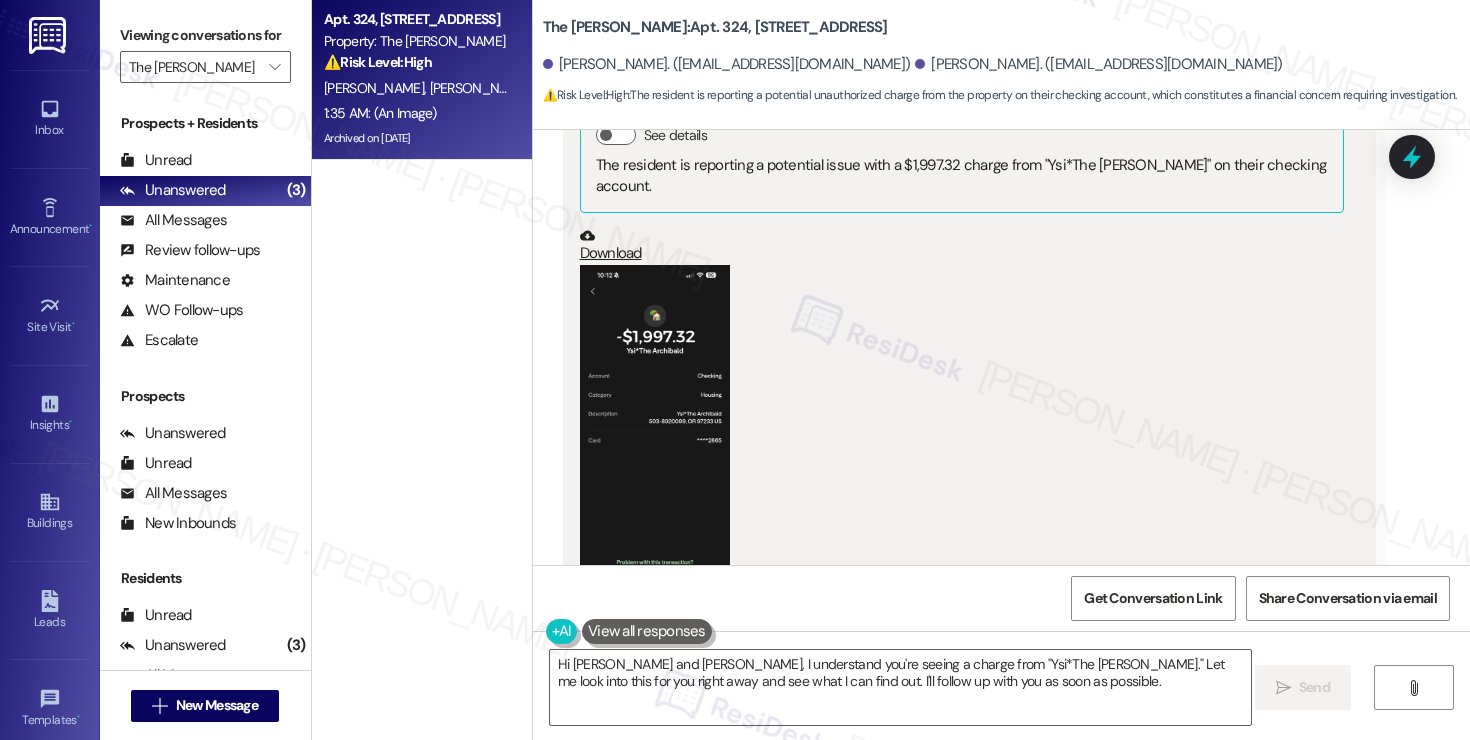 click at bounding box center (655, 427) 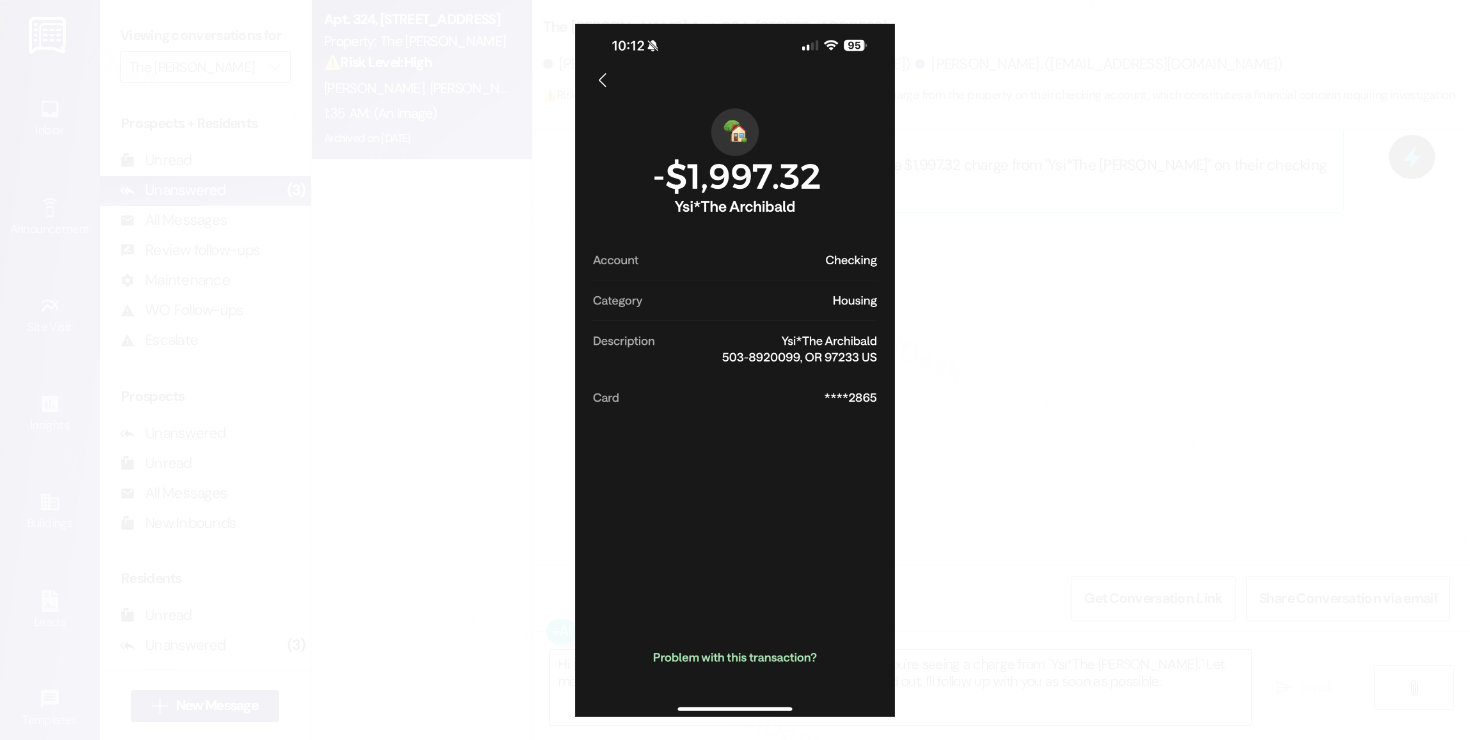 click at bounding box center [735, 370] 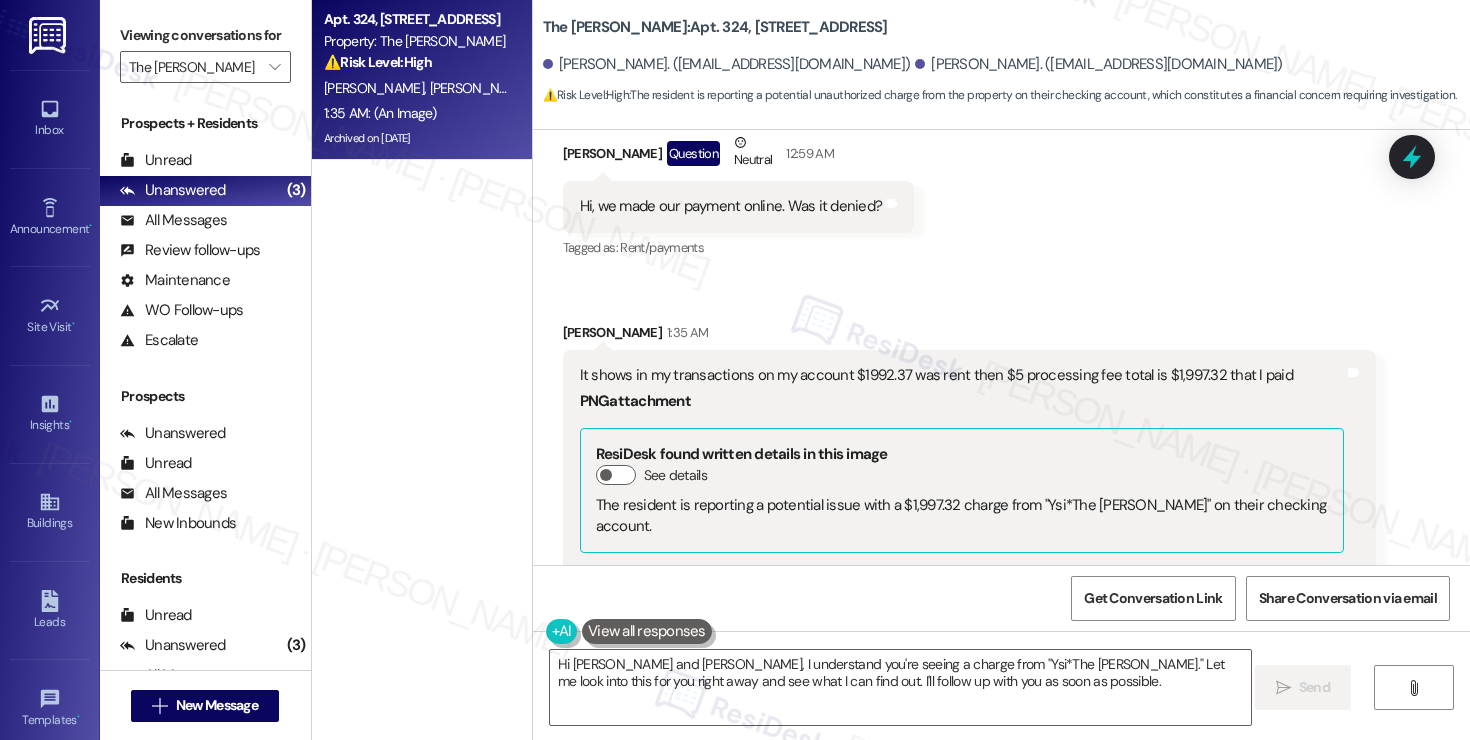 scroll, scrollTop: 3186, scrollLeft: 0, axis: vertical 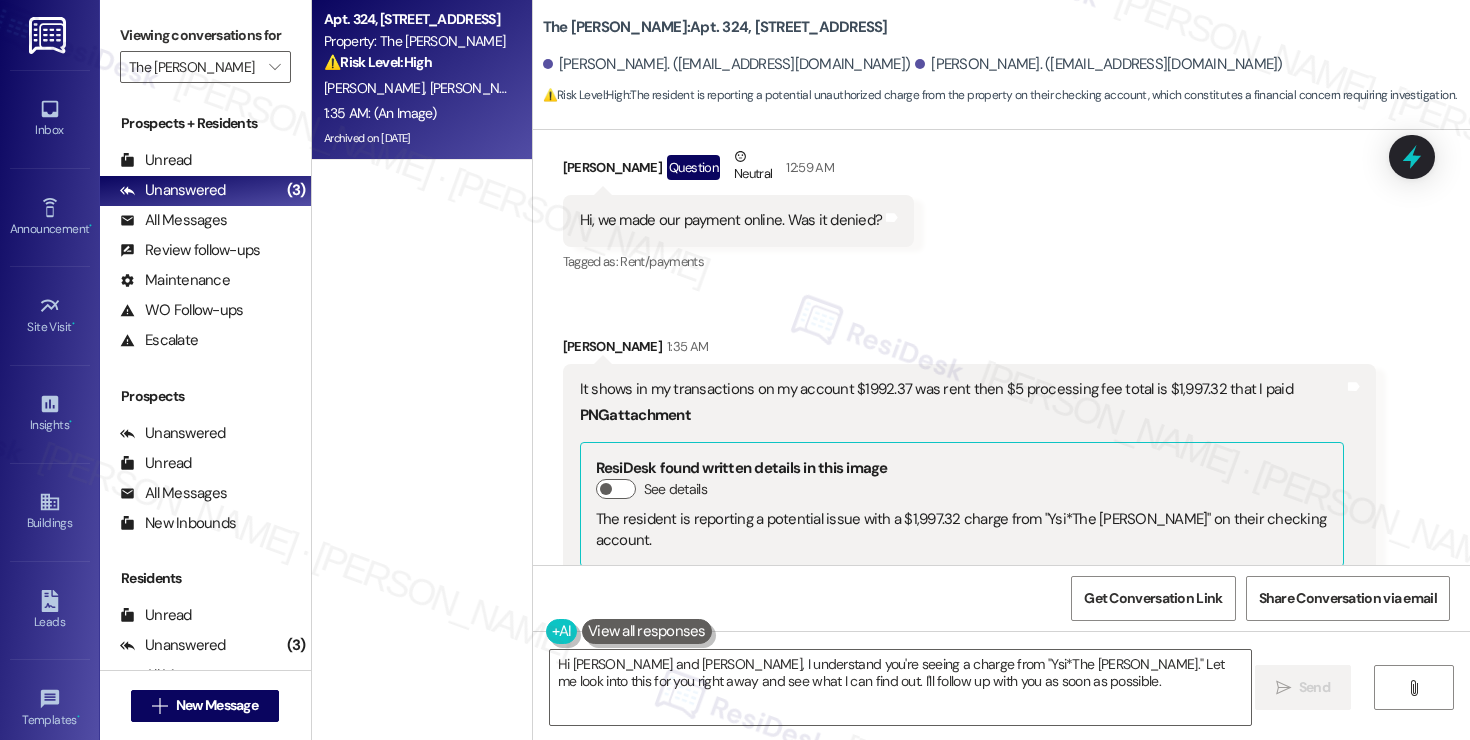 click on "[PERSON_NAME] 1:35 AM" at bounding box center [970, 350] 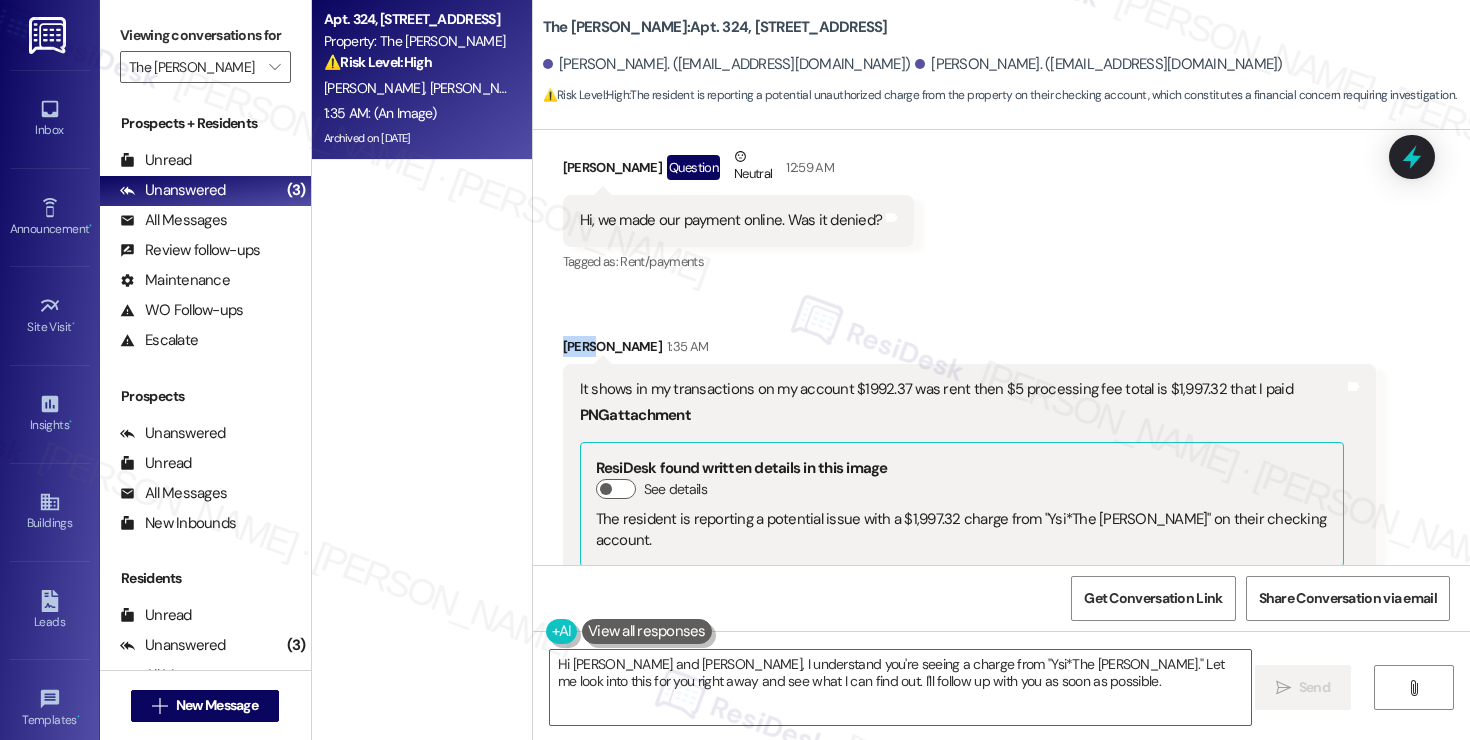 copy on "[PERSON_NAME]" 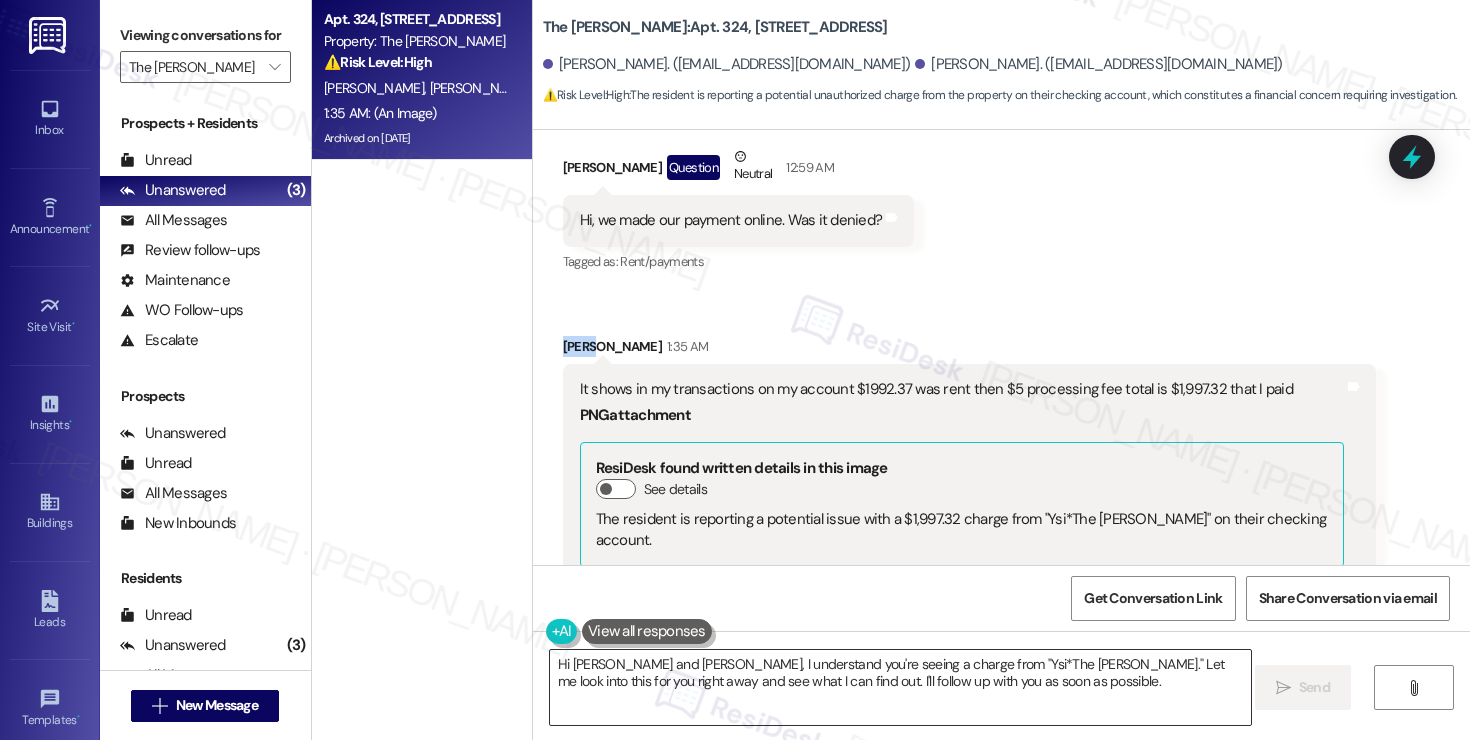 click on "Hi [PERSON_NAME] and [PERSON_NAME], I understand you're seeing a charge from "Ysi*The [PERSON_NAME]." Let me look into this for you right away and see what I can find out. I'll follow up with you as soon as possible." at bounding box center [900, 687] 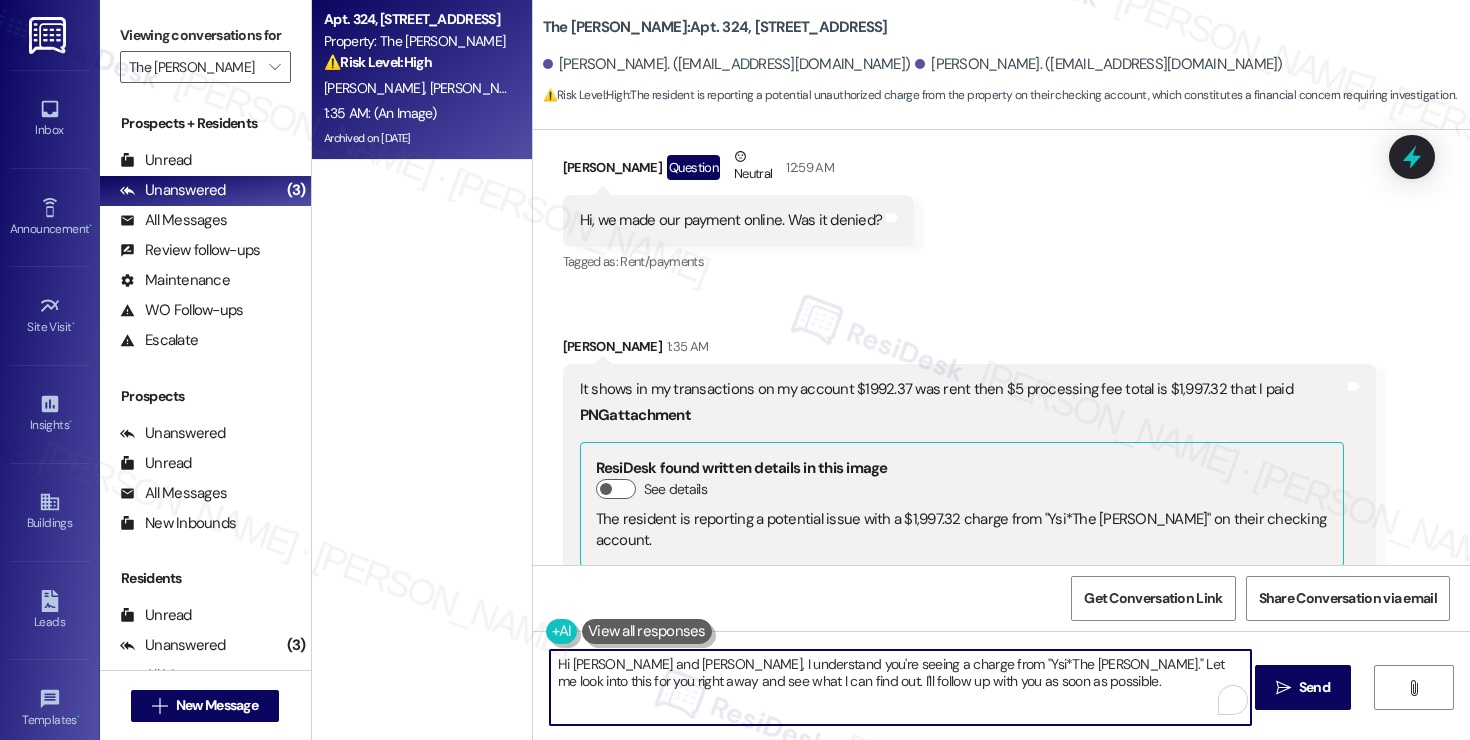click on "Hi [PERSON_NAME] and [PERSON_NAME], I understand you're seeing a charge from "Ysi*The [PERSON_NAME]." Let me look into this for you right away and see what I can find out. I'll follow up with you as soon as possible." at bounding box center (900, 687) 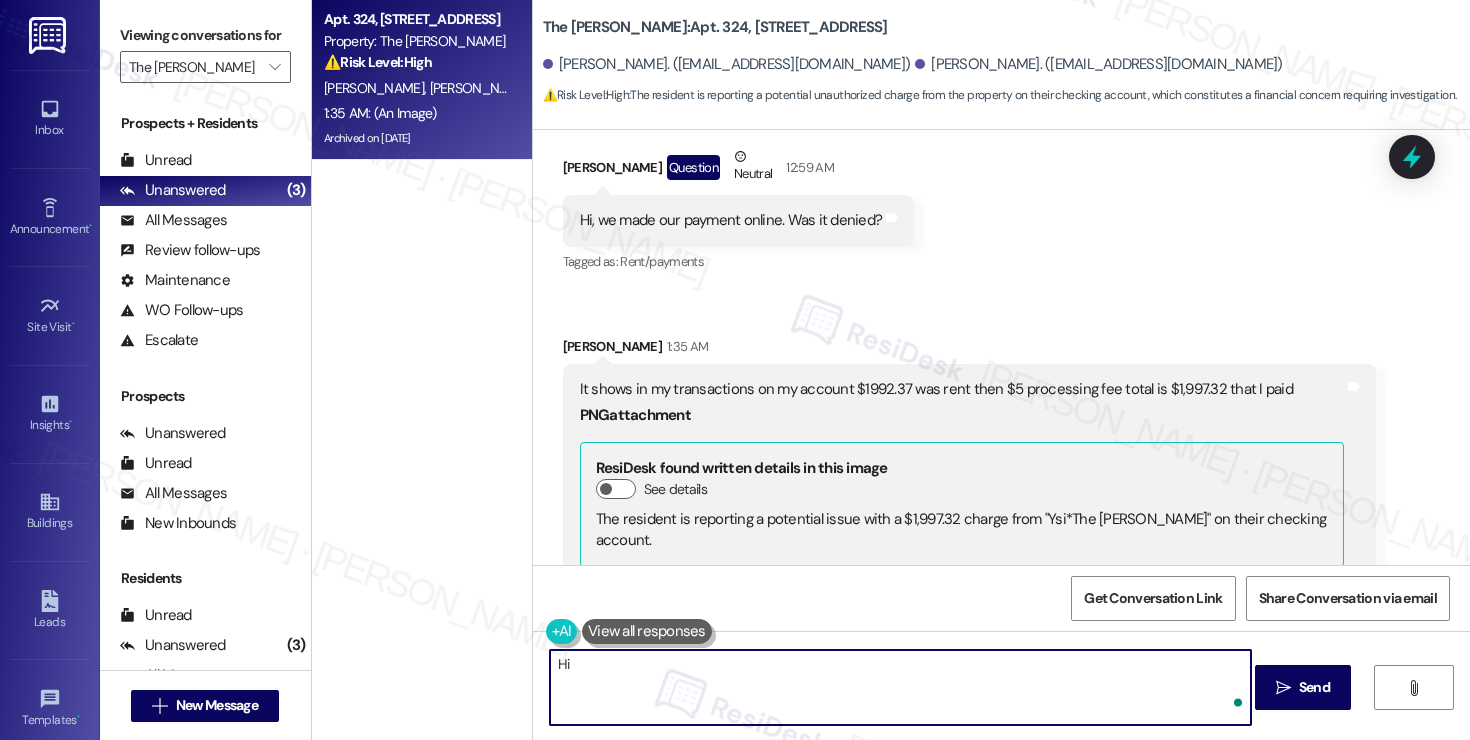 paste on "[PERSON_NAME]" 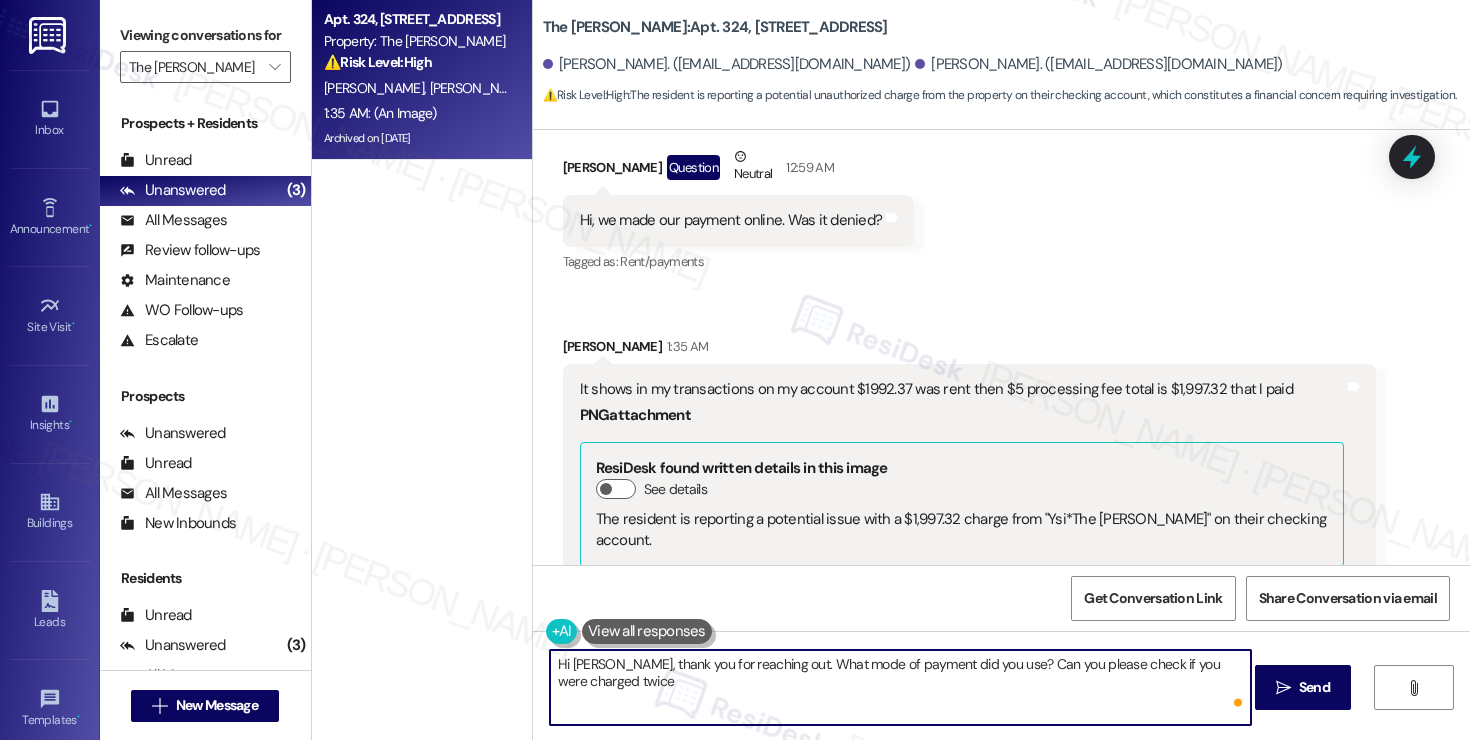 type on "Hi [PERSON_NAME], thank you for reaching out. What mode of payment did you use? Can you please check if you were charged twice?" 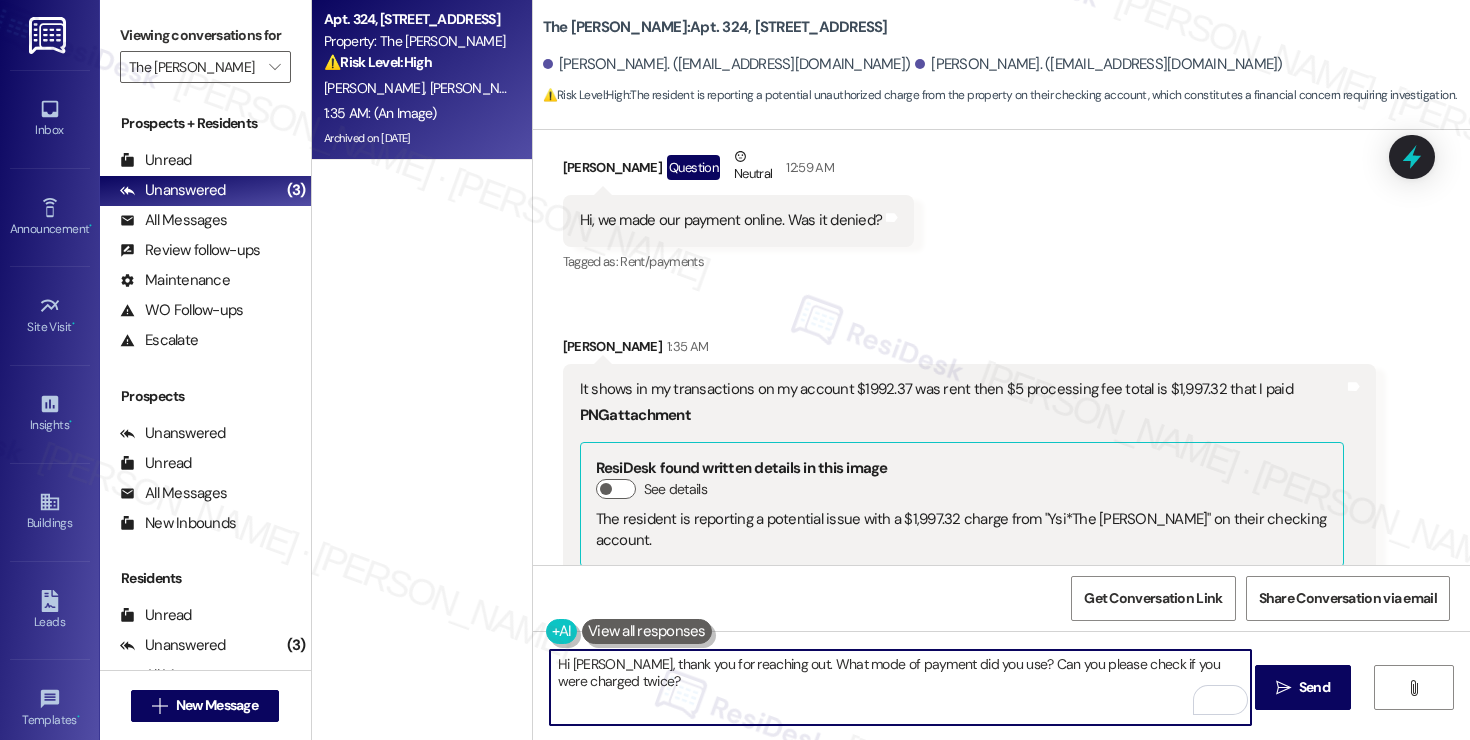 click on "Hi [PERSON_NAME], thank you for reaching out. What mode of payment did you use? Can you please check if you were charged twice?" at bounding box center [900, 687] 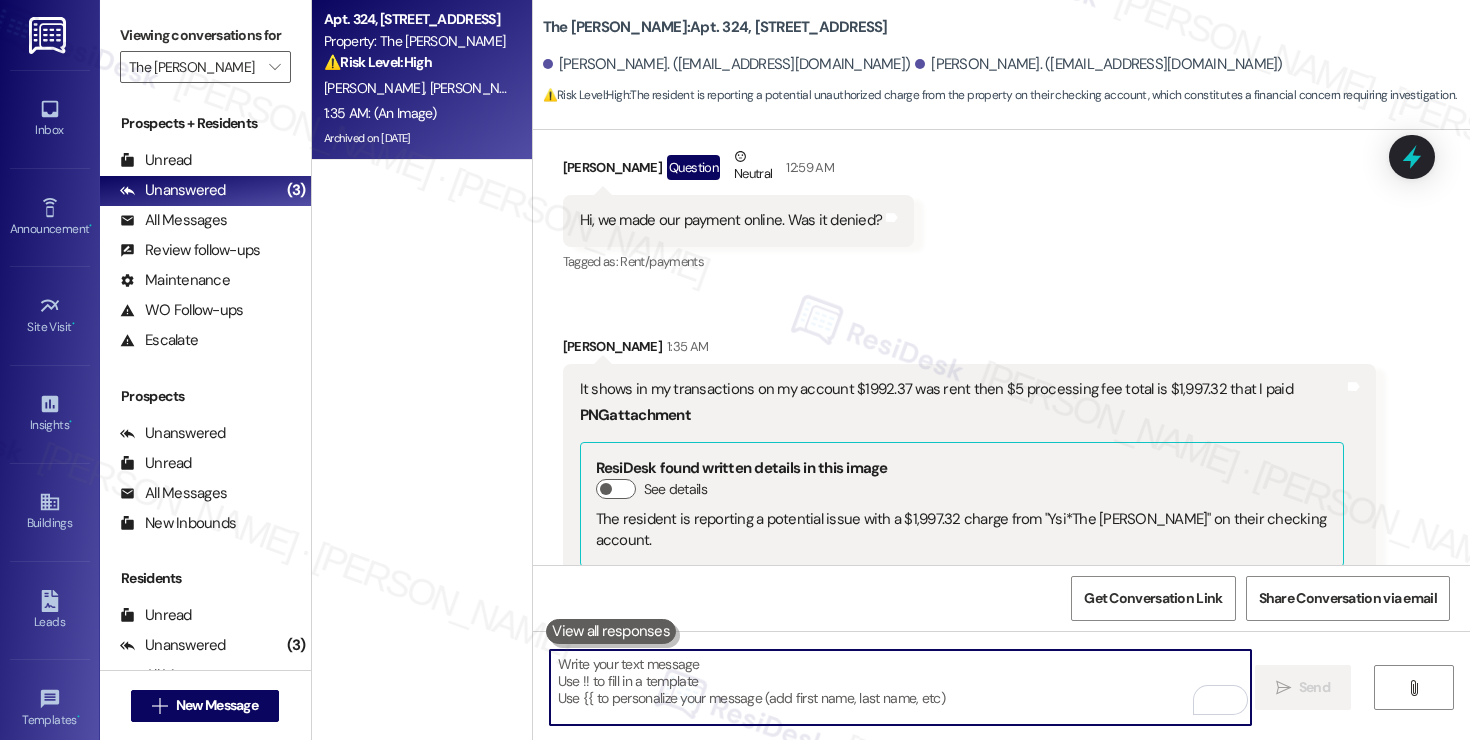 type 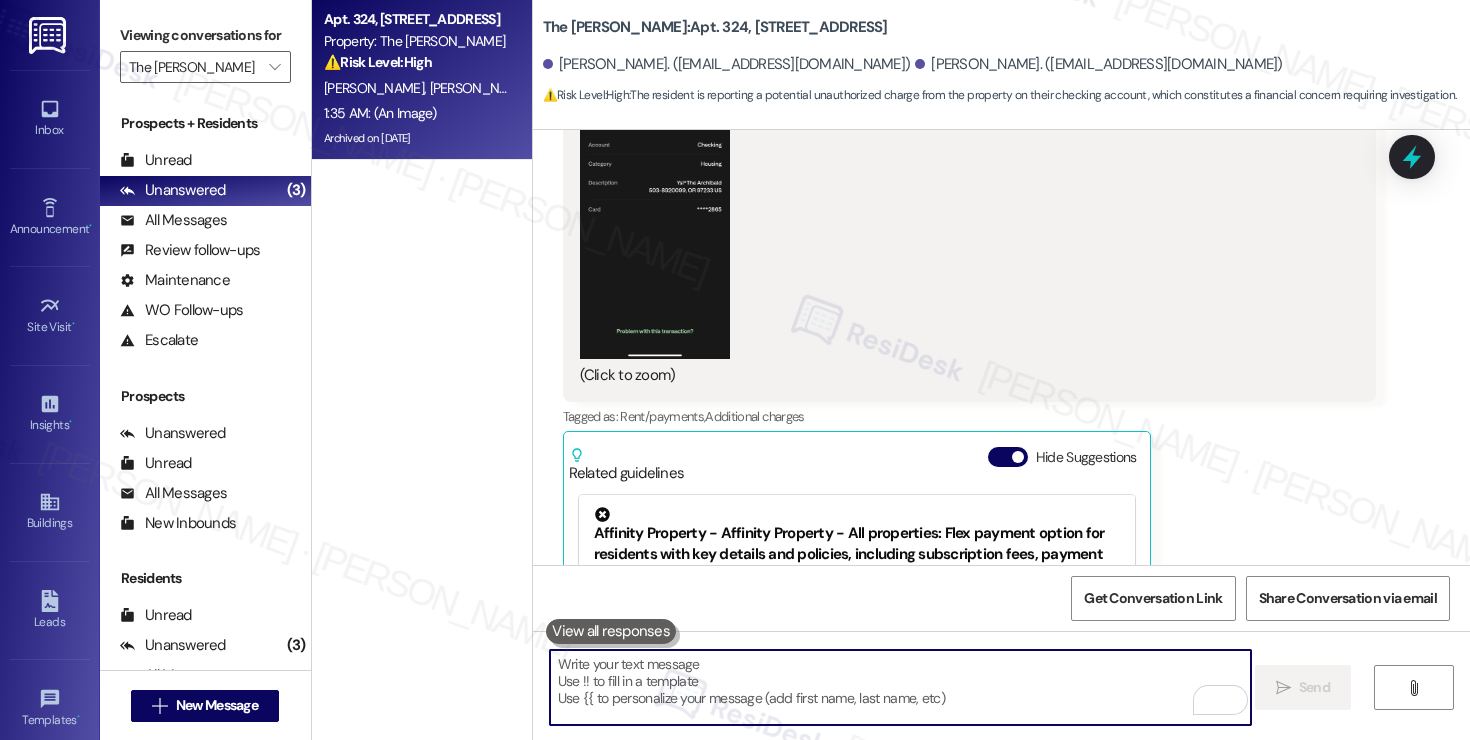 scroll, scrollTop: 3944, scrollLeft: 0, axis: vertical 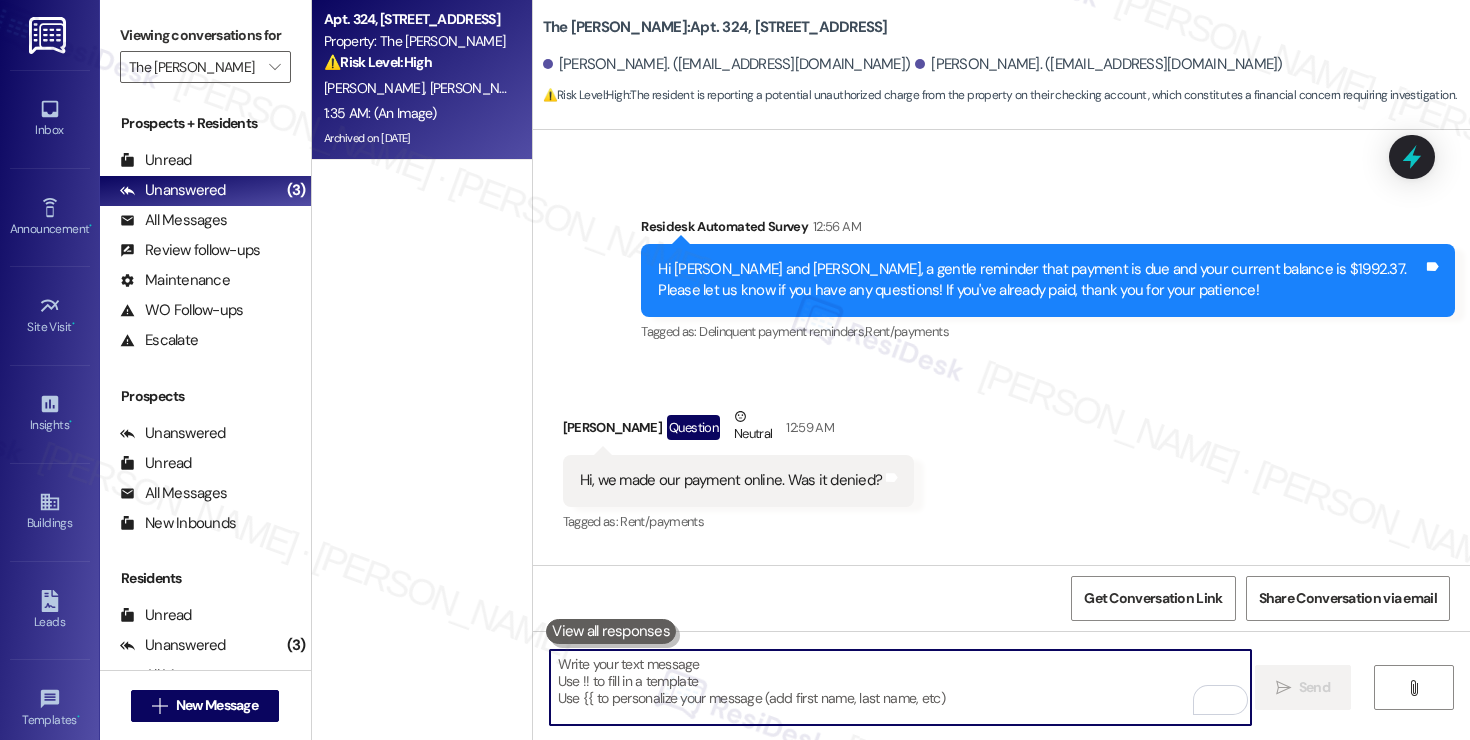 click on "Received via SMS [PERSON_NAME] Question   Neutral 12:59 AM Hi, we made our payment online. Was it denied?  Tags and notes Tagged as:   Rent/payments Click to highlight conversations about Rent/payments Received via SMS [PERSON_NAME] 1:35 AM It shows in my transactions on my account $1992.37 was rent then $5 processing fee total is $1,997.32 that I paid PNG  attachment ResiDesk found written details in this image   See details The resident is reporting a potential issue with a $1,997.32 charge from "Ysi*The [PERSON_NAME]" on their checking account.
Download   (Click to zoom) Tags and notes Tagged as:   Rent/payments ,  Click to highlight conversations about Rent/payments Additional charges Click to highlight conversations about Additional charges  Related guidelines Hide Suggestions Affinity Property - Affinity Property - All properties: Flex payment option for residents with key details and policies, including subscription fees, payment process, and support contact for queries. Created  a year ago  ( 71  (" at bounding box center [1001, 1003] 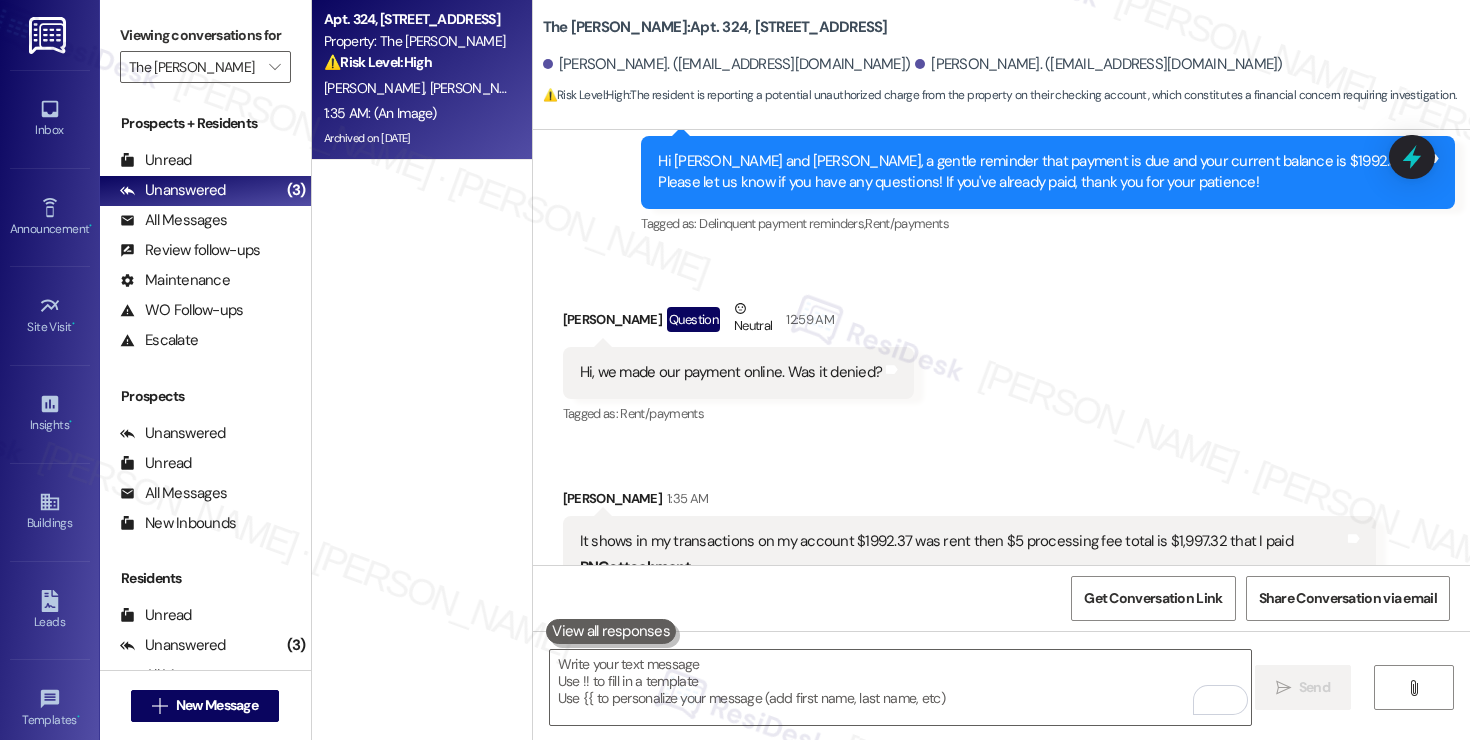 scroll, scrollTop: 3297, scrollLeft: 0, axis: vertical 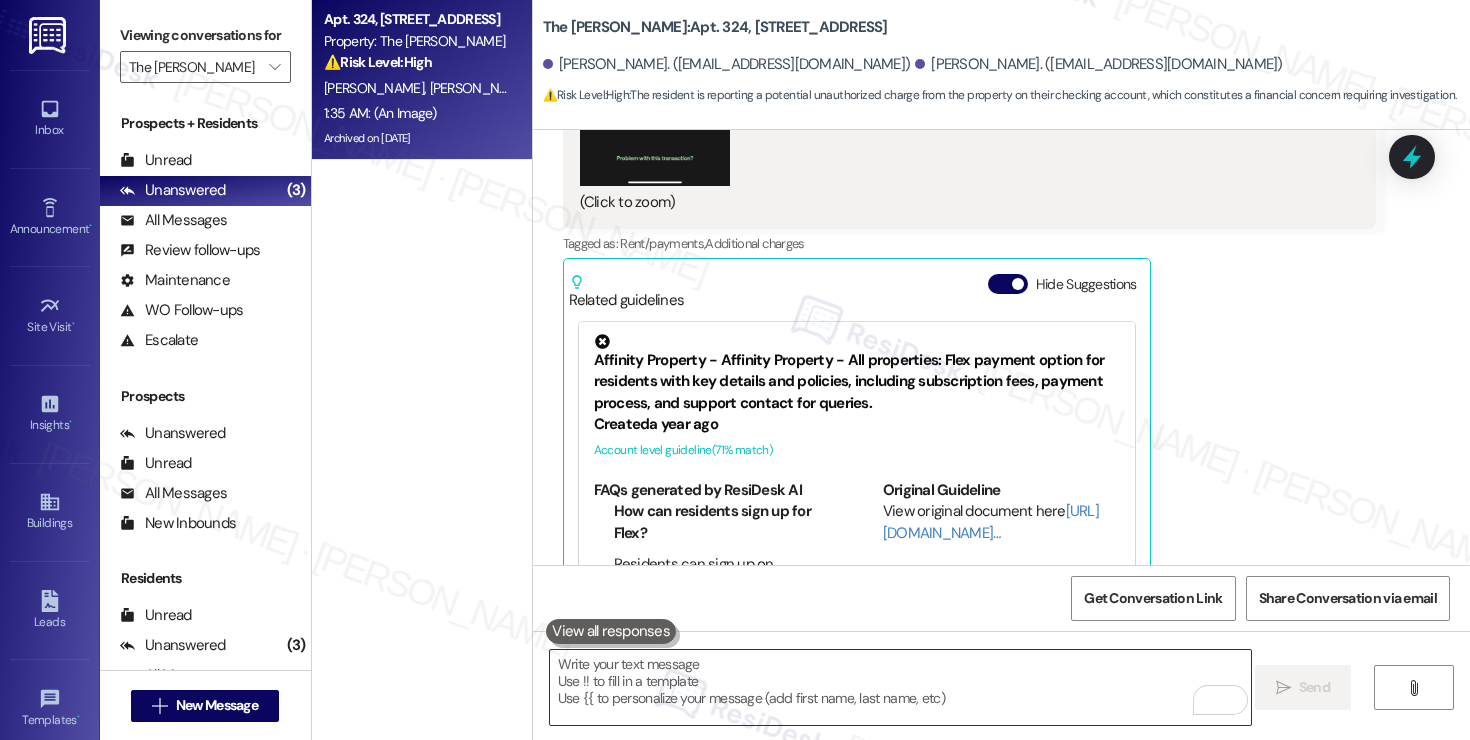 click at bounding box center [900, 687] 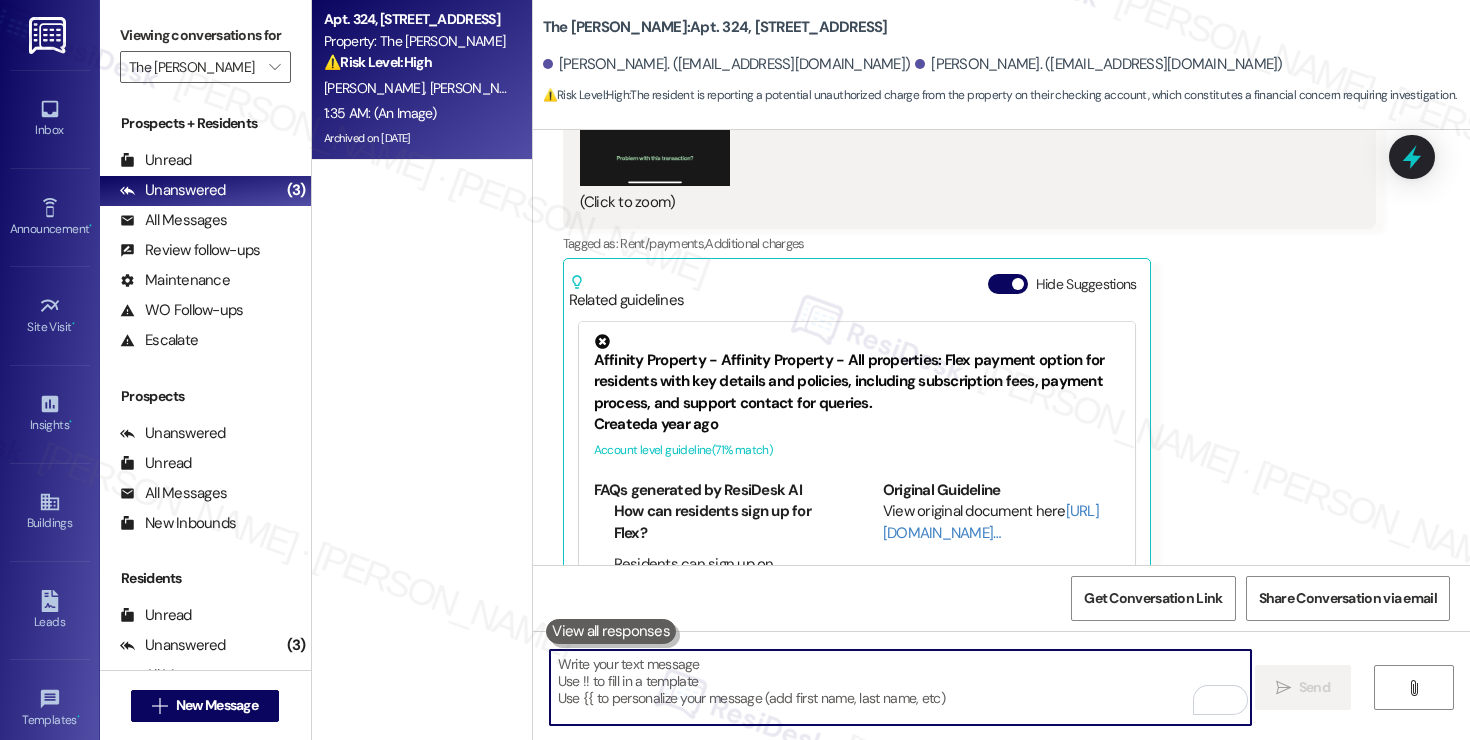 paste on "Hi [PERSON_NAME], thank you for reaching out. Could you let us know which payment method you used? Also, when you get a chance, please check if you were charged twice. We’d be happy to look into it further." 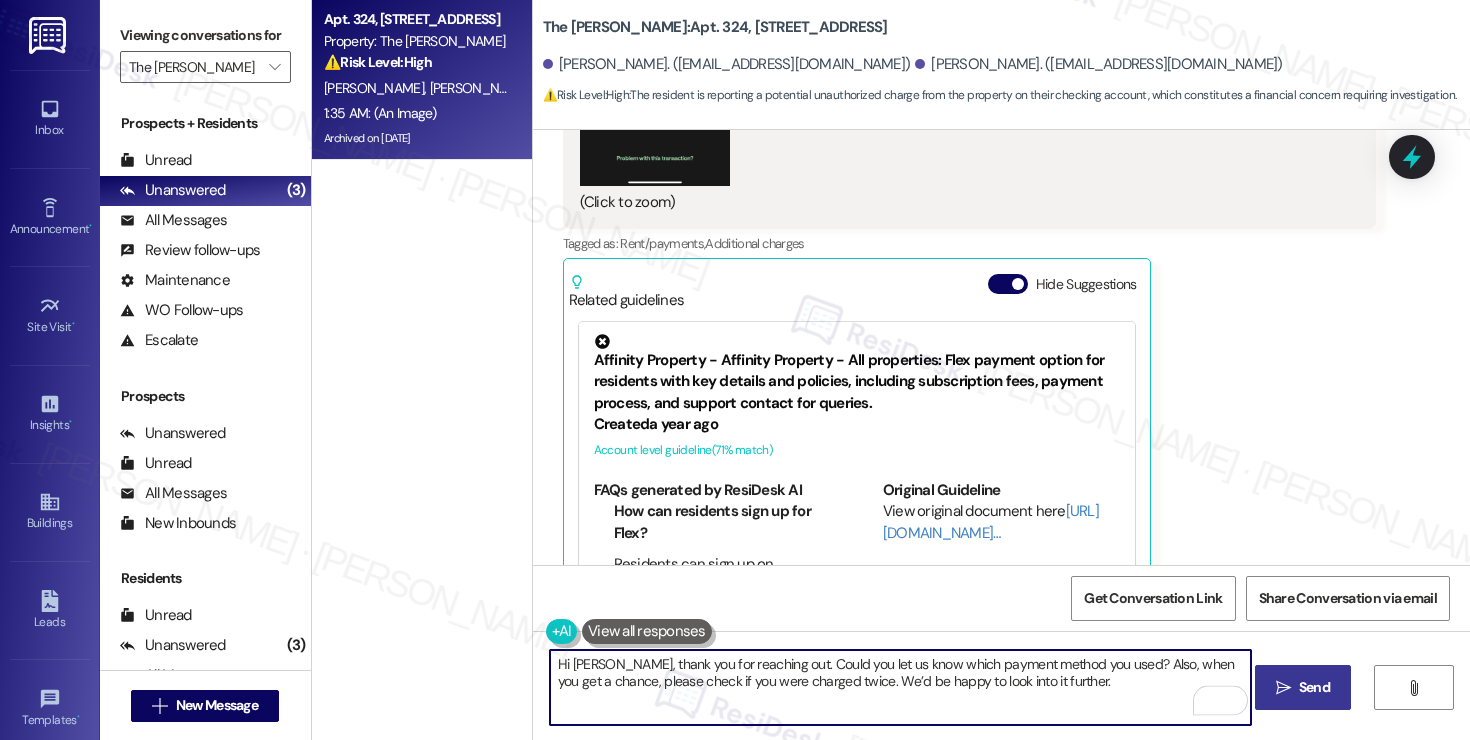 type on "Hi [PERSON_NAME], thank you for reaching out. Could you let us know which payment method you used? Also, when you get a chance, please check if you were charged twice. We’d be happy to look into it further." 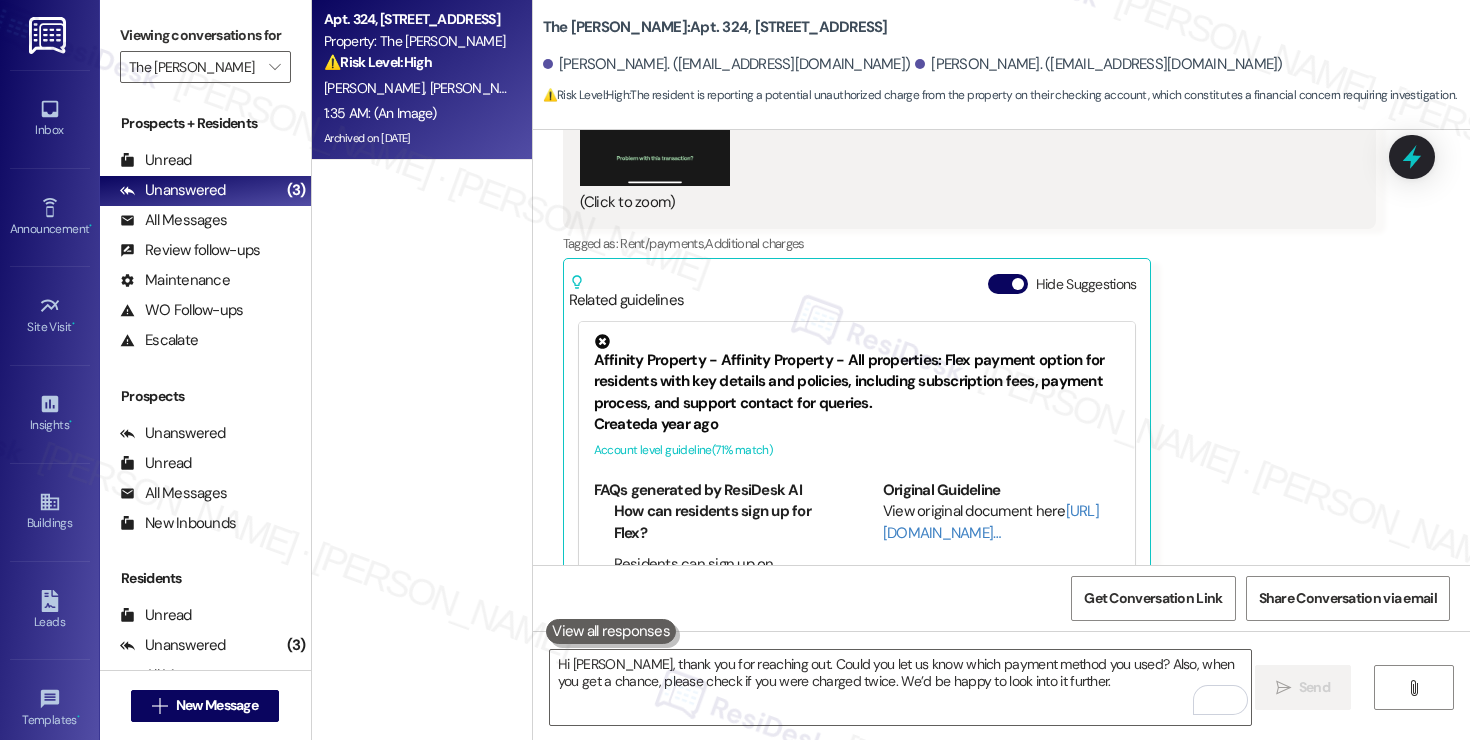 scroll, scrollTop: 3943, scrollLeft: 0, axis: vertical 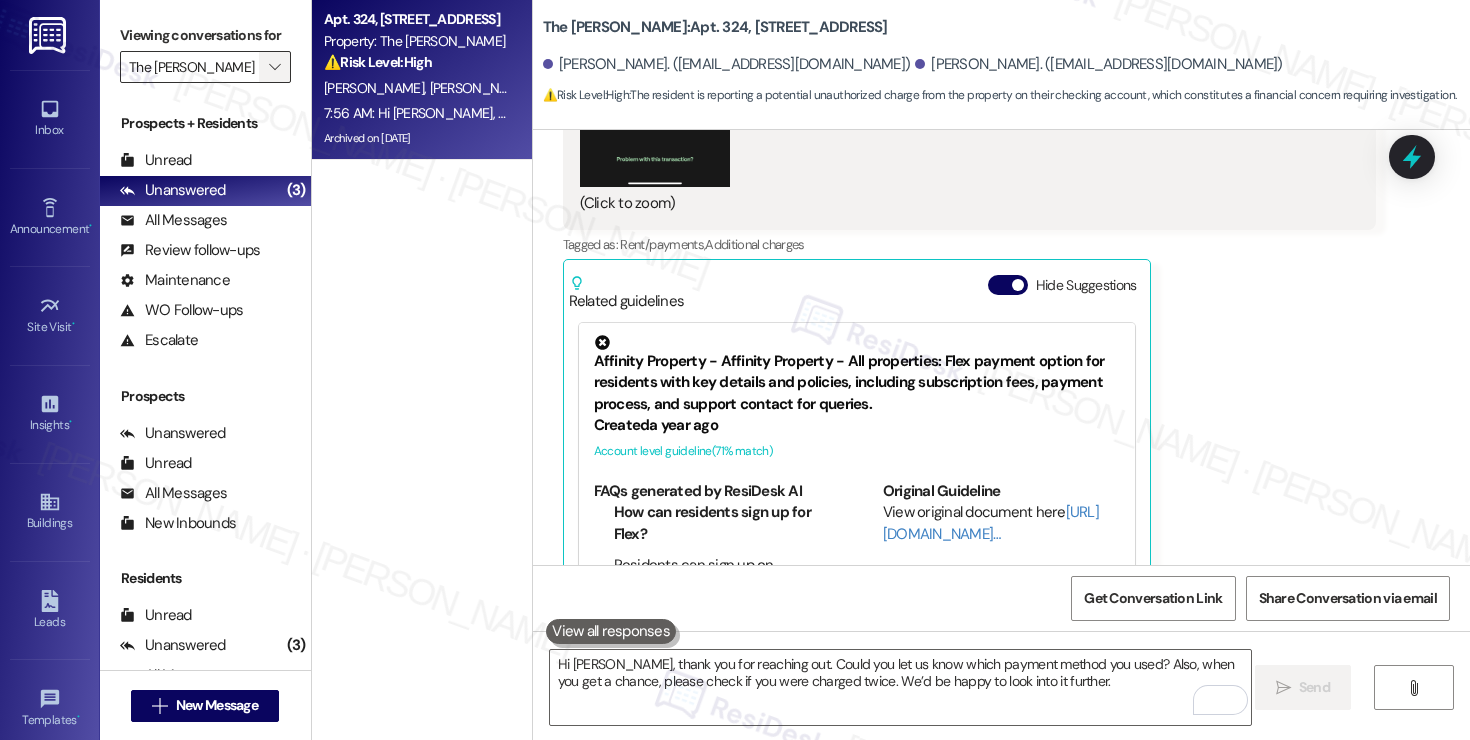 click on "" at bounding box center (274, 67) 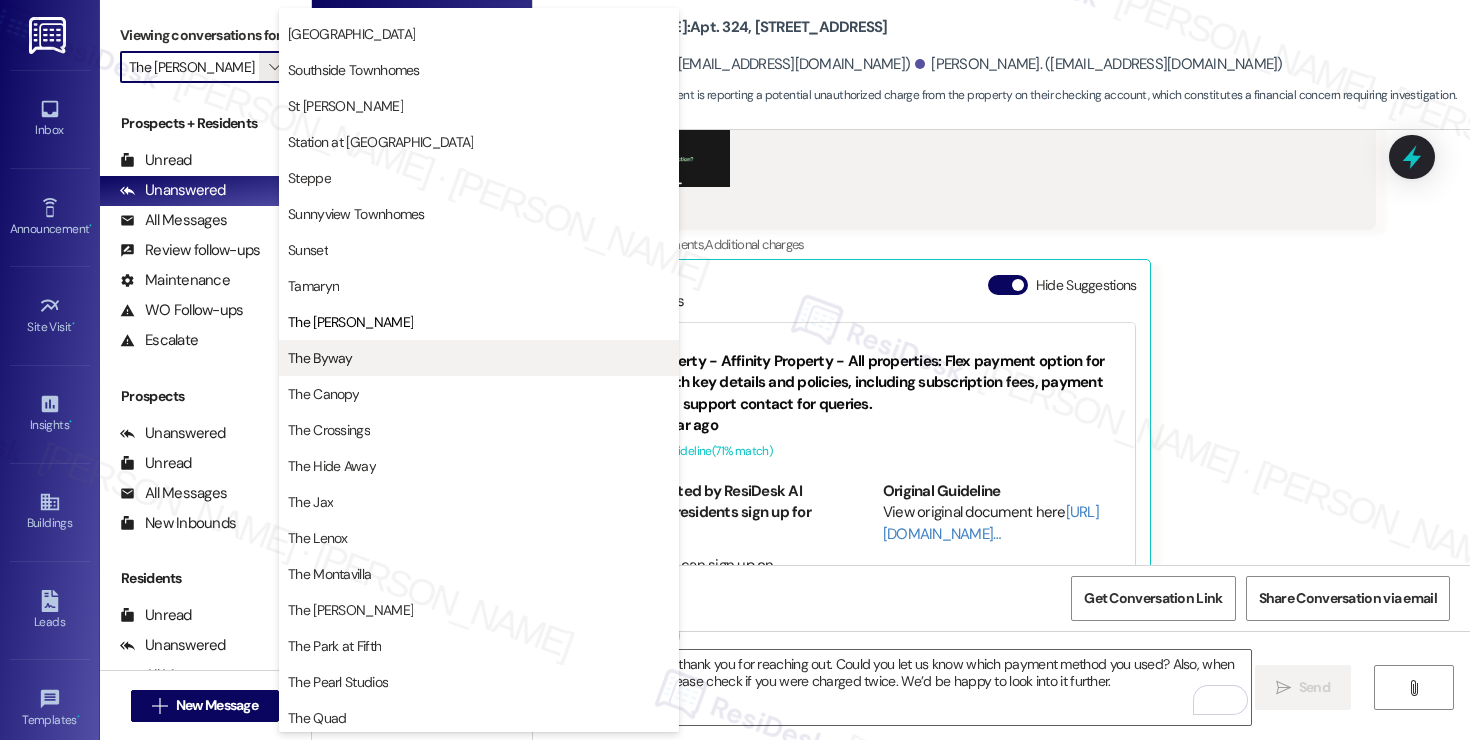 scroll, scrollTop: 3177, scrollLeft: 0, axis: vertical 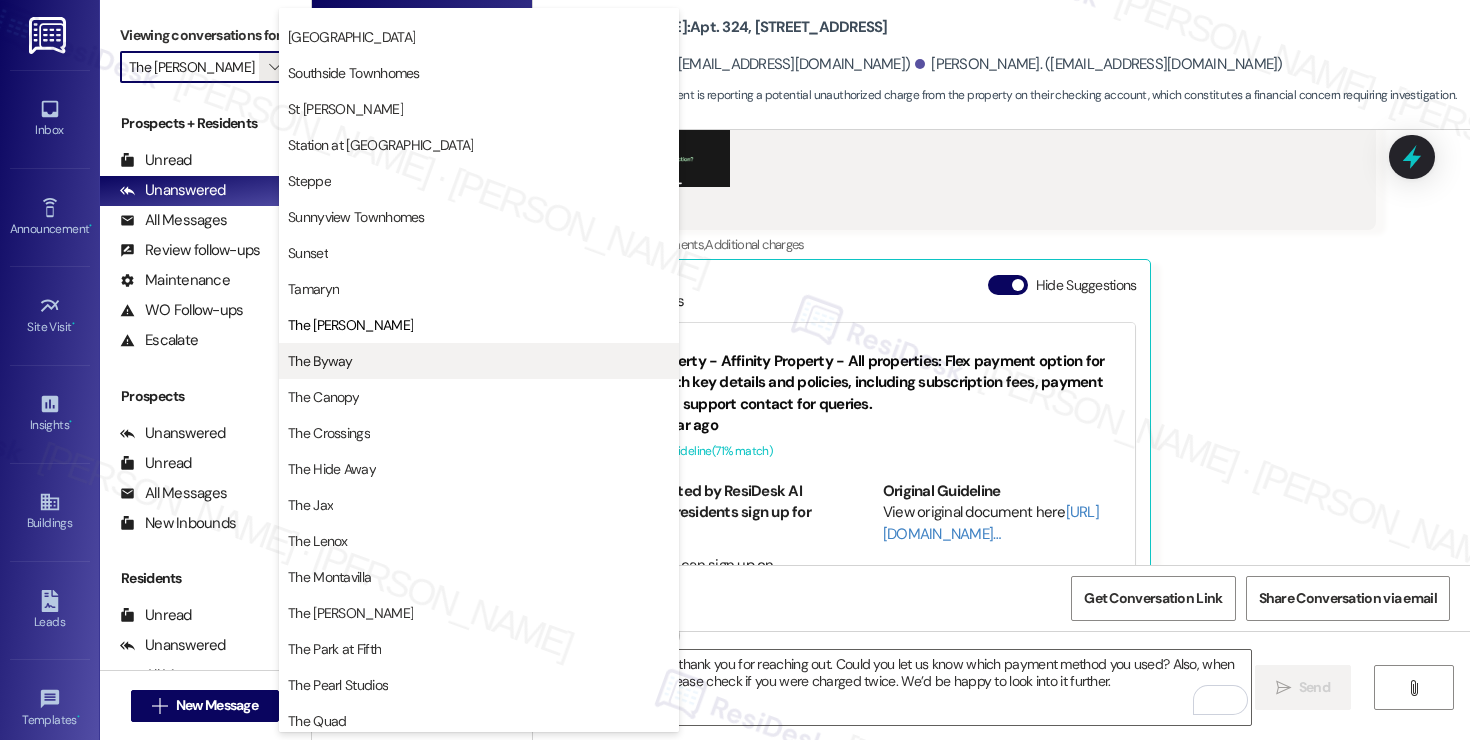 click on "The Byway" at bounding box center [320, 361] 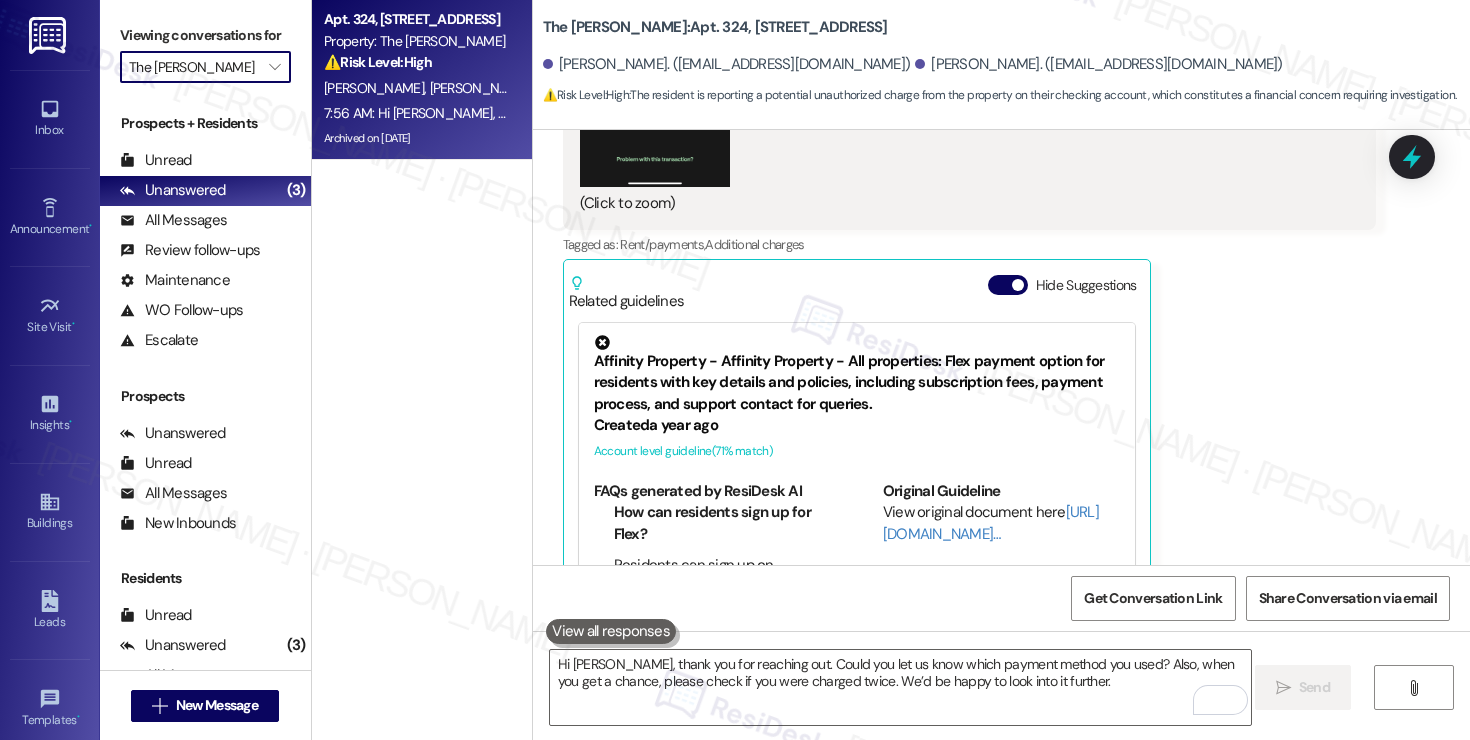 type on "The Byway" 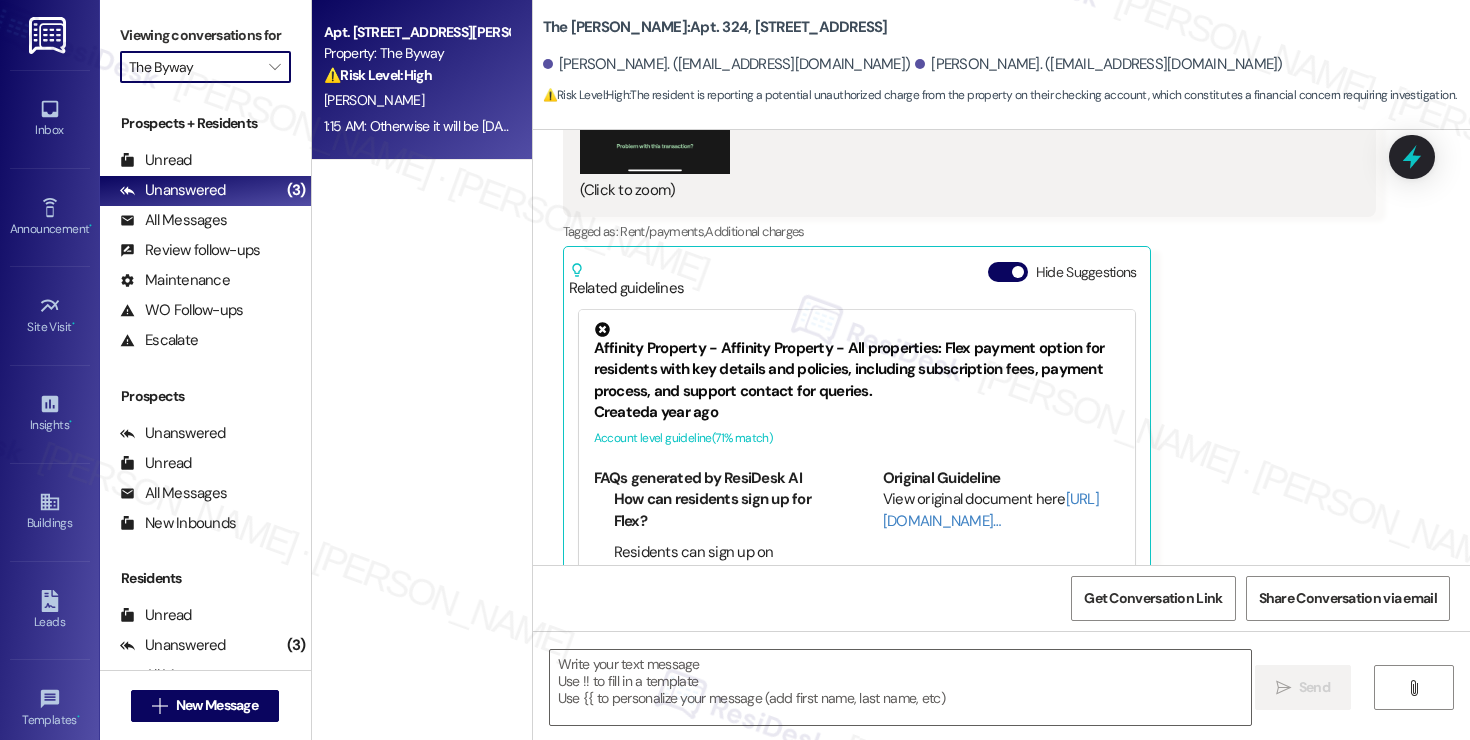 scroll, scrollTop: 3943, scrollLeft: 0, axis: vertical 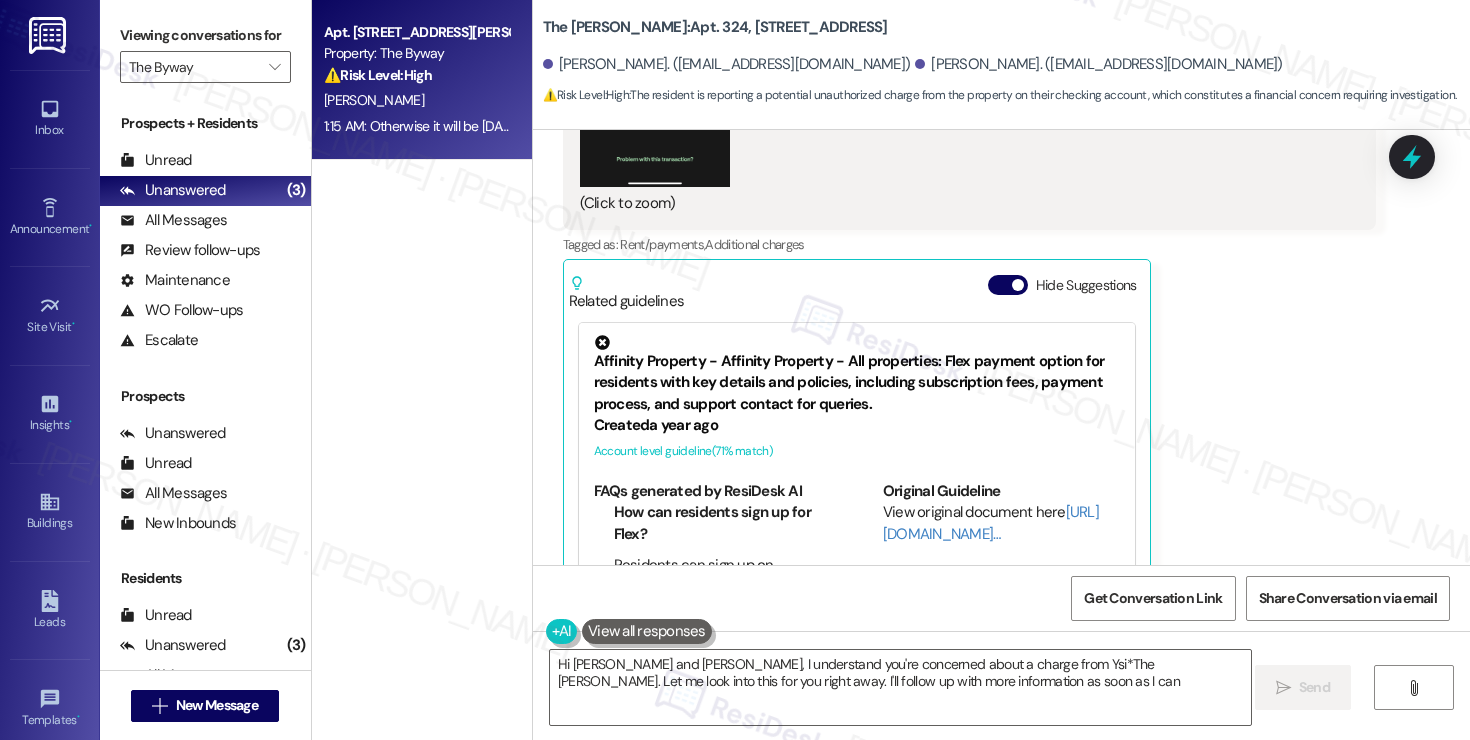 type on "Hi Ethan and Isabella, I understand you're concerned about a charge from Ysi*The Archibald. Let me look into this for you right away. I'll follow up with more information as soon as I can." 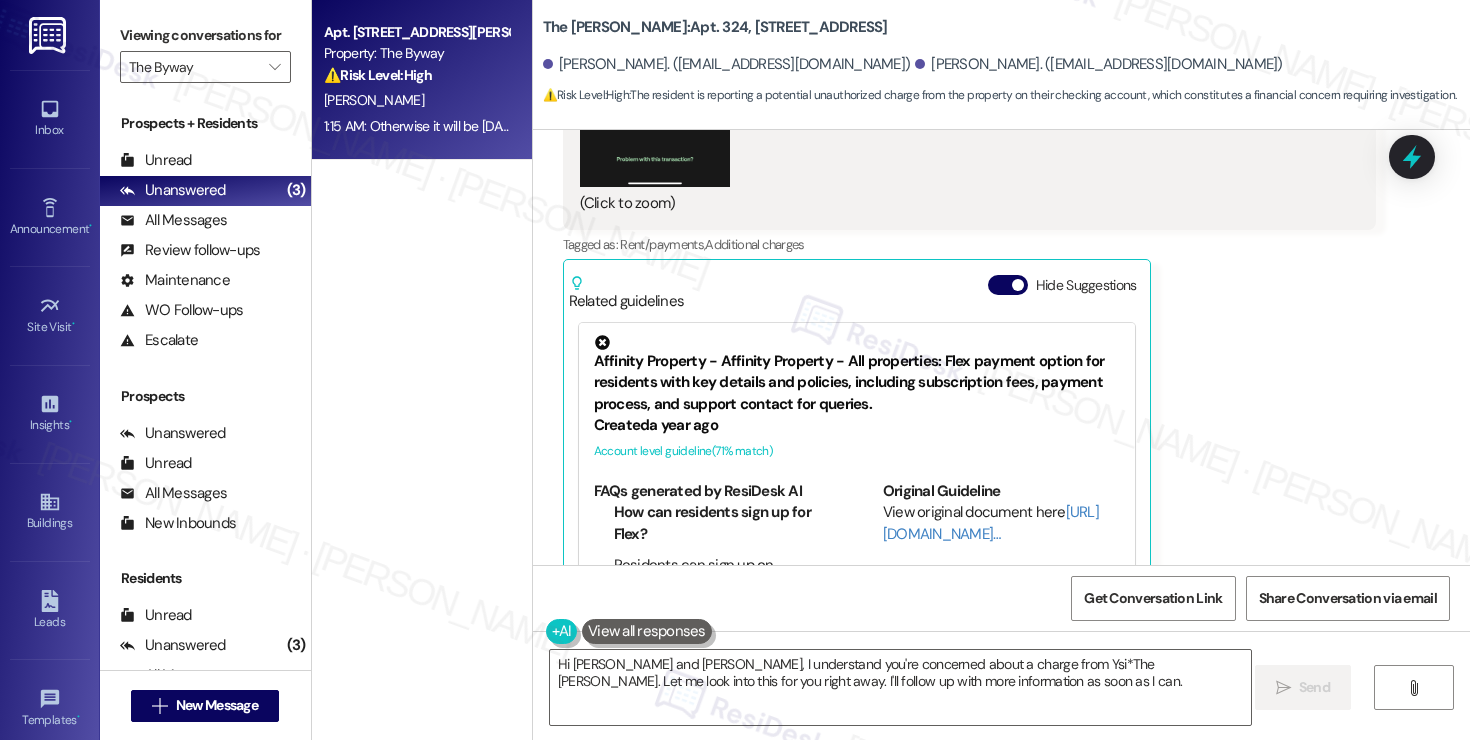 click on "J. Skillman" at bounding box center (374, 100) 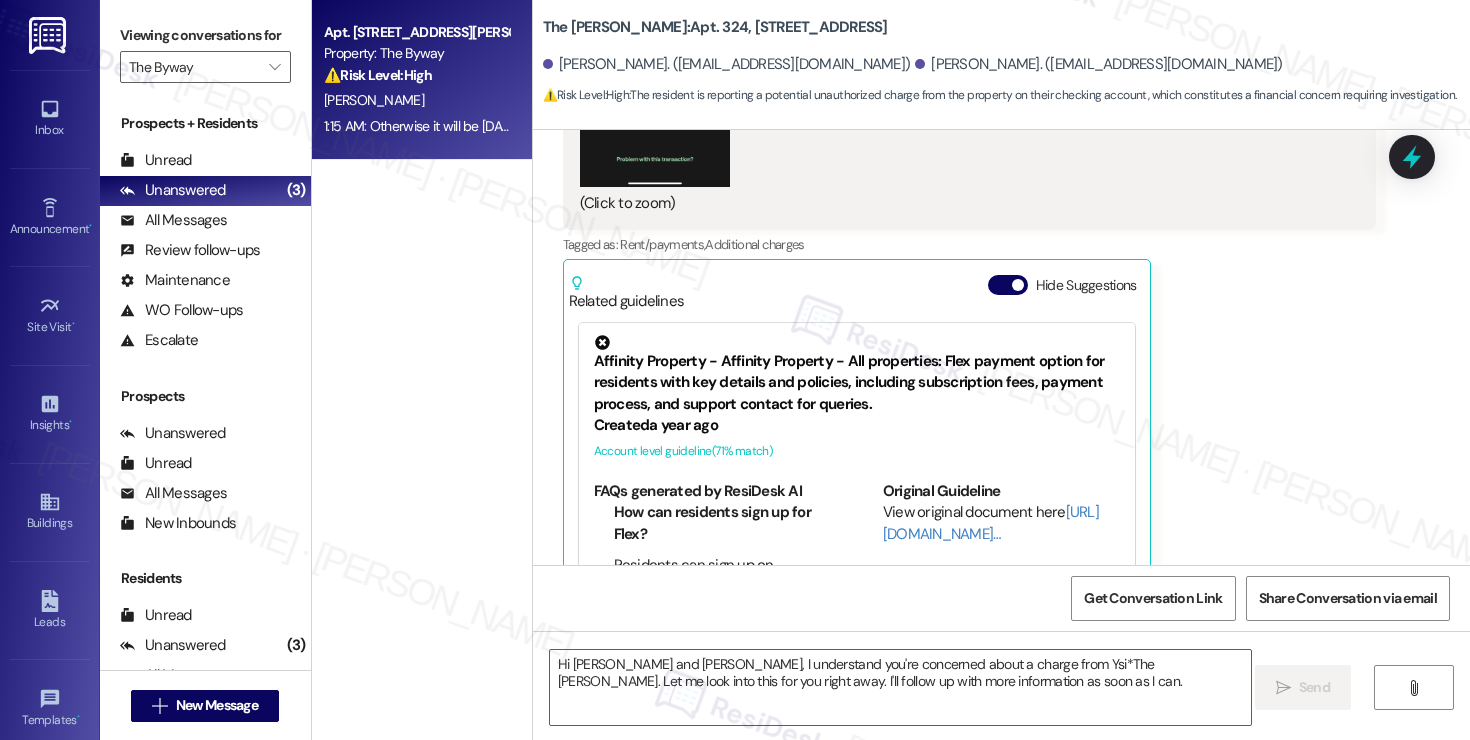 type on "Fetching suggested responses. Please feel free to read through the conversation in the meantime." 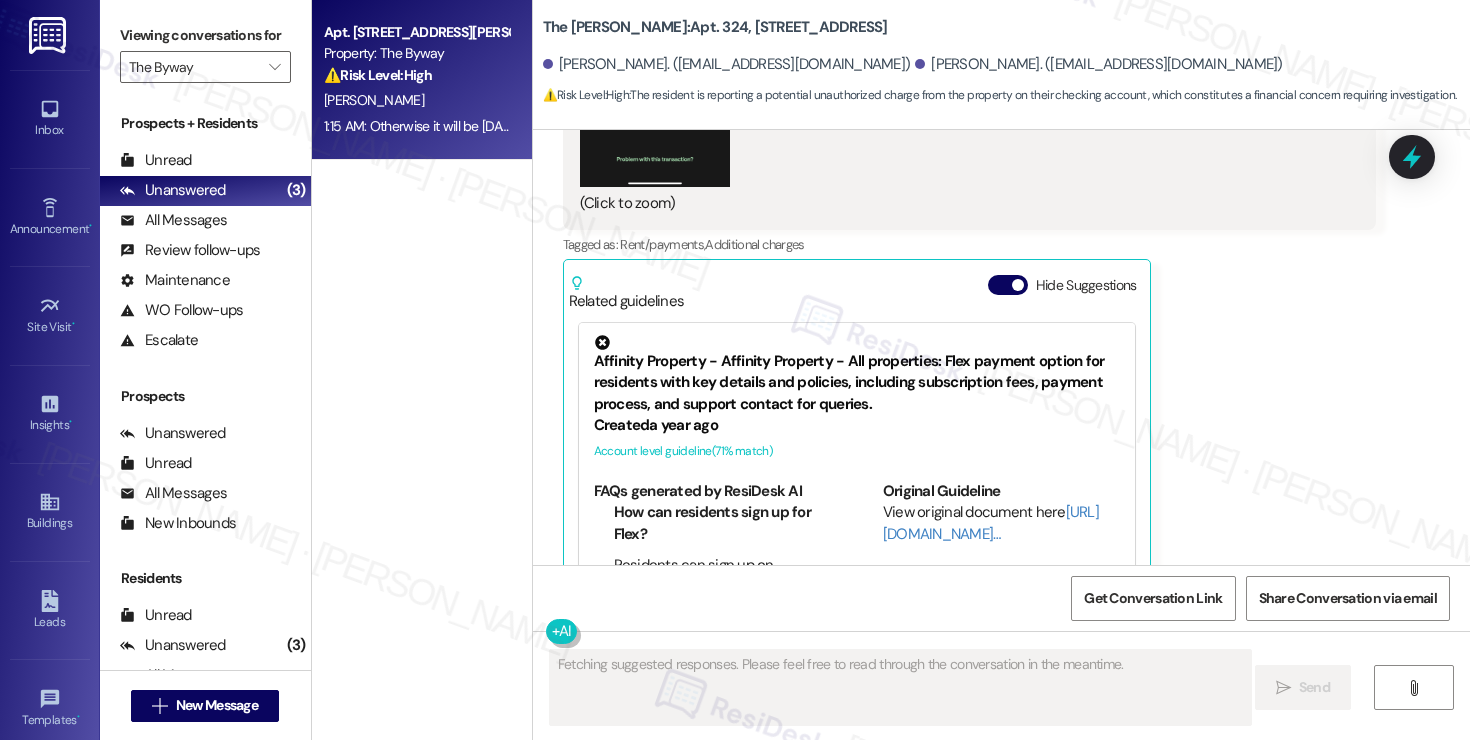 click on "J. Skillman" at bounding box center [374, 100] 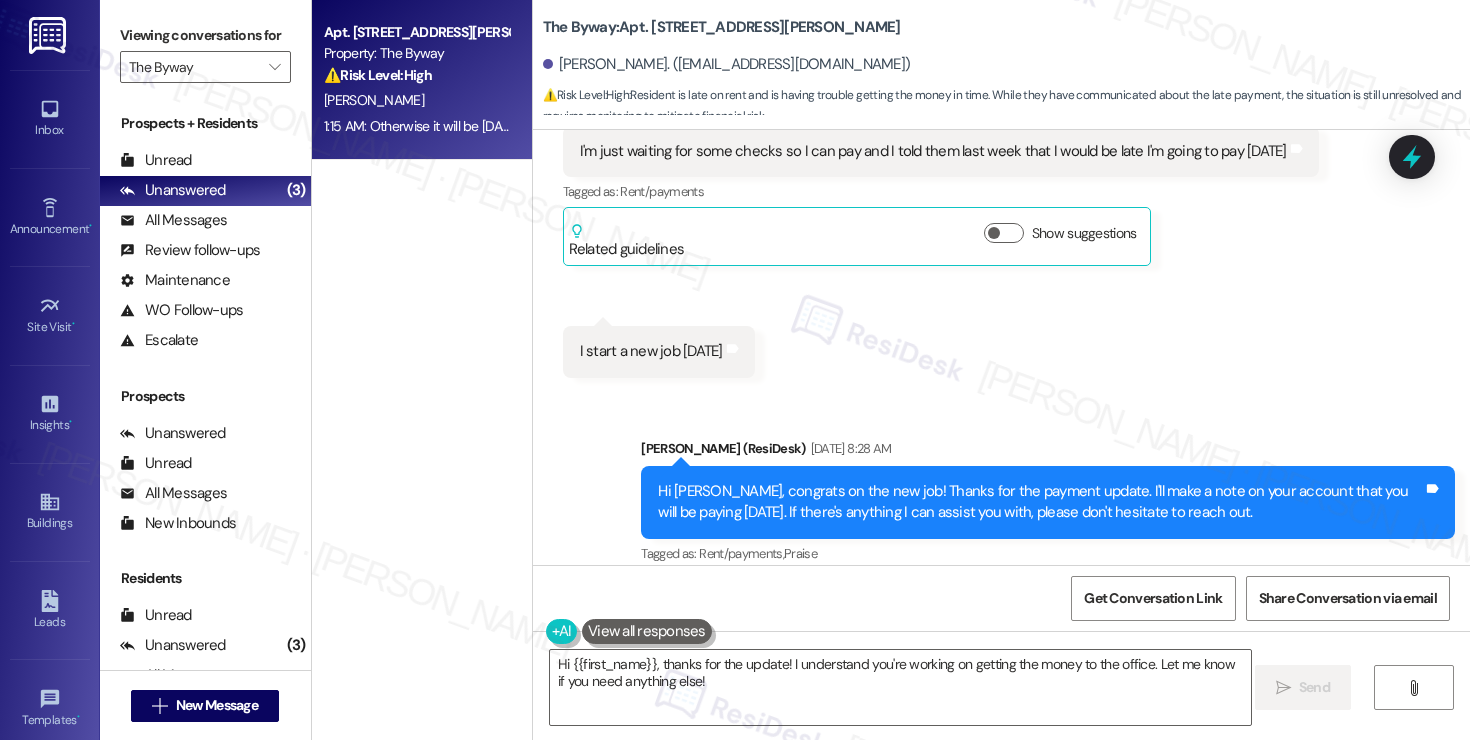 click on "J. Skillman" at bounding box center [416, 100] 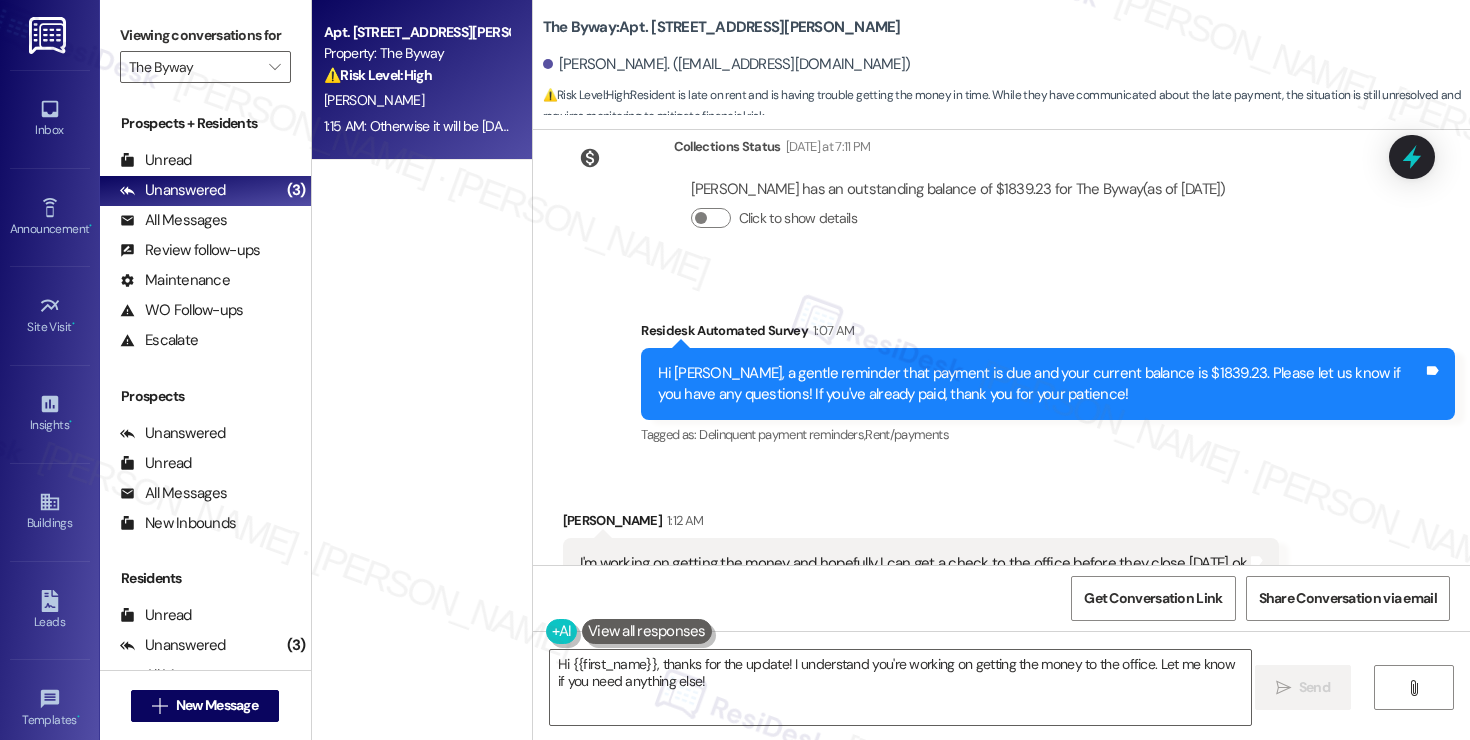 scroll, scrollTop: 11251, scrollLeft: 0, axis: vertical 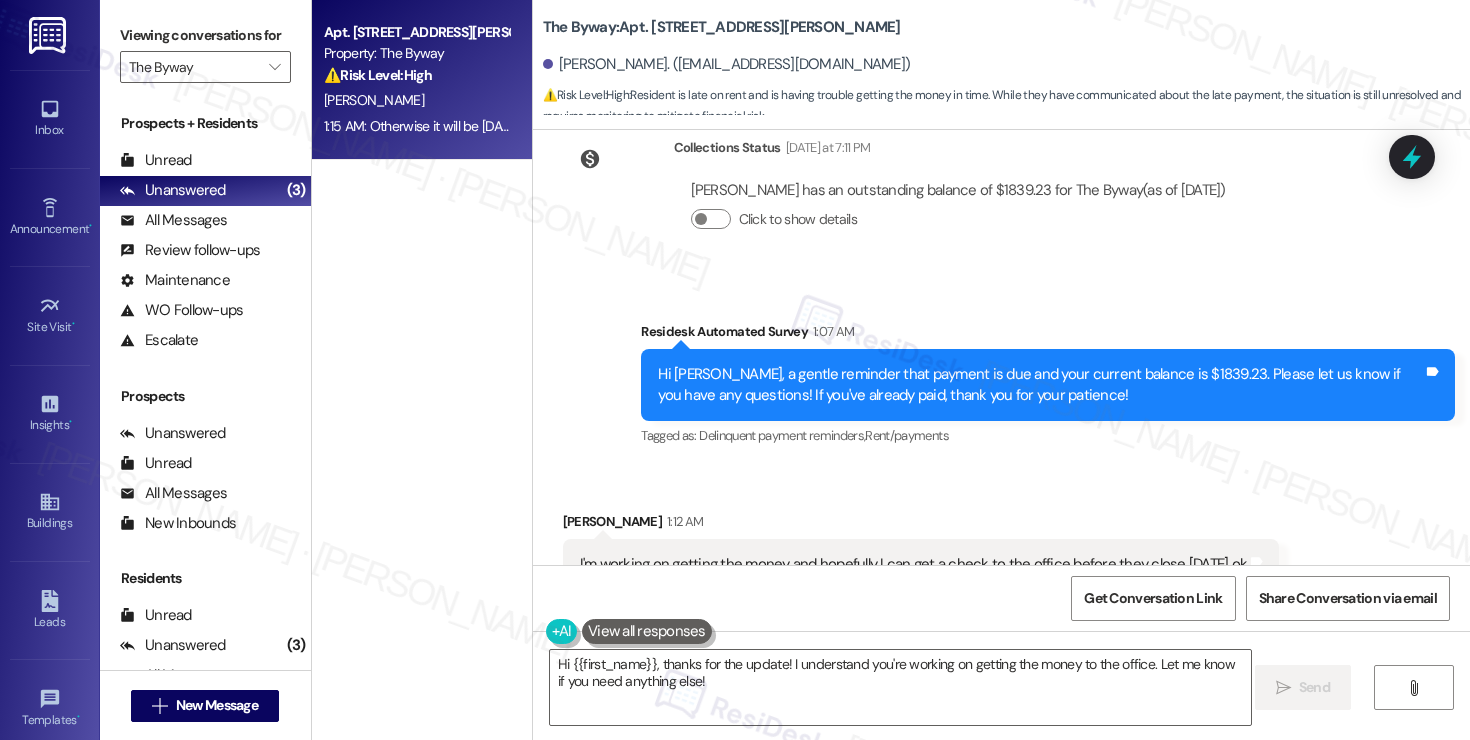 click on "I'm working on getting the money and hopefully I can get a check to the office before they close today ok" at bounding box center (914, 564) 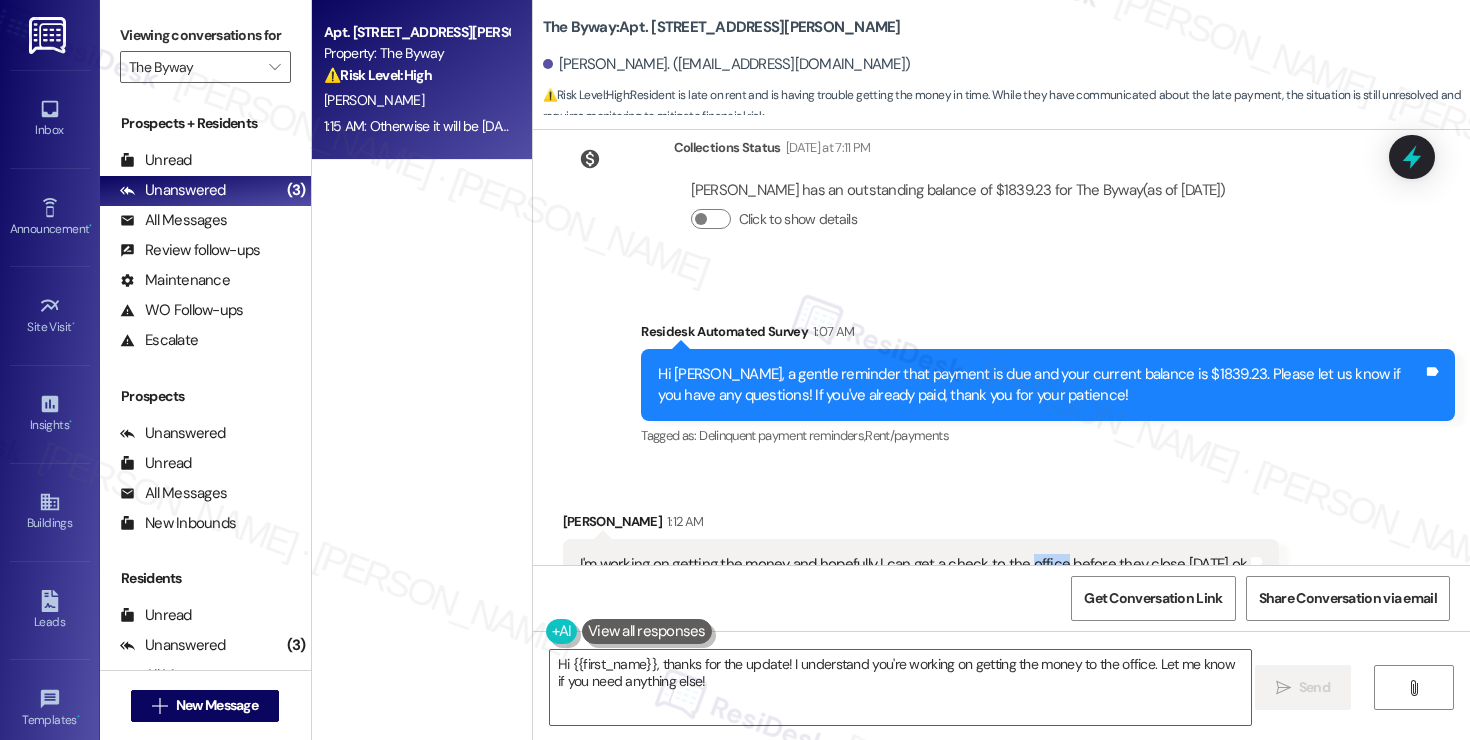 click on "I'm working on getting the money and hopefully I can get a check to the office before they close today ok" at bounding box center (914, 564) 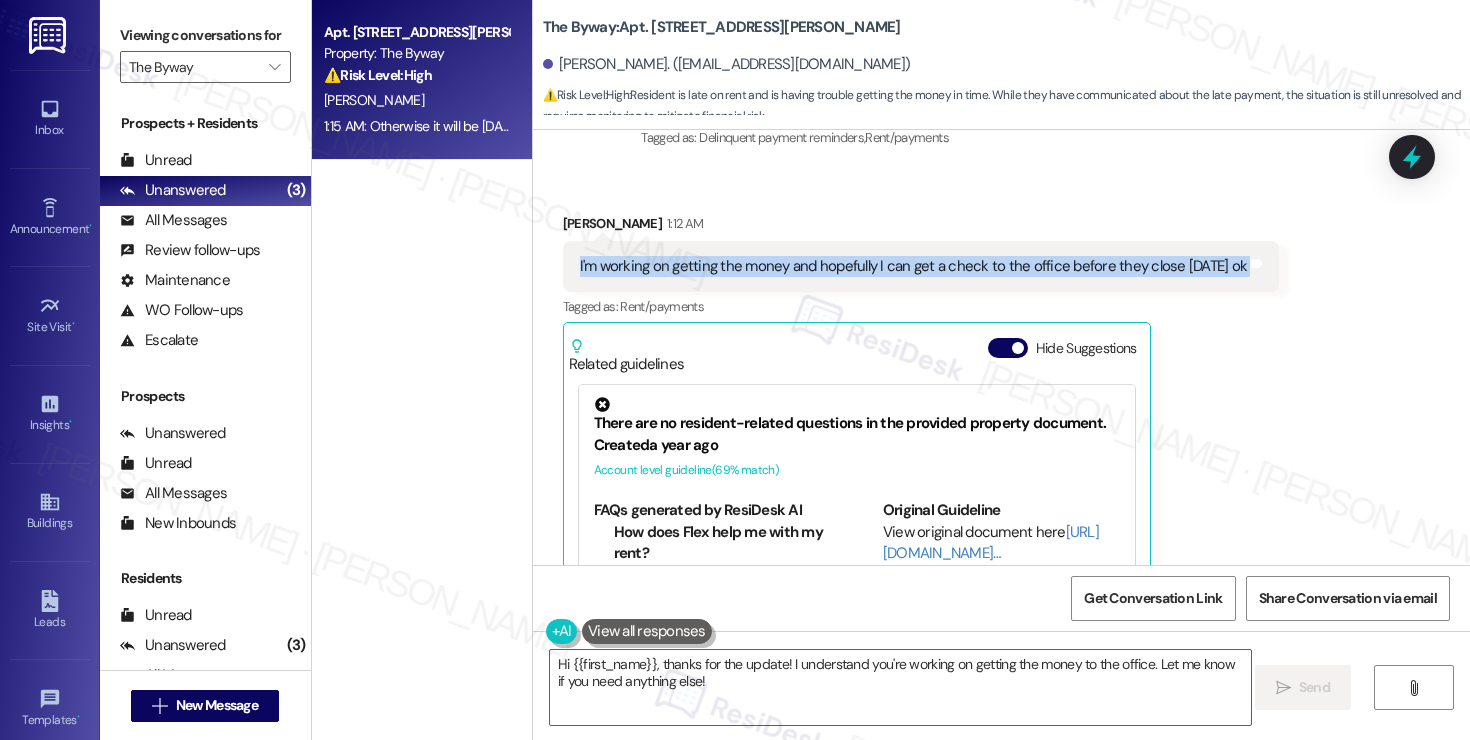 scroll, scrollTop: 11619, scrollLeft: 0, axis: vertical 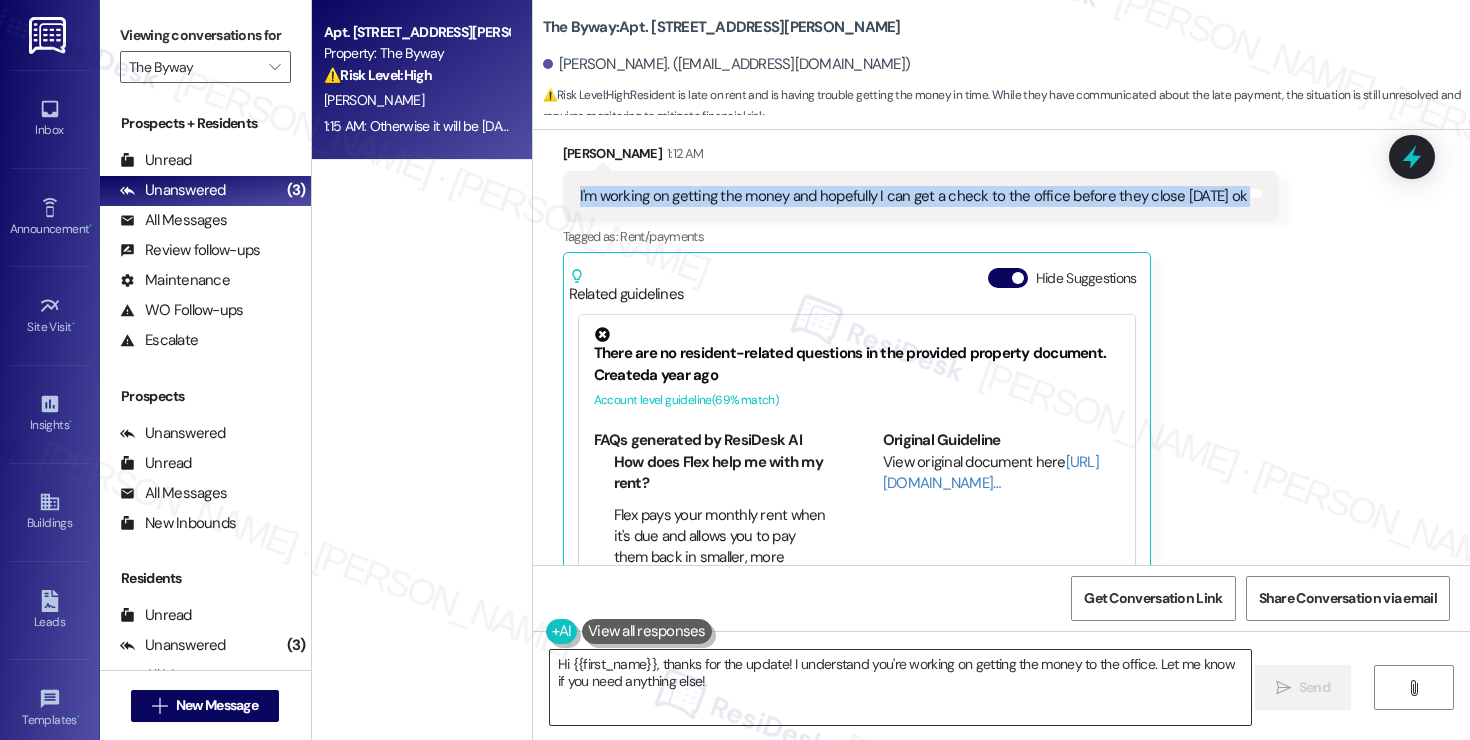 click on "Hi {{first_name}}, thanks for the update! I understand you're working on getting the money to the office. Let me know if you need anything else!" at bounding box center [900, 687] 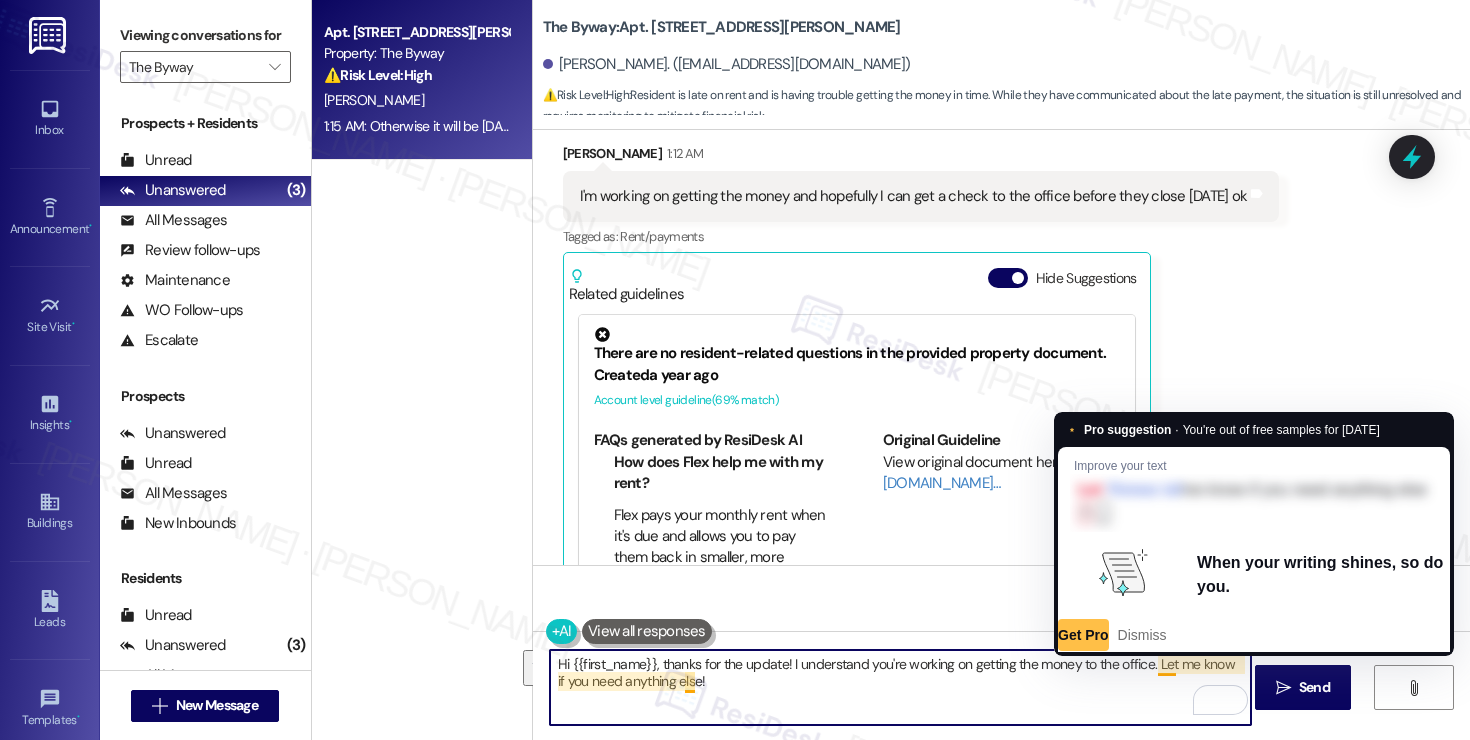 drag, startPoint x: 1151, startPoint y: 664, endPoint x: 1158, endPoint y: 713, distance: 49.497475 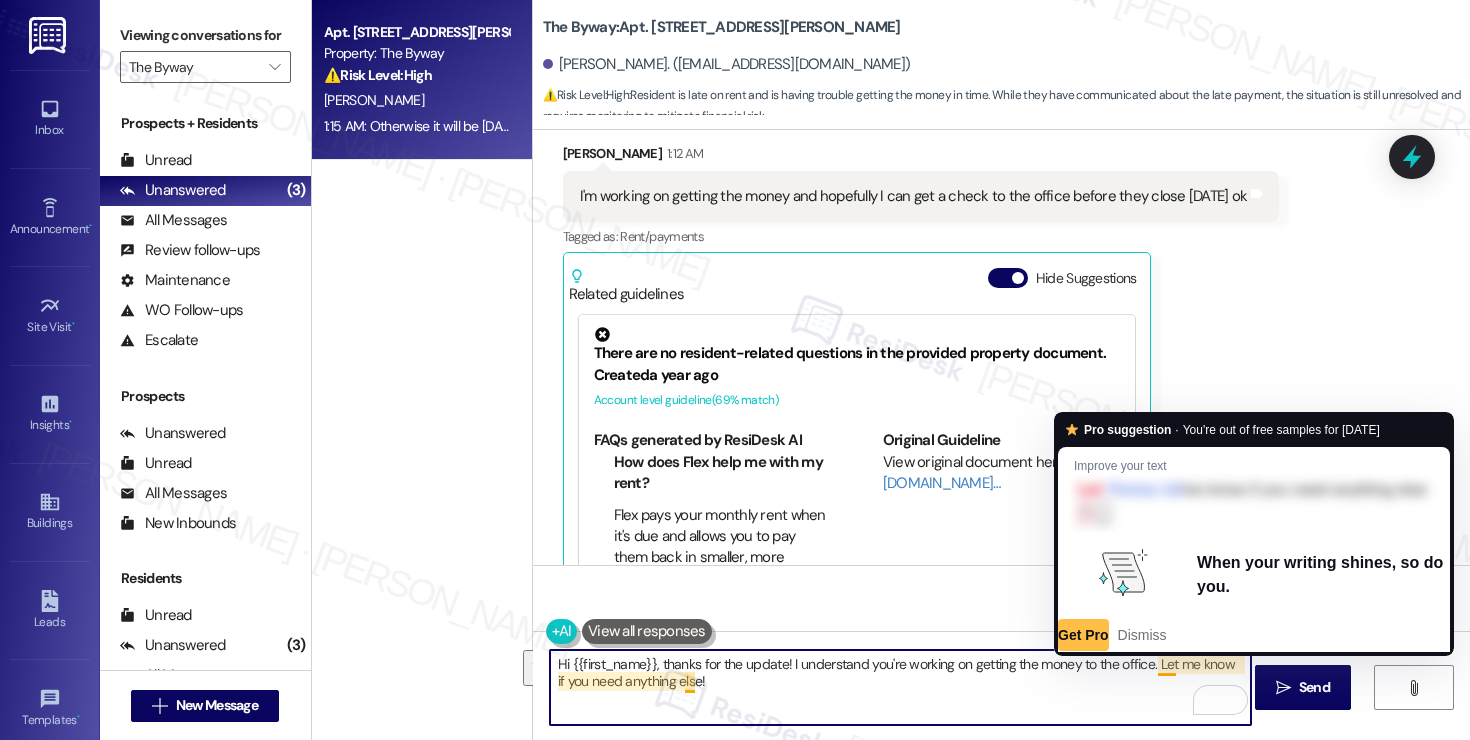 click on "Hi {{first_name}}, thanks for the update! I understand you're working on getting the money to the office. Let me know if you need anything else!" at bounding box center [900, 687] 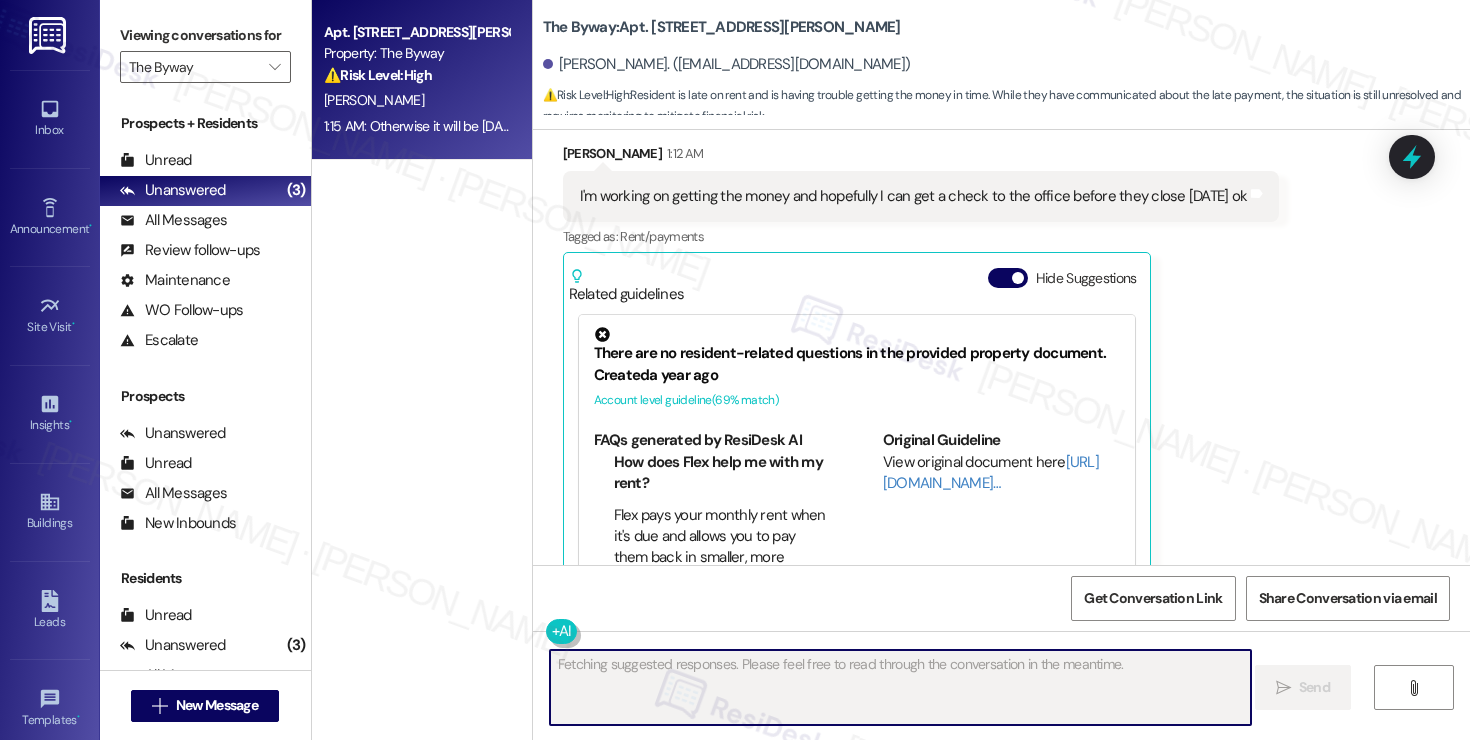 scroll, scrollTop: 11618, scrollLeft: 0, axis: vertical 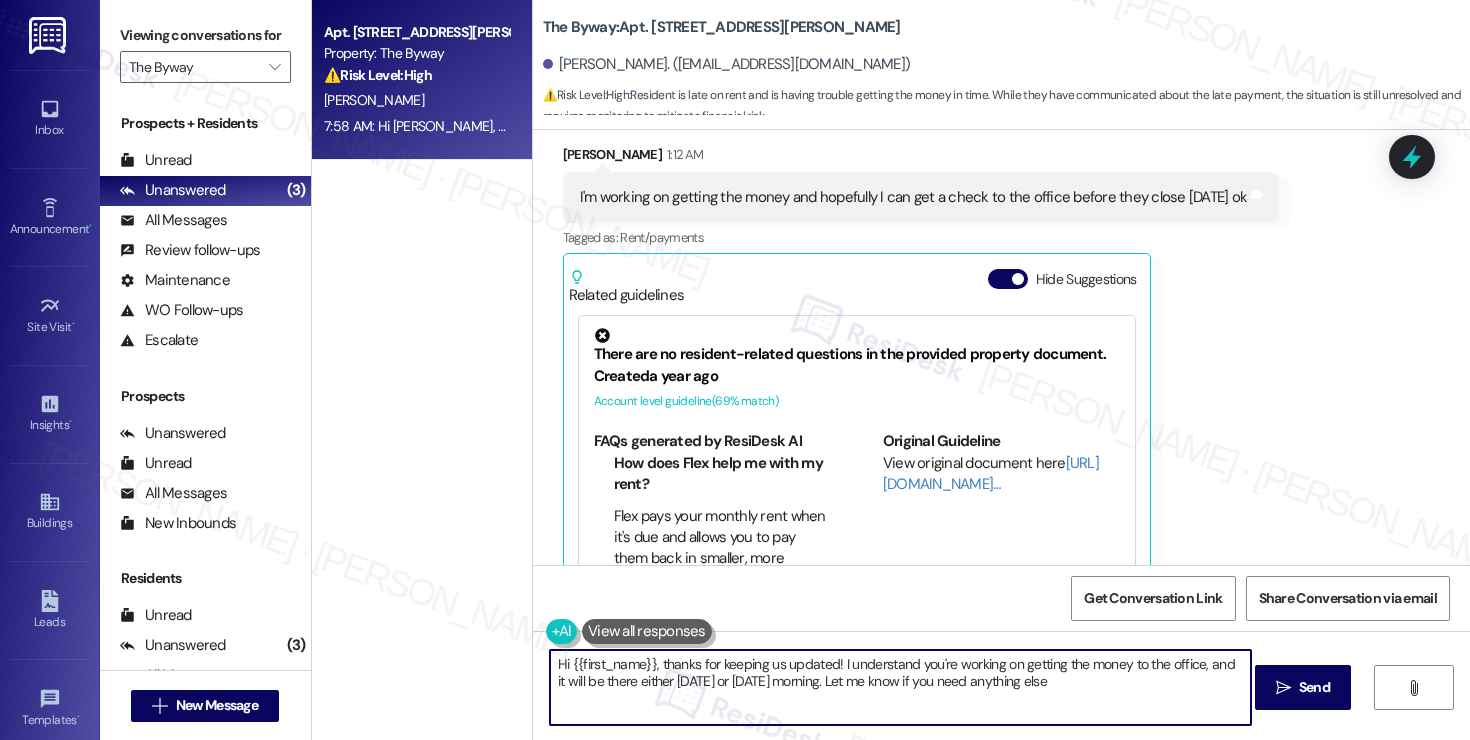 type on "Hi {{first_name}}, thanks for keeping us updated! I understand you're working on getting the money to the office, and it will be there either today or tomorrow morning. Let me know if you need anything else!" 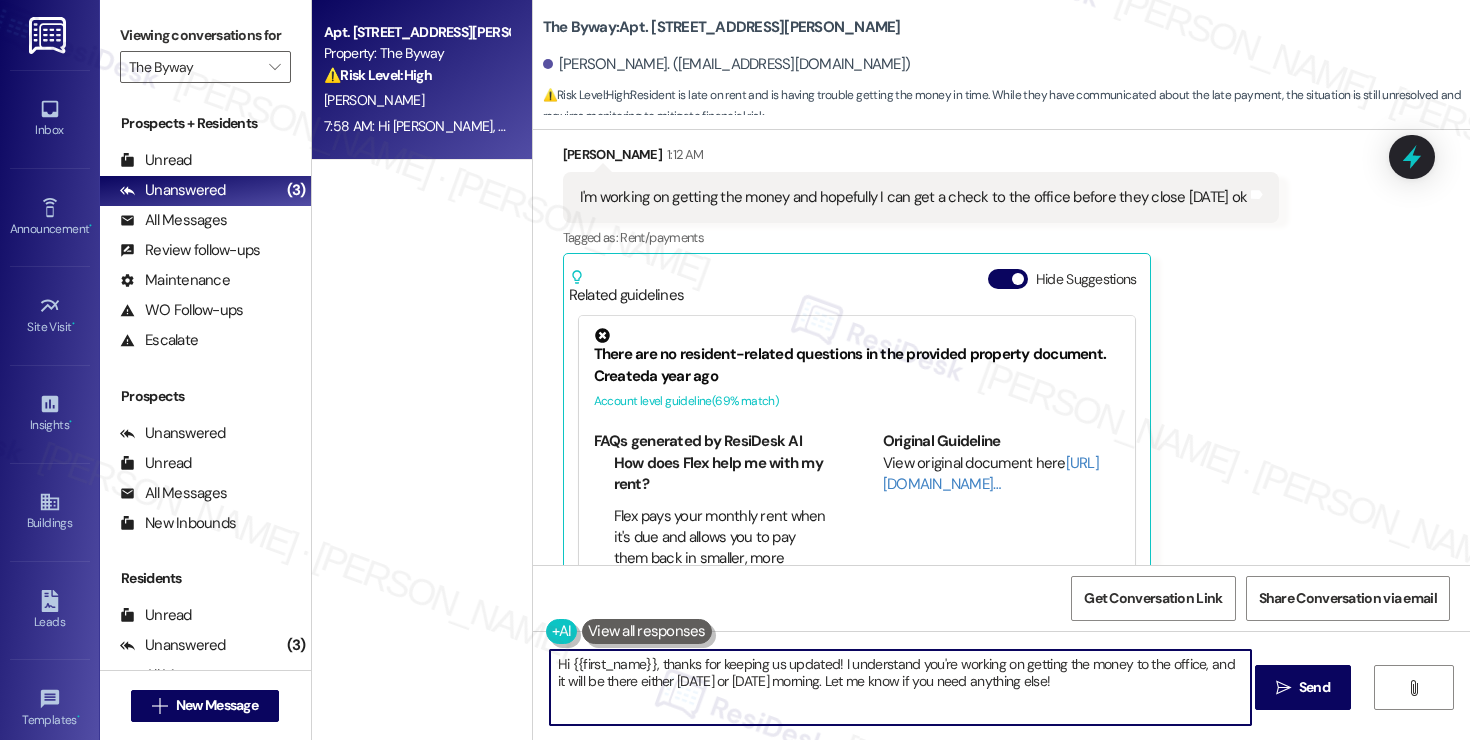 click on "Hi {{first_name}}, thanks for keeping us updated! I understand you're working on getting the money to the office, and it will be there either today or tomorrow morning. Let me know if you need anything else!" at bounding box center (900, 687) 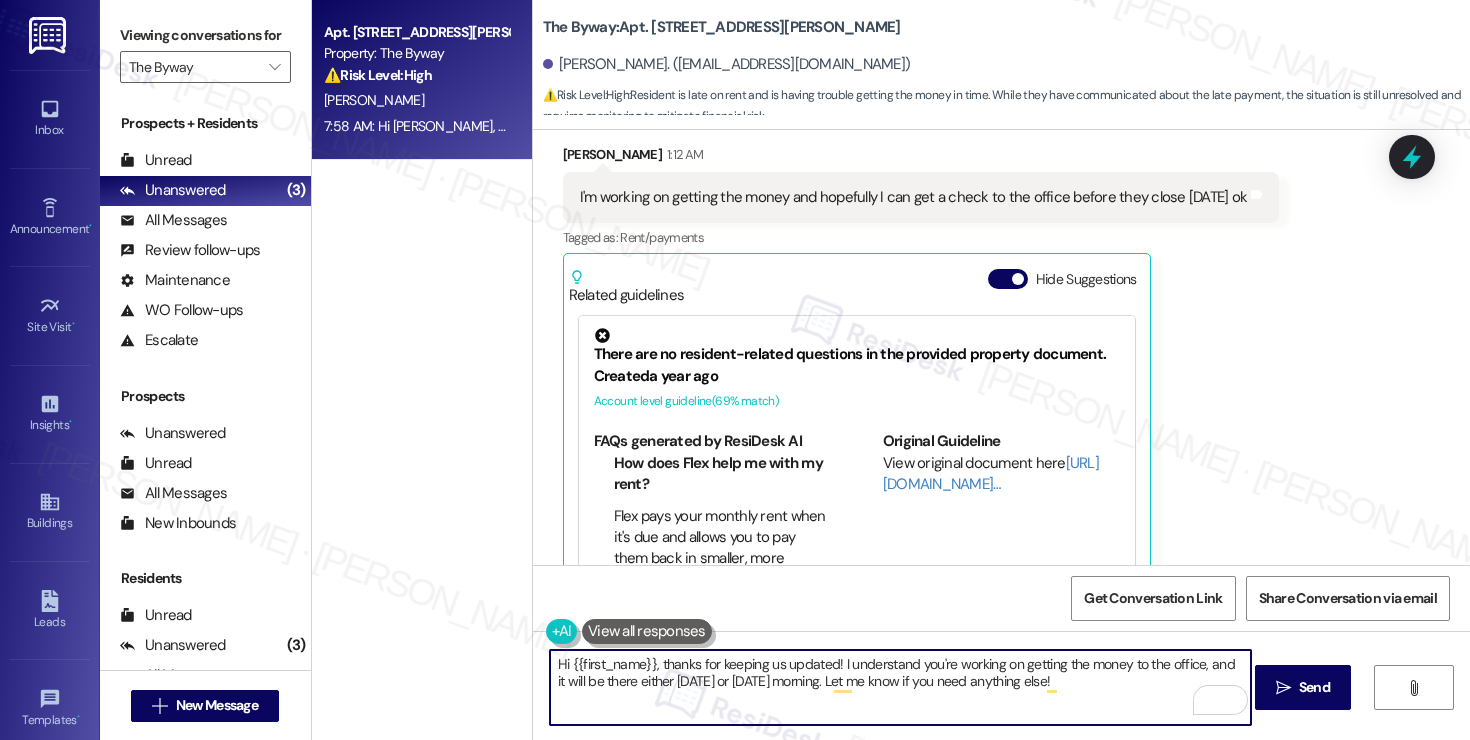 click on "Hi {{first_name}}, thanks for keeping us updated! I understand you're working on getting the money to the office, and it will be there either today or tomorrow morning. Let me know if you need anything else!" at bounding box center [900, 687] 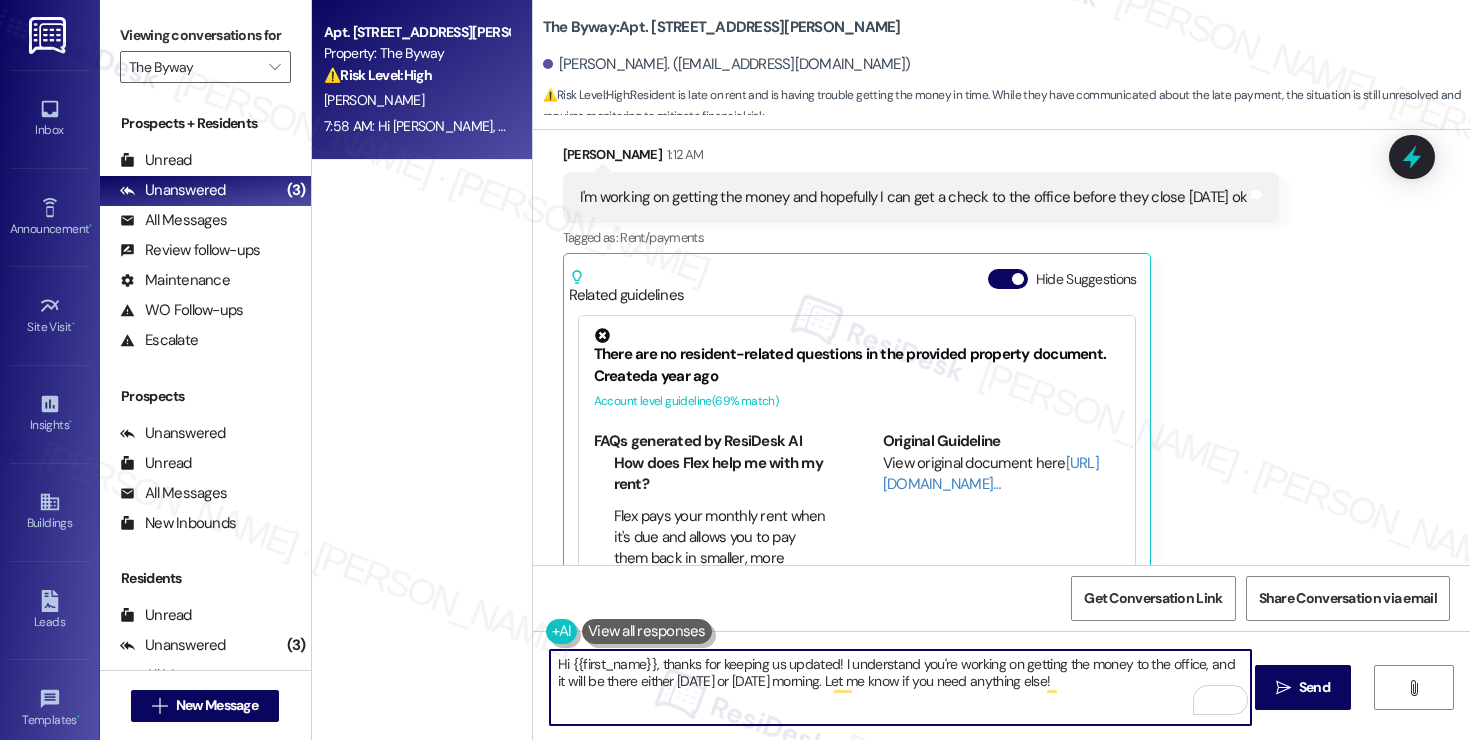 scroll, scrollTop: 1048, scrollLeft: 0, axis: vertical 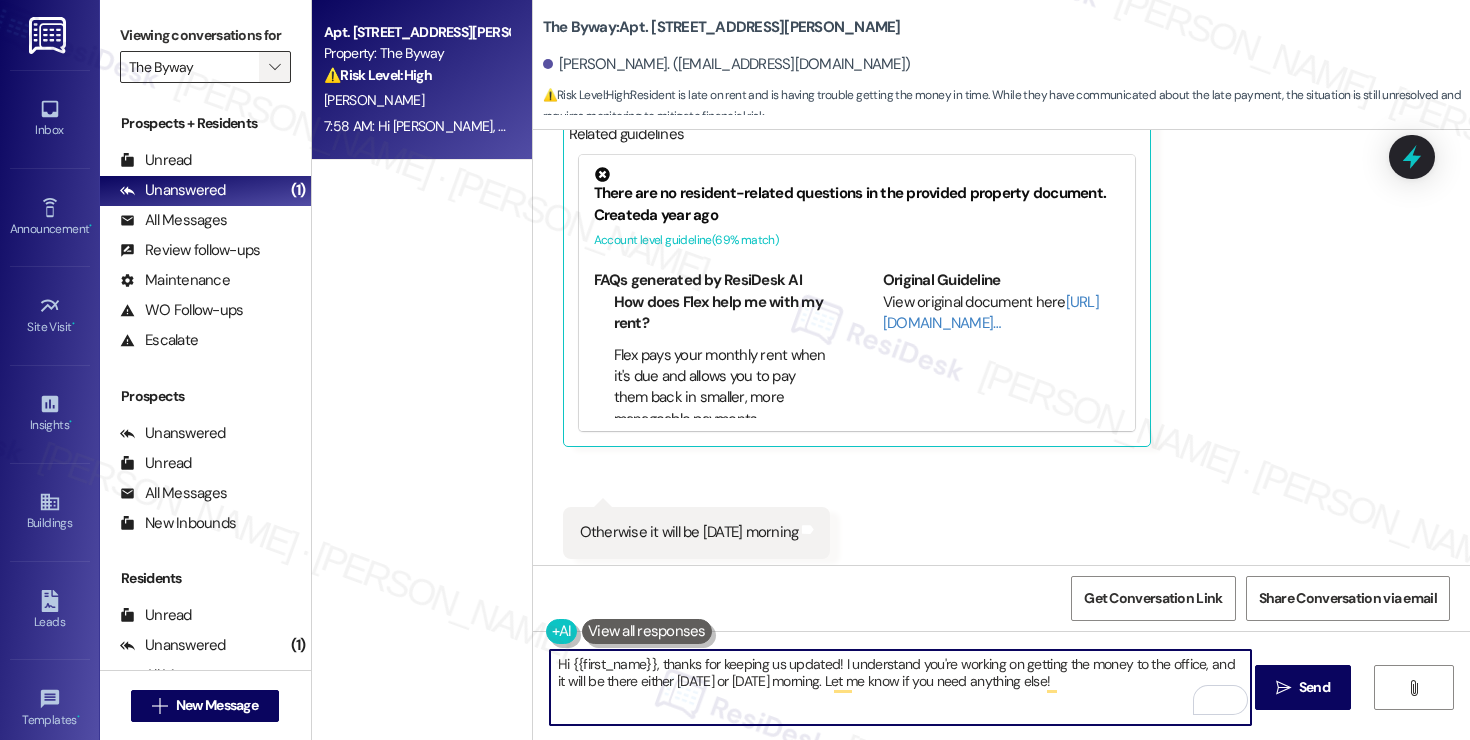 click on "" at bounding box center [274, 67] 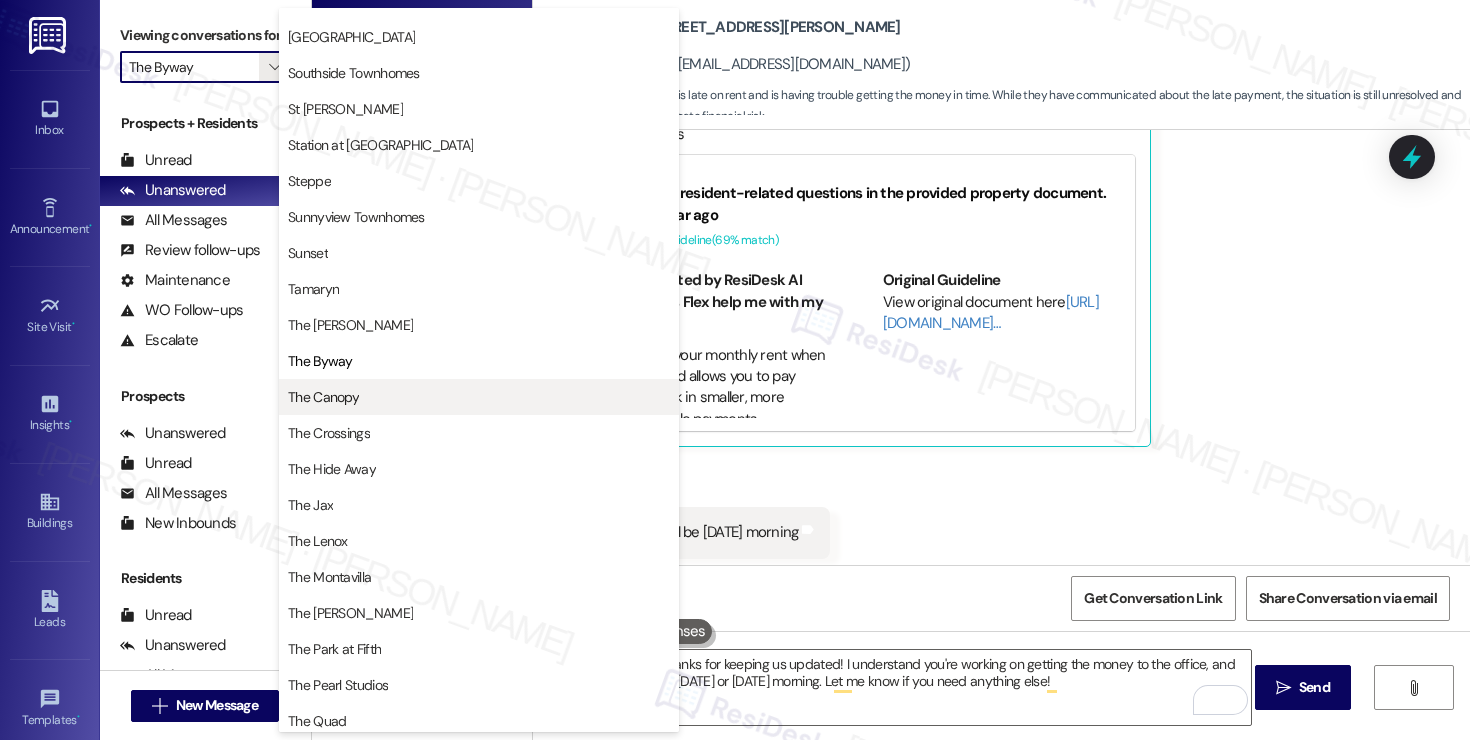 scroll, scrollTop: 3172, scrollLeft: 0, axis: vertical 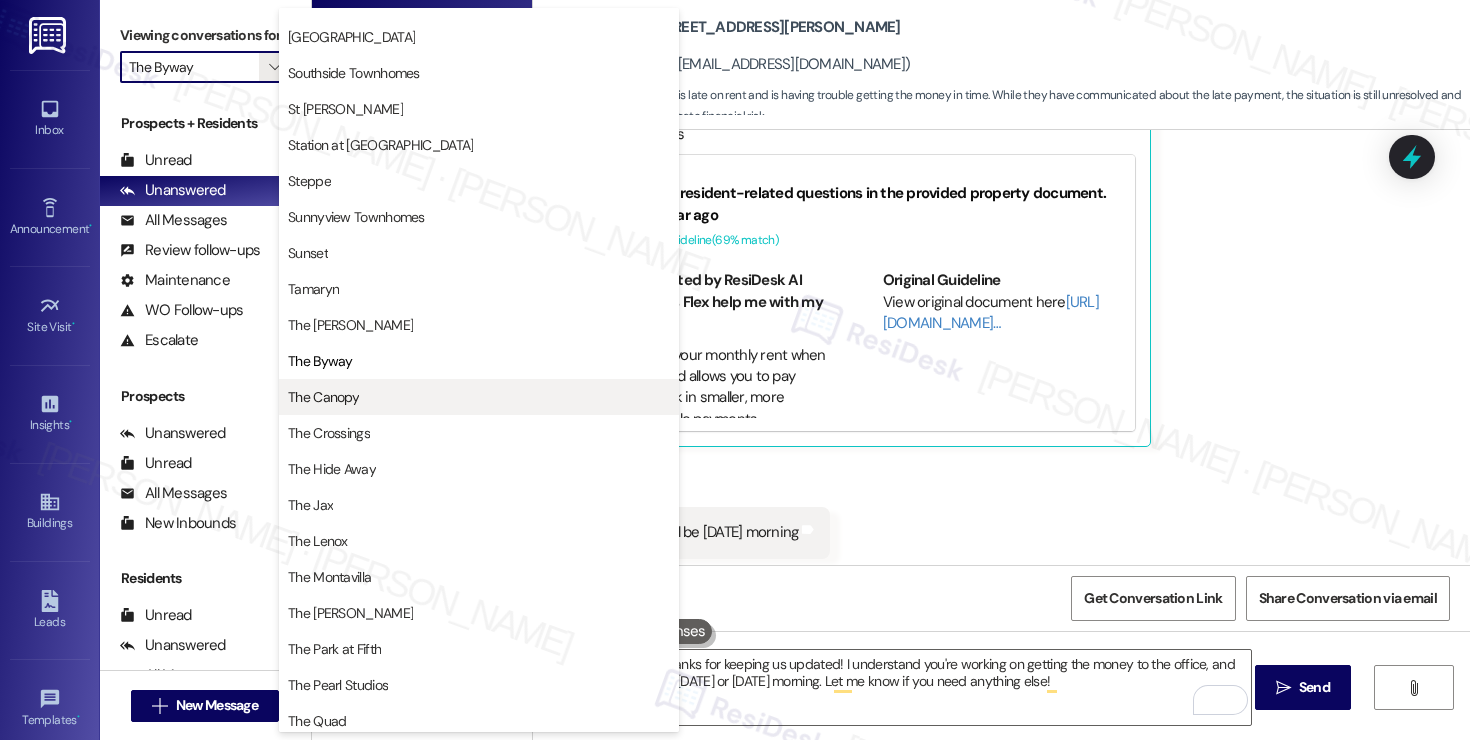 click on "The Canopy" at bounding box center [323, 397] 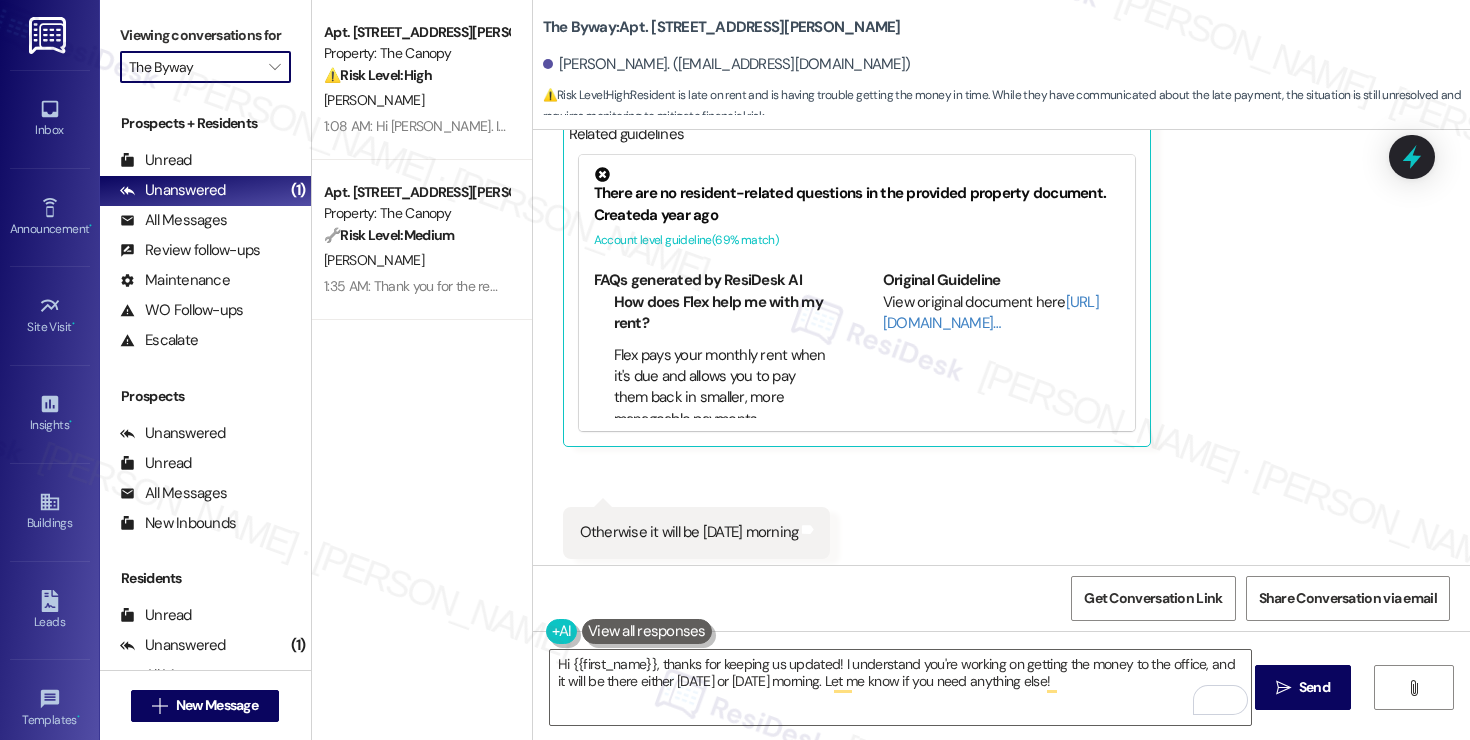 type on "The Canopy" 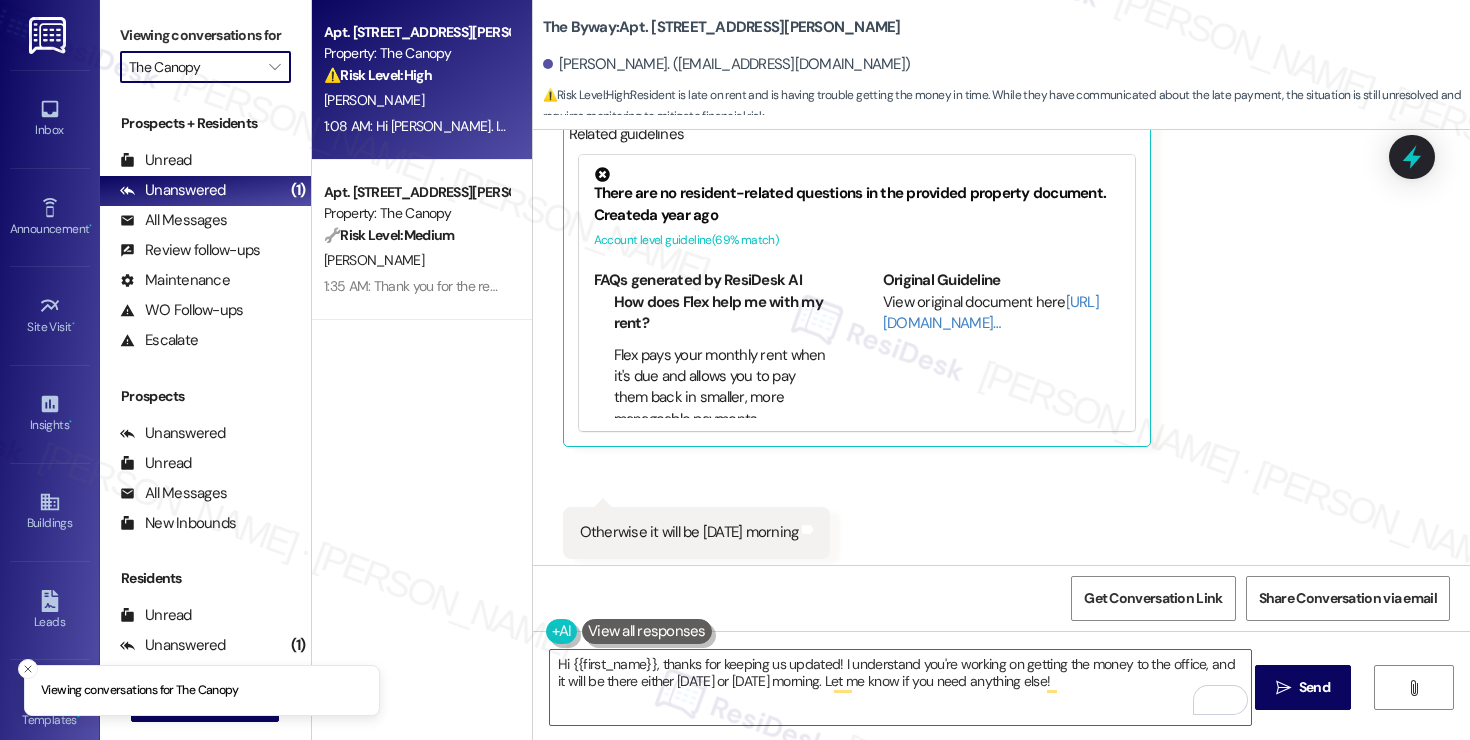 click on "J. Steele" at bounding box center [416, 100] 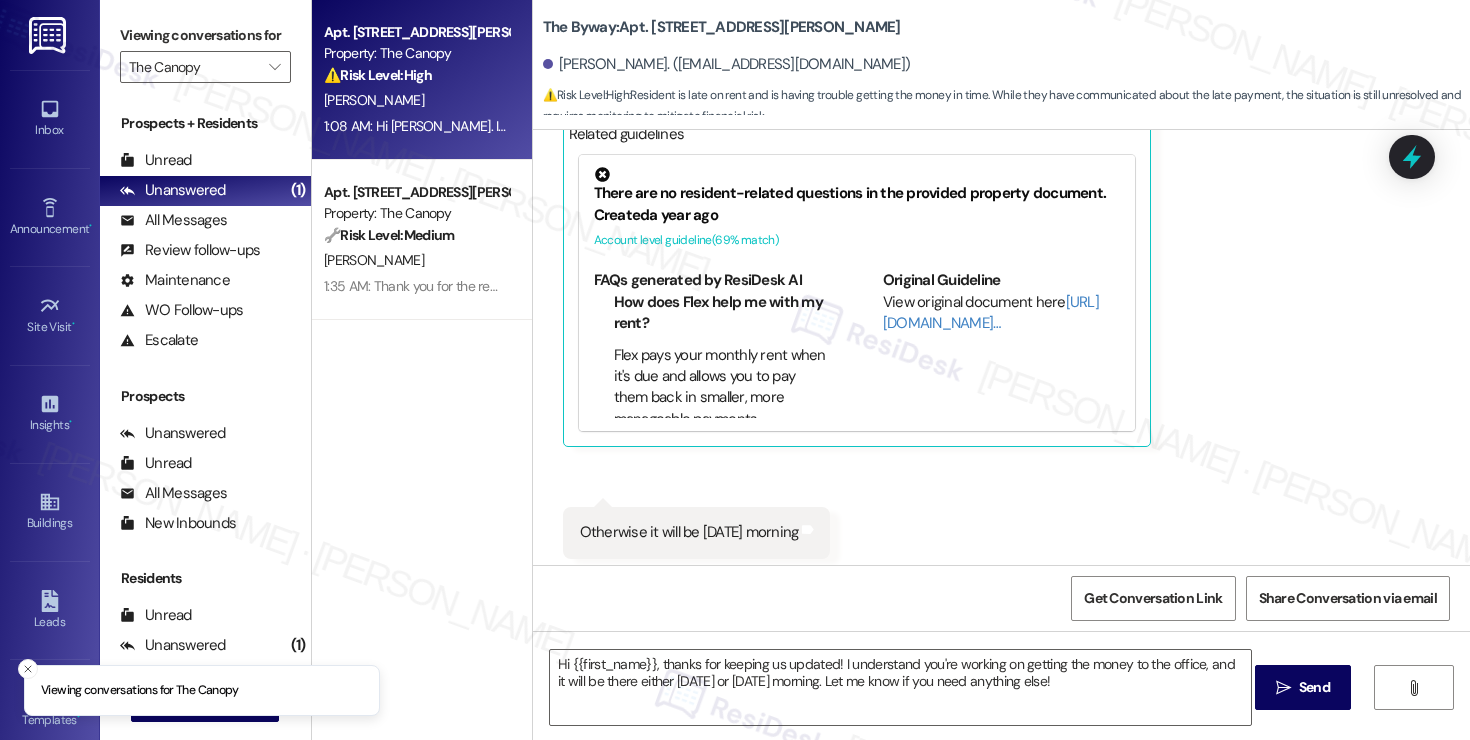 type on "Fetching suggested responses. Please feel free to read through the conversation in the meantime." 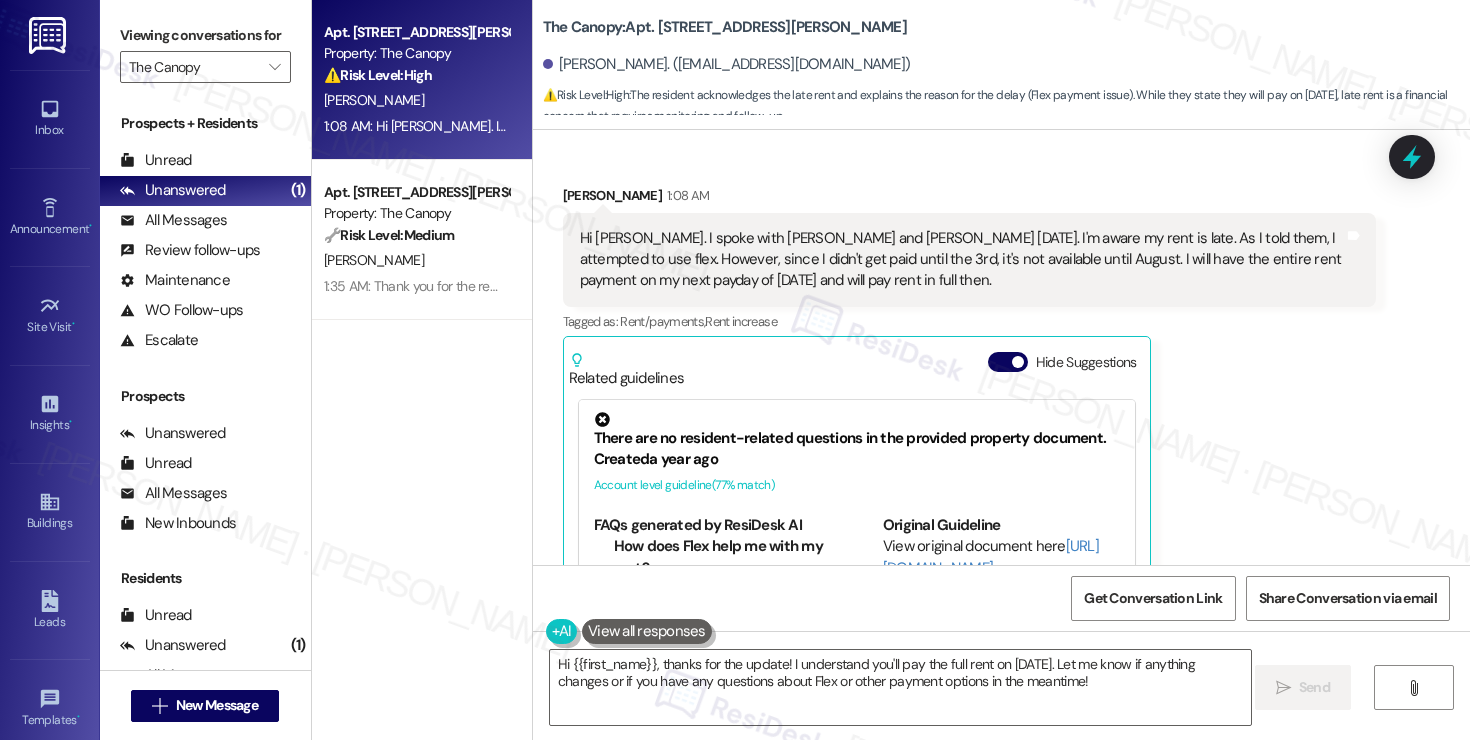 scroll, scrollTop: 1021, scrollLeft: 0, axis: vertical 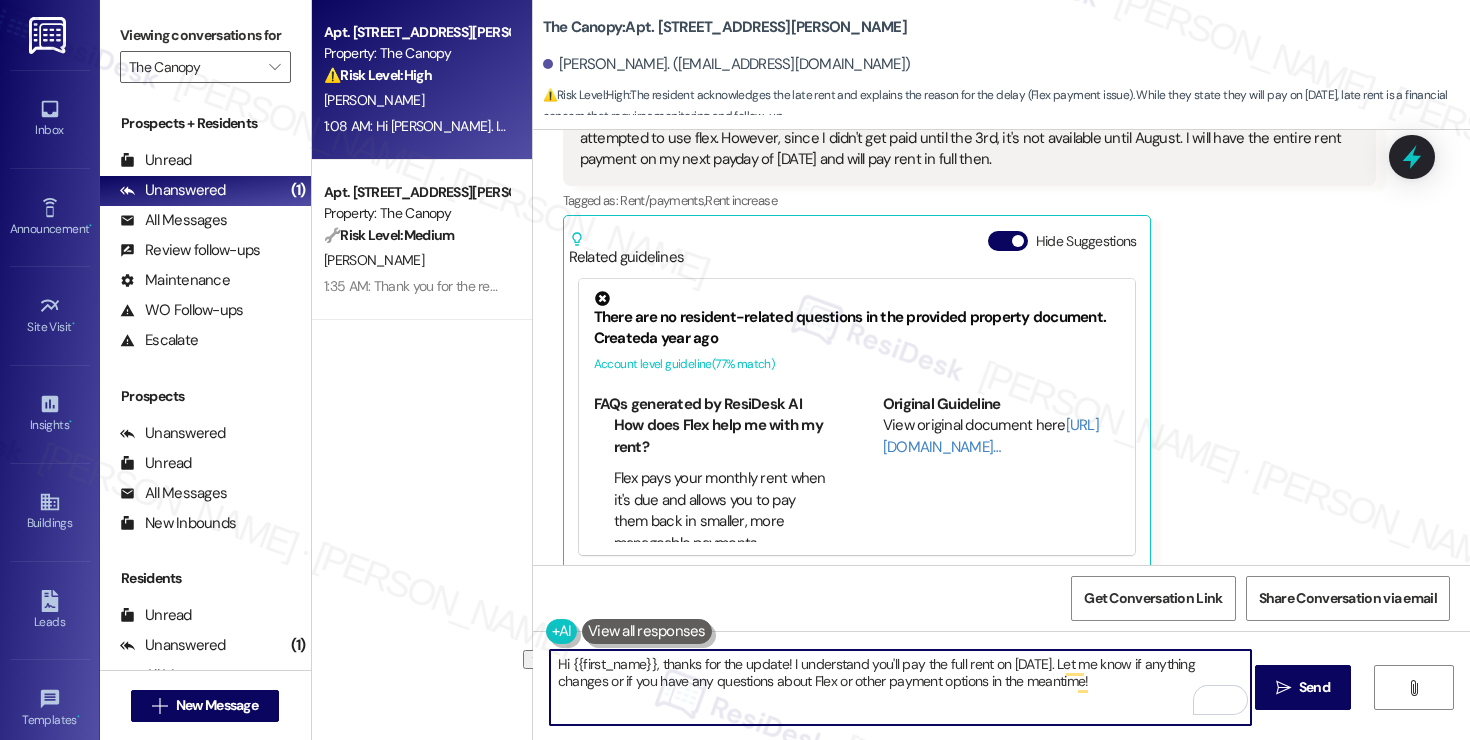 drag, startPoint x: 600, startPoint y: 681, endPoint x: 858, endPoint y: 718, distance: 260.6396 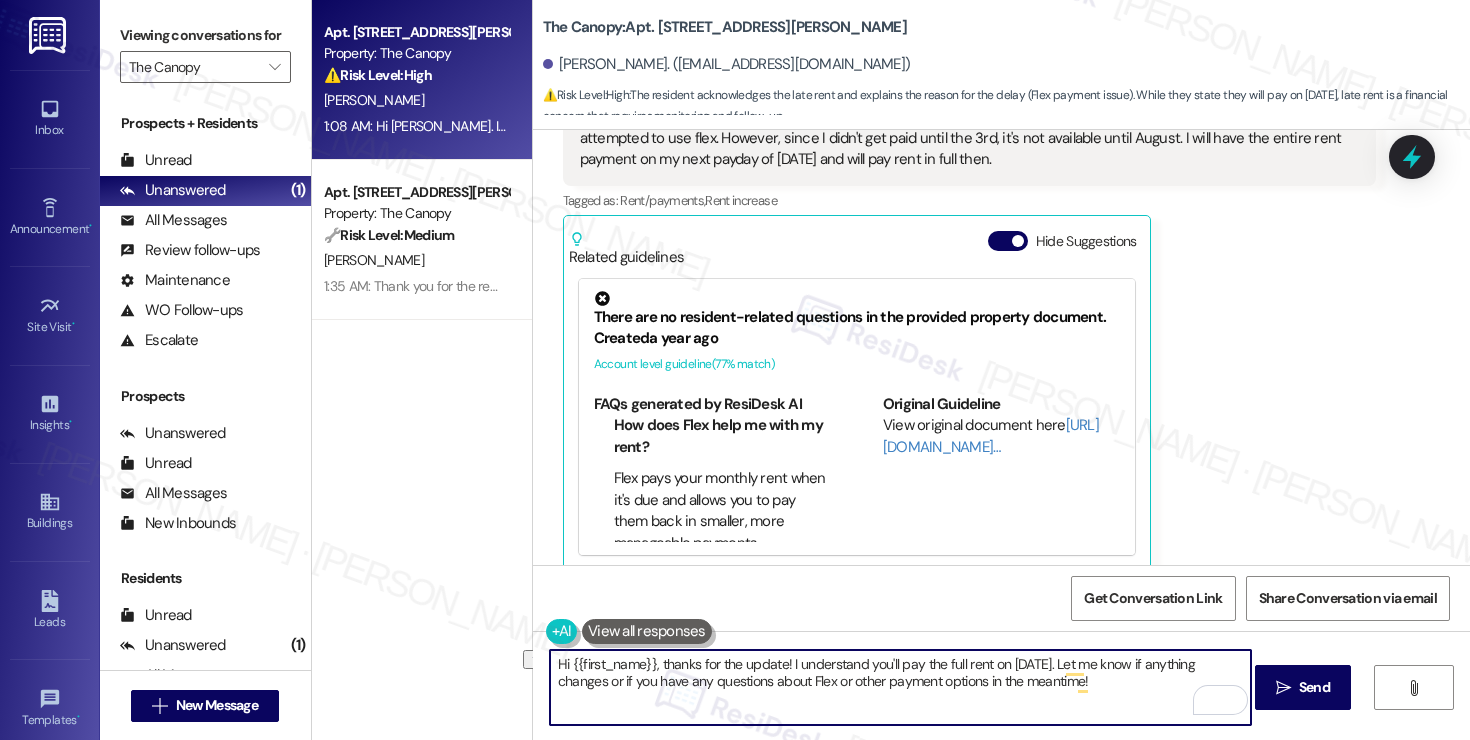 click on "Hi {{first_name}}, thanks for the update! I understand you'll pay the full rent on July 18th. Let me know if anything changes or if you have any questions about Flex or other payment options in the meantime!" at bounding box center [900, 687] 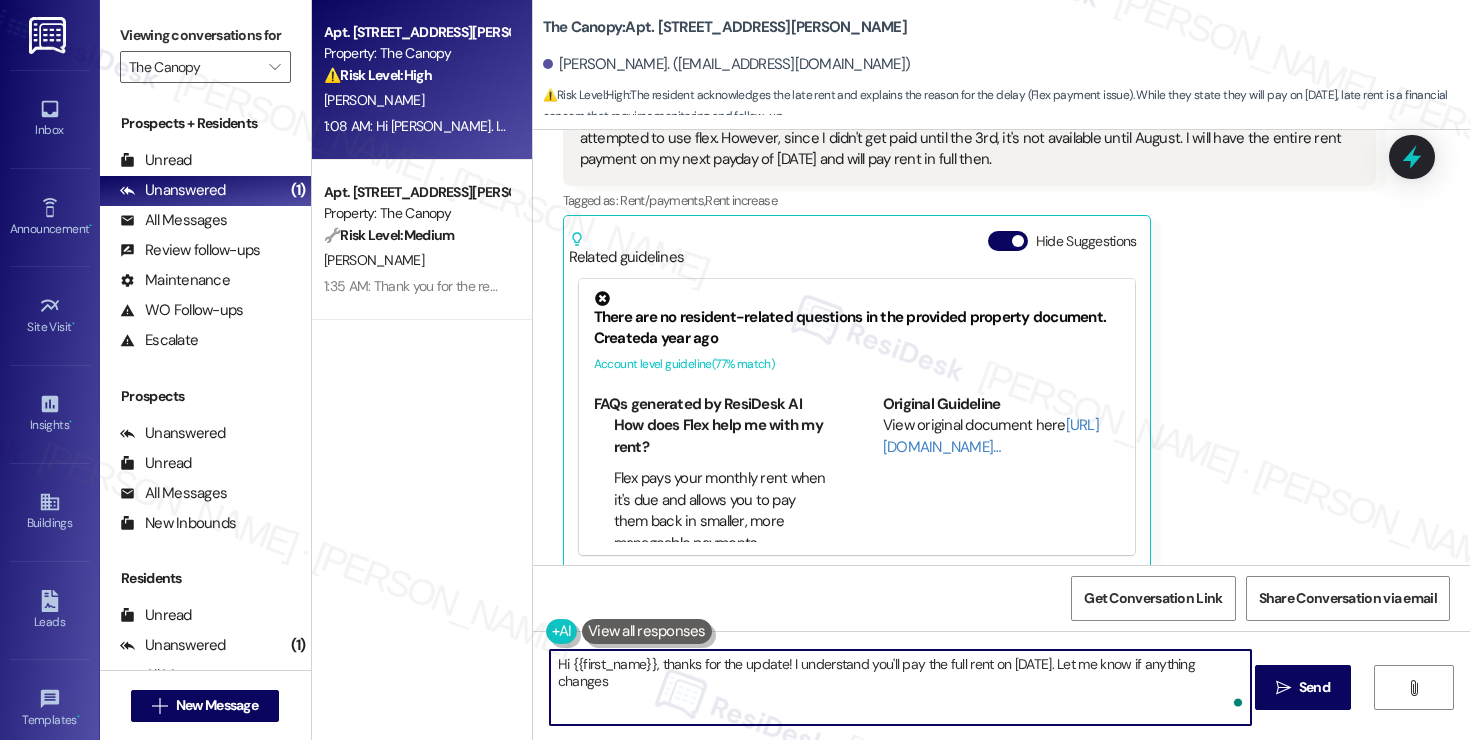 type on "Hi {{first_name}}, thanks for the update! I understand you'll pay the full rent on July 18th. Let me know if anything changes." 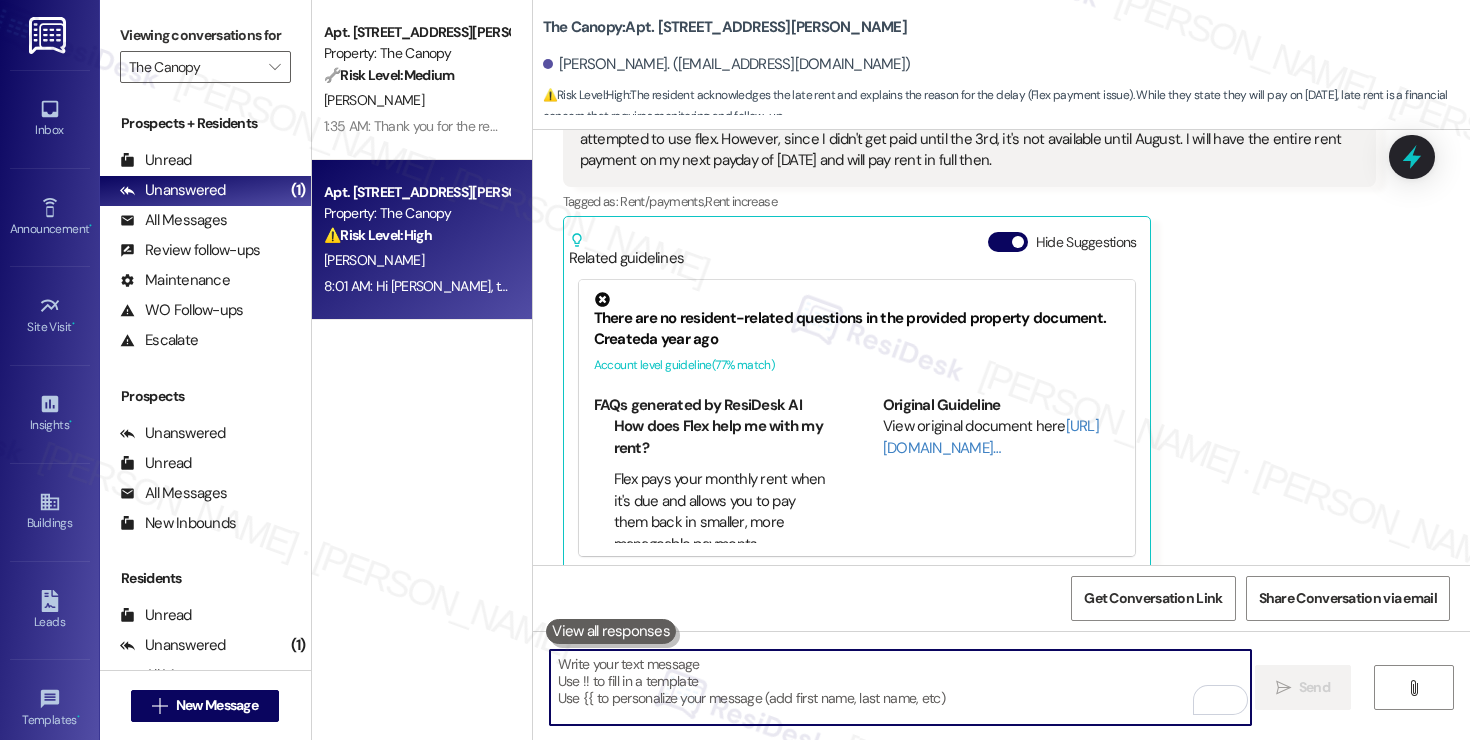scroll, scrollTop: 1161, scrollLeft: 0, axis: vertical 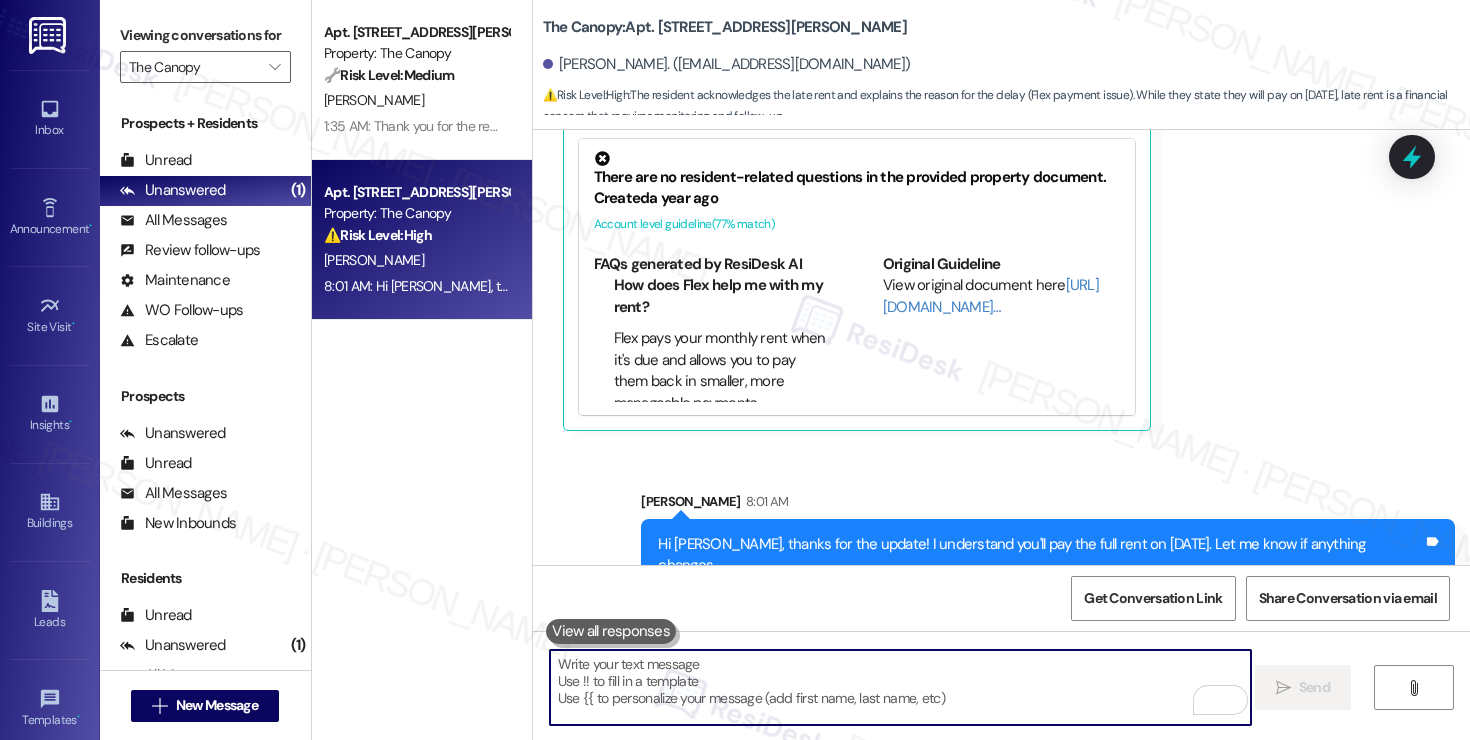 type 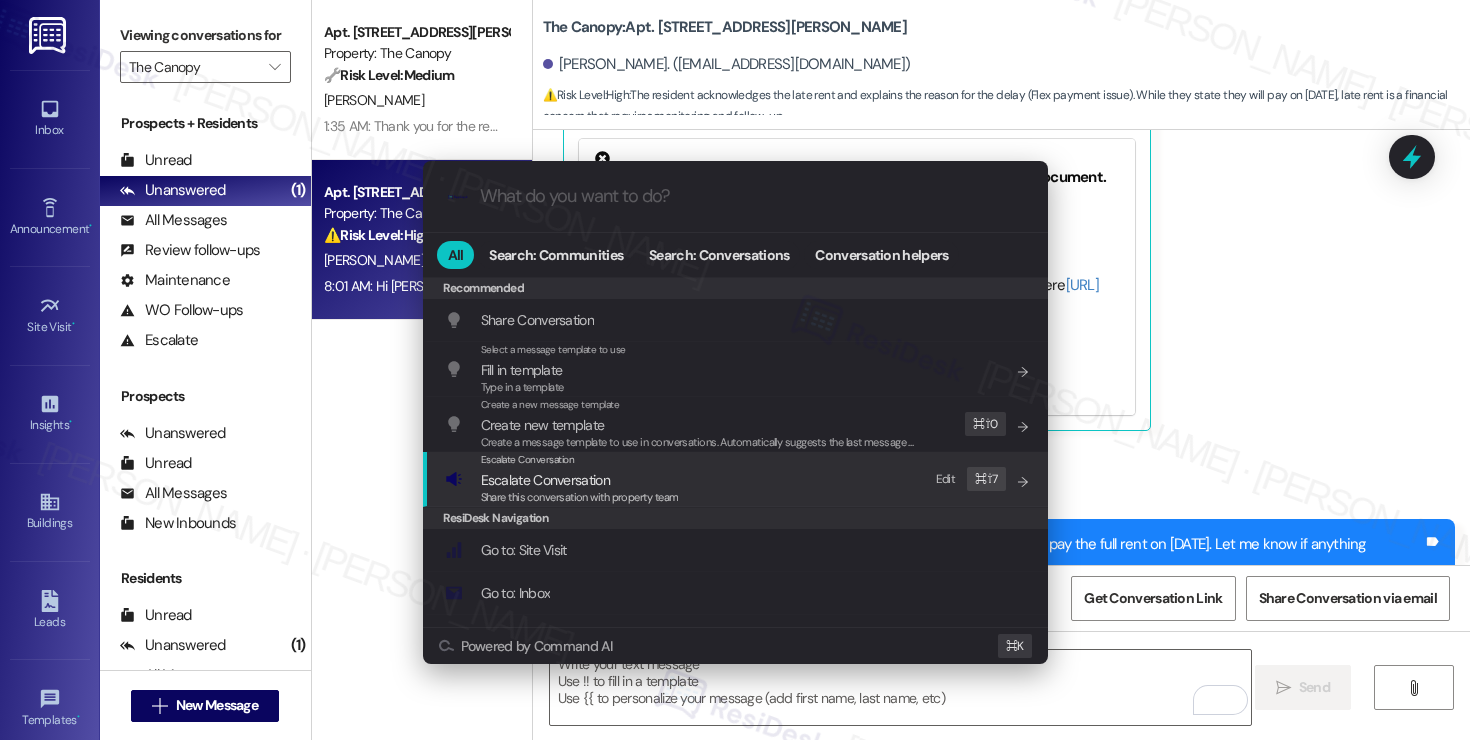 click on "Escalate Conversation Escalate Conversation Share this conversation with property team Edit ⌘ ⇧ 7" at bounding box center (737, 479) 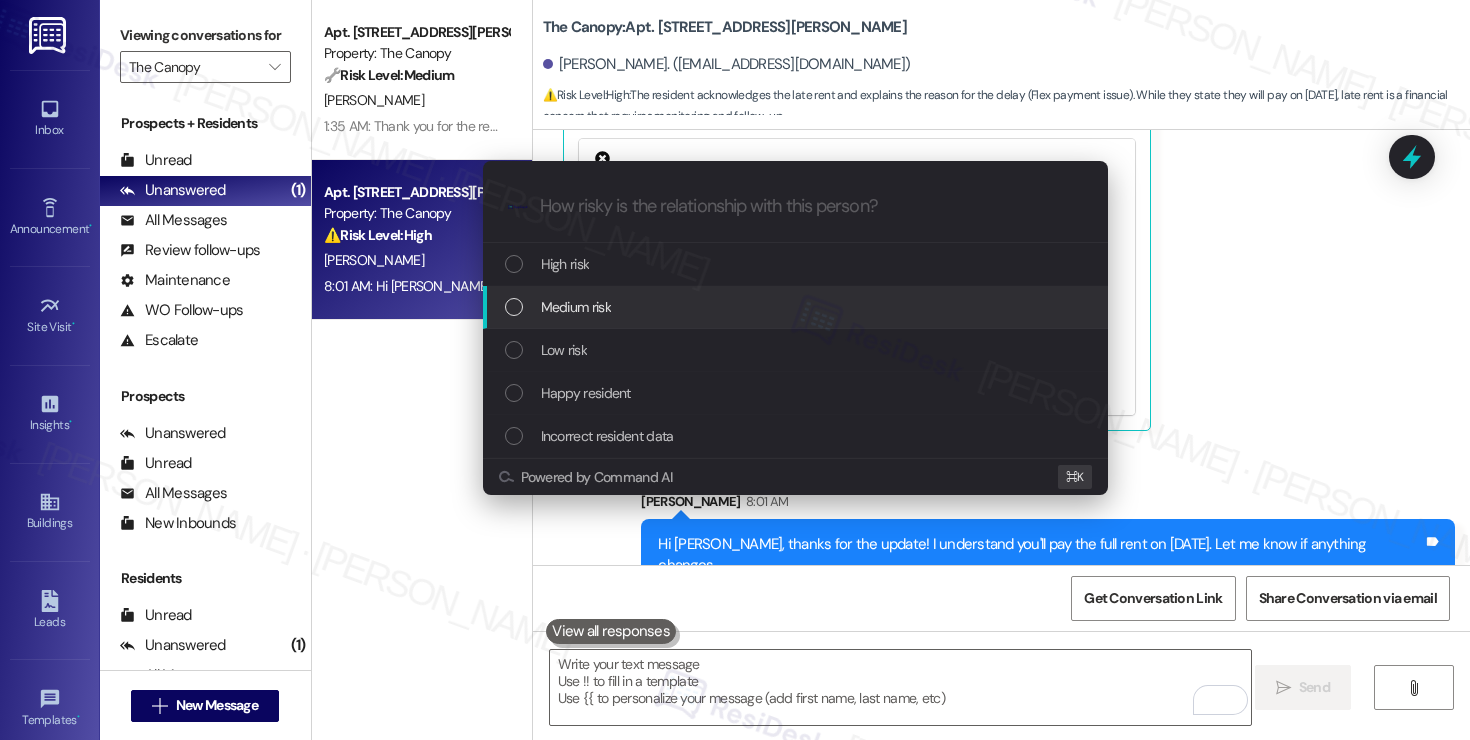 click on "Medium risk" at bounding box center [797, 307] 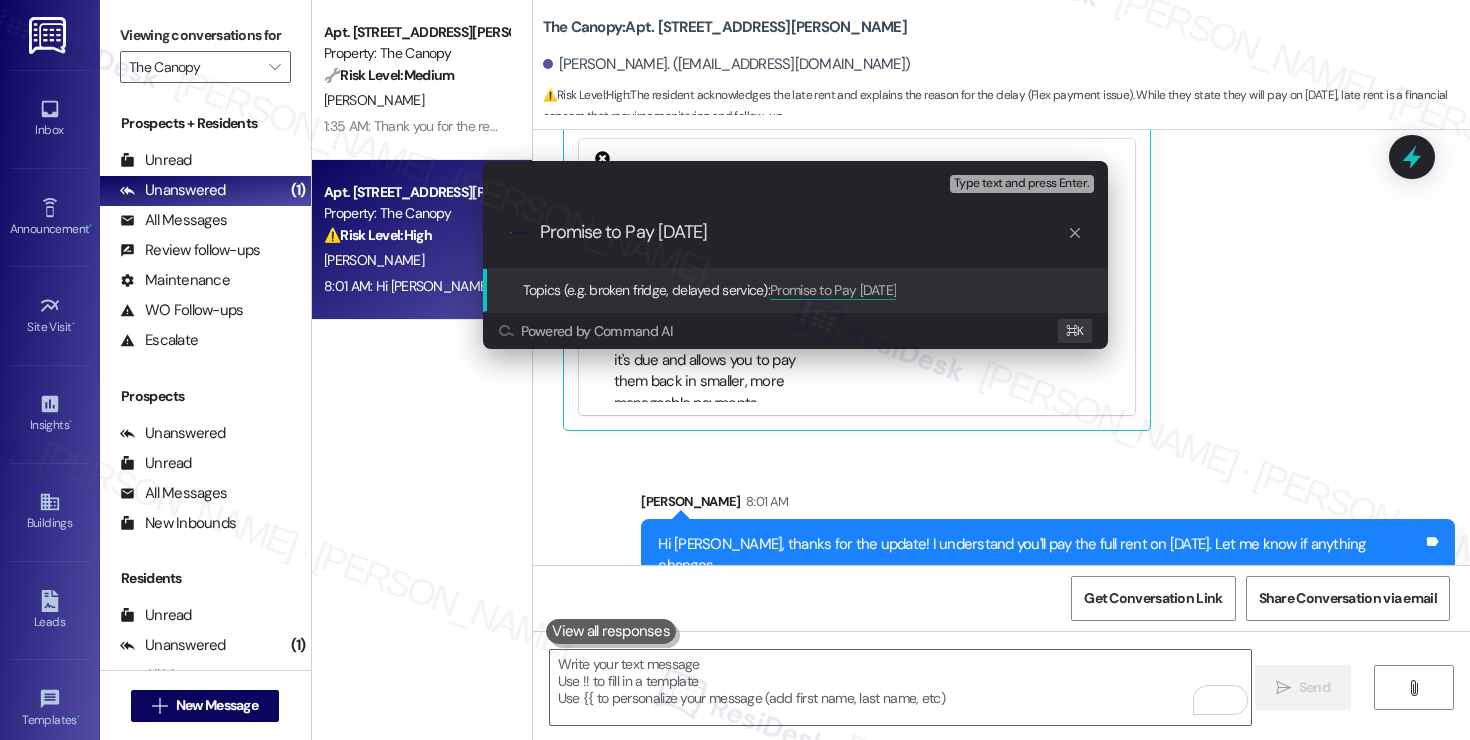 type on "Promise to Pay July 18" 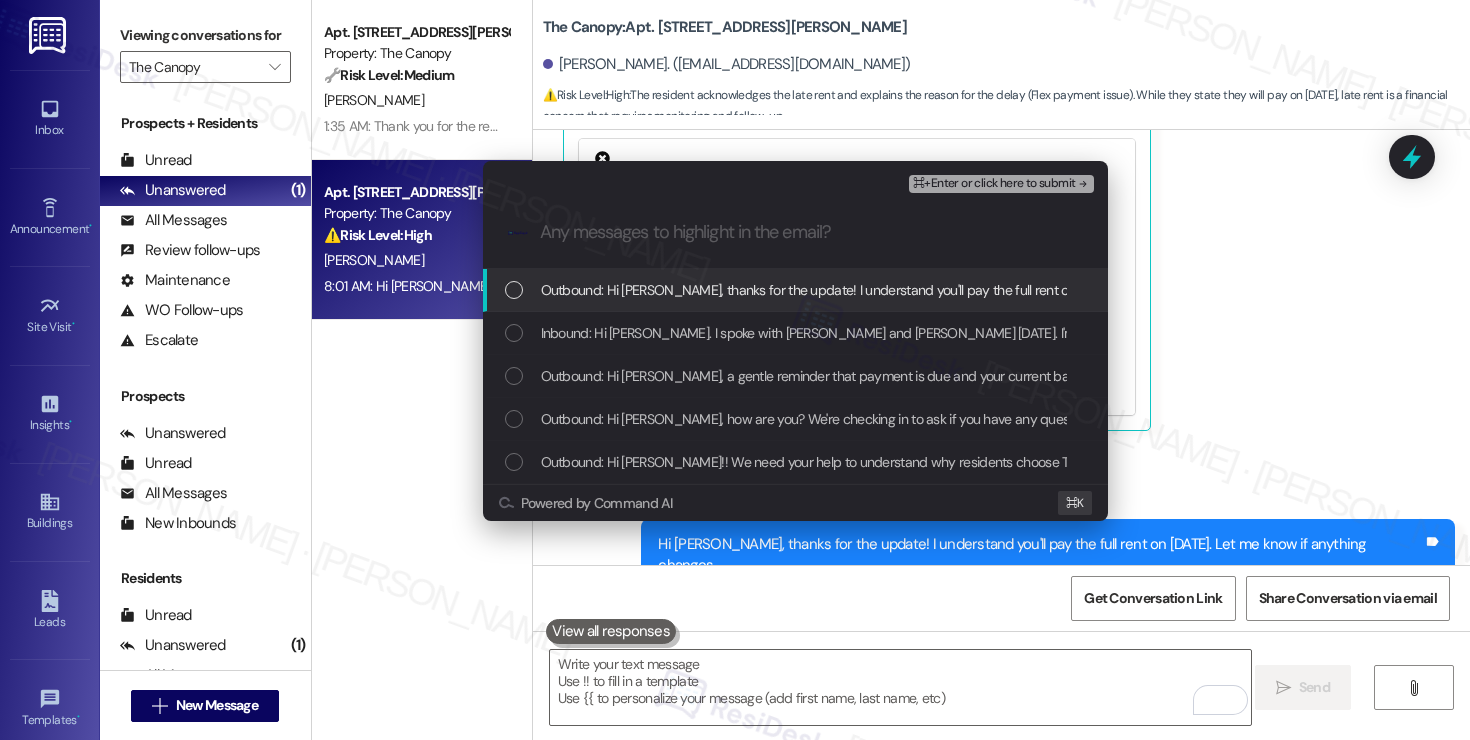 click on "Outbound: Hi Jamie, thanks for the update! I understand you'll pay the full rent on July 18th. Let me know if anything changes." at bounding box center [928, 290] 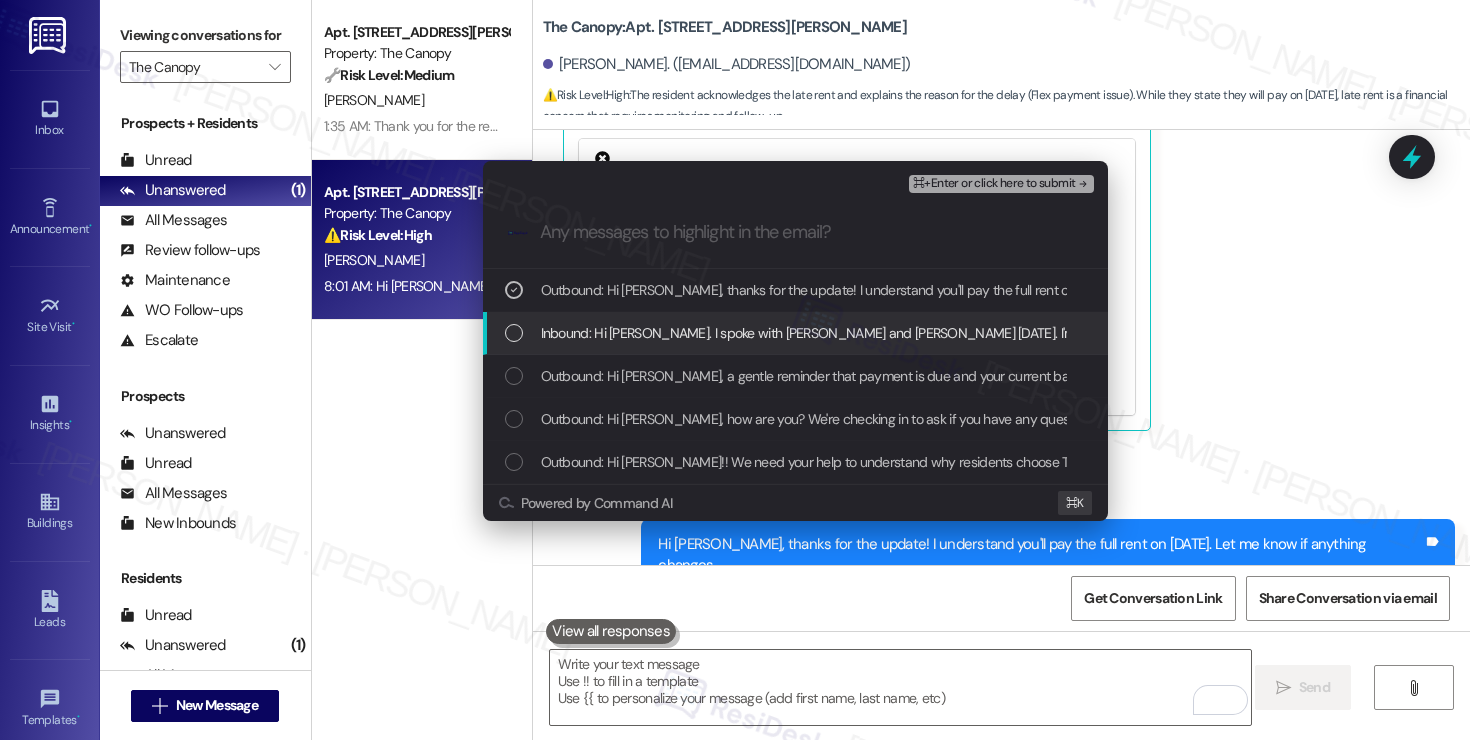 click on "Inbound: Hi Sarah. I spoke with Angela and Sophie on Tuesday. I'm aware my rent is late. As I told them, I attempted to use flex. However, since I didn't get paid until the 3rd, it's not available until August. I will have the entire rent payment on my next payday of July 18th and will pay rent in full then." at bounding box center (1461, 333) 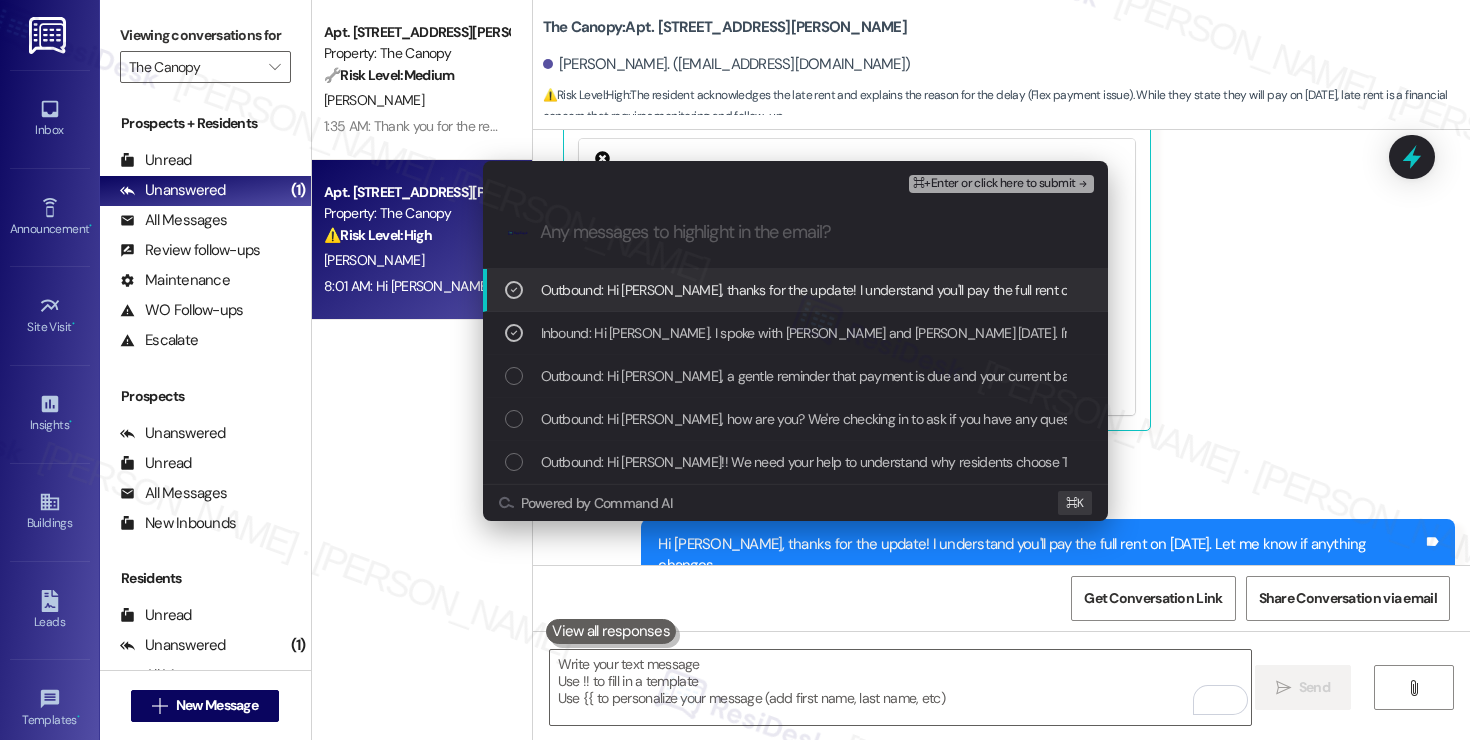 click on "⌘+Enter or click here to submit" at bounding box center [994, 184] 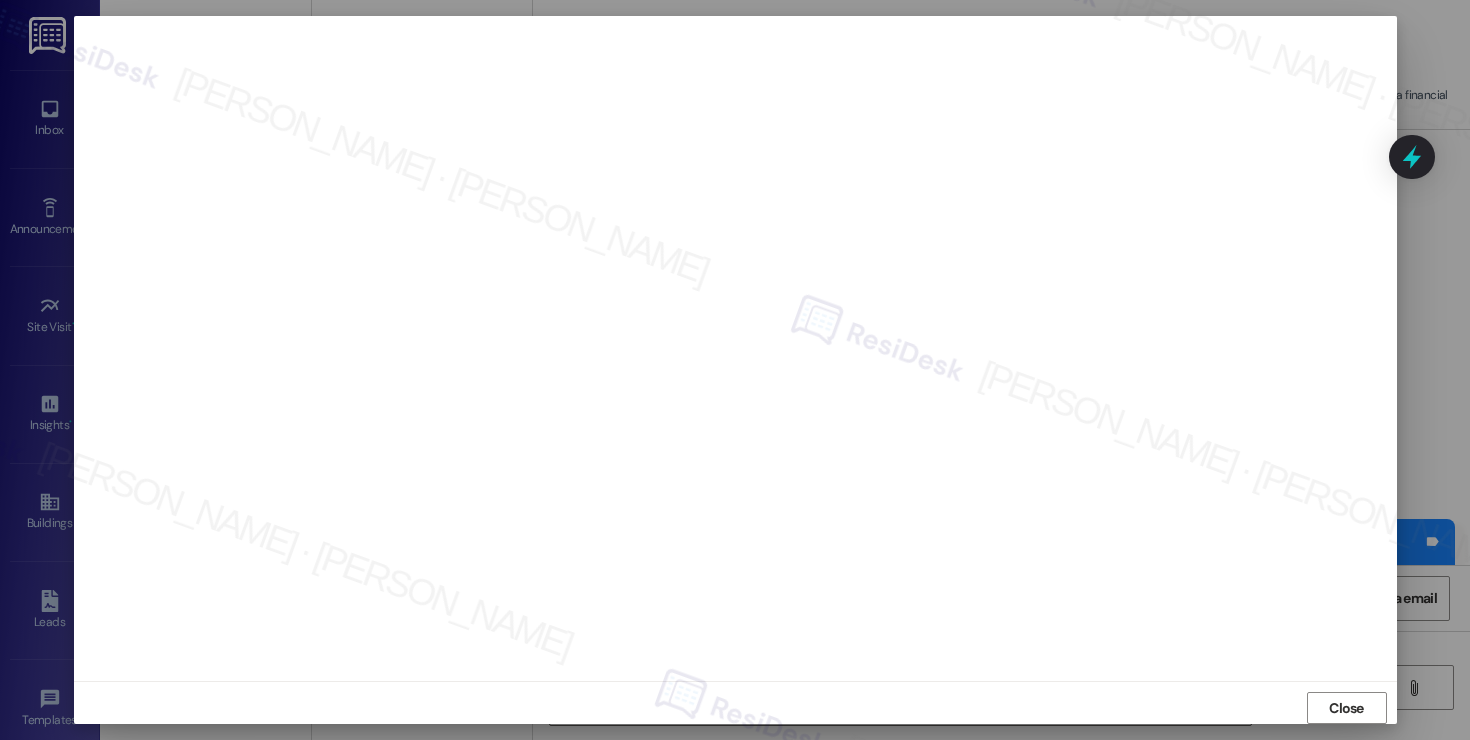 scroll, scrollTop: 11, scrollLeft: 0, axis: vertical 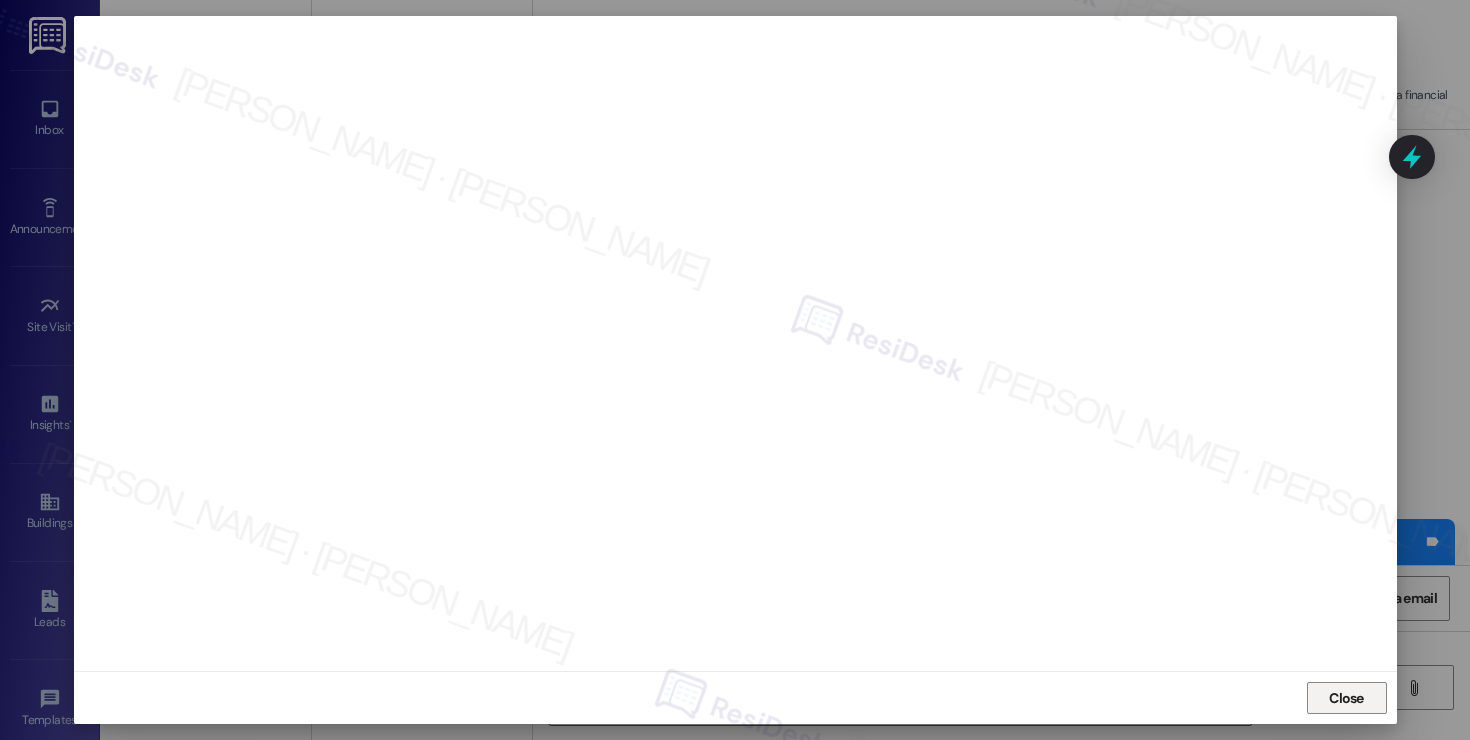 click on "Close" at bounding box center [1346, 698] 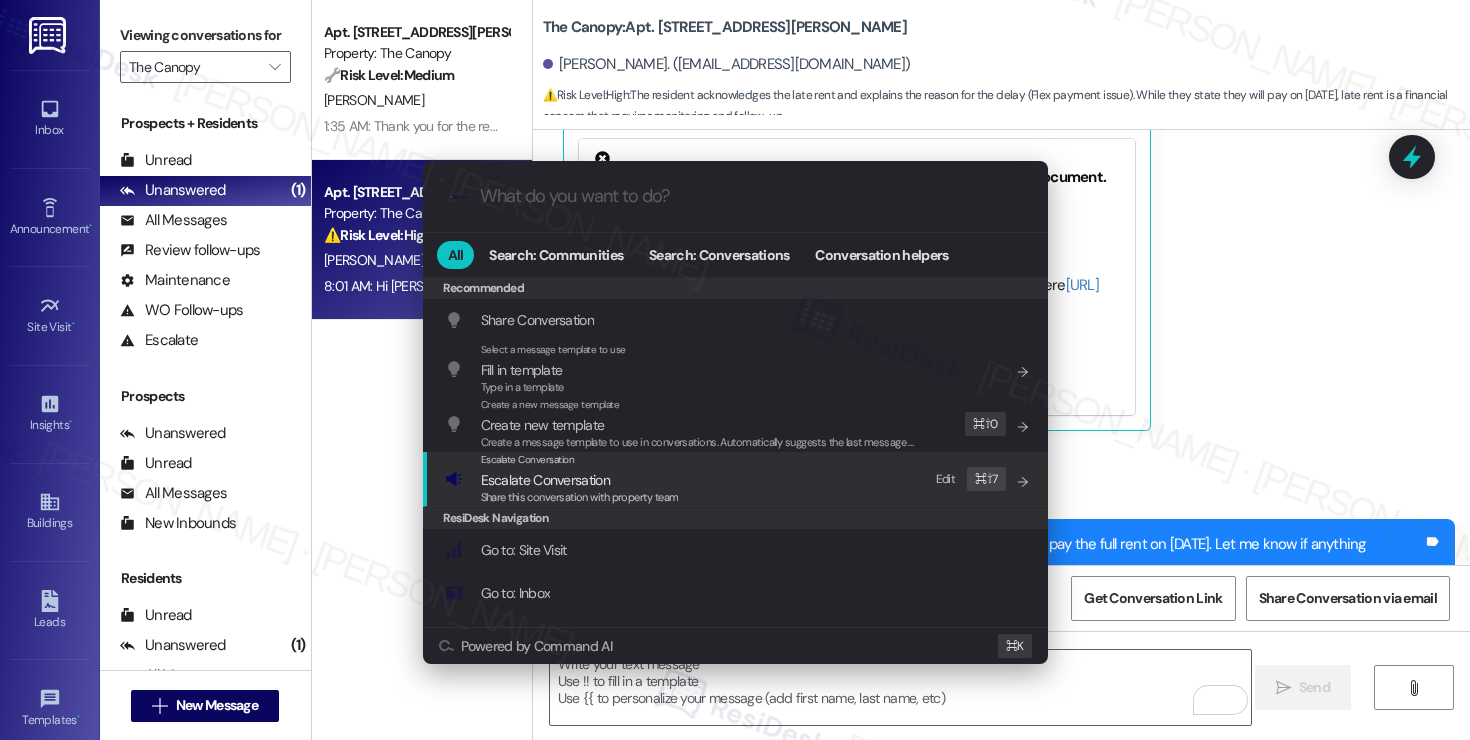 click on "Escalate Conversation Escalate Conversation Share this conversation with property team Edit ⌘ ⇧ 7" at bounding box center [737, 479] 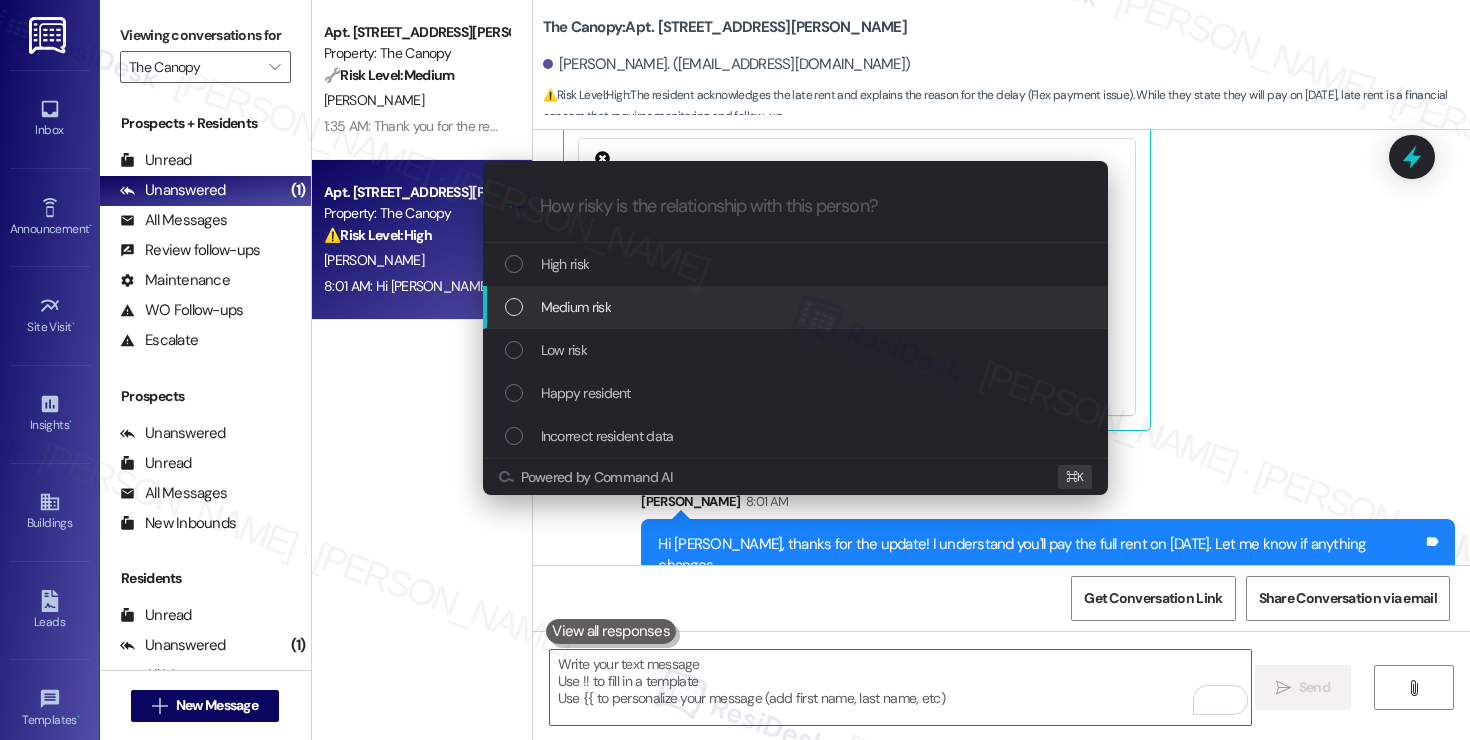 click on "Medium risk" at bounding box center [797, 307] 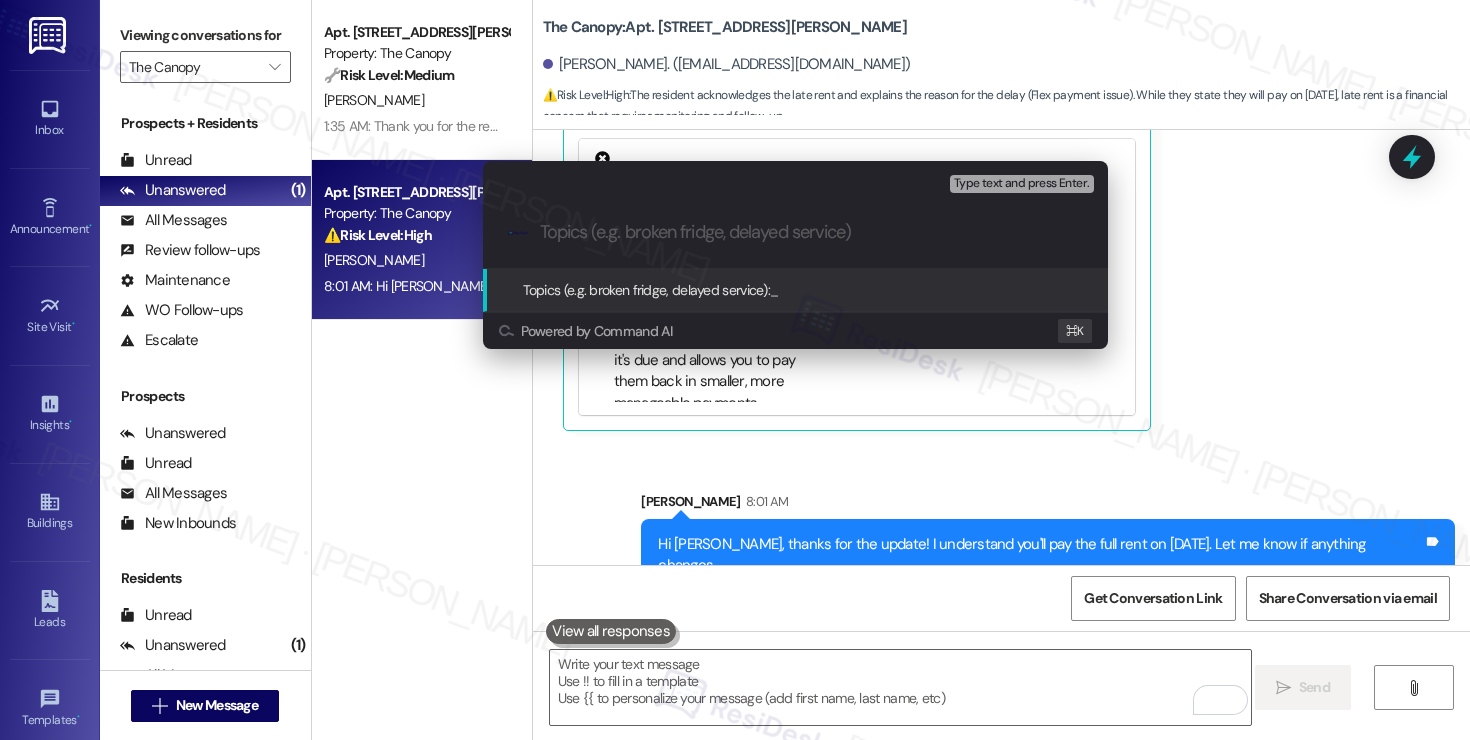 paste on "Hi Ethan, thank you for reaching out. Could you let us know which payment method you used? Also, when you get a chance, please check if you were charged twice. We’d be happy to look into it further." 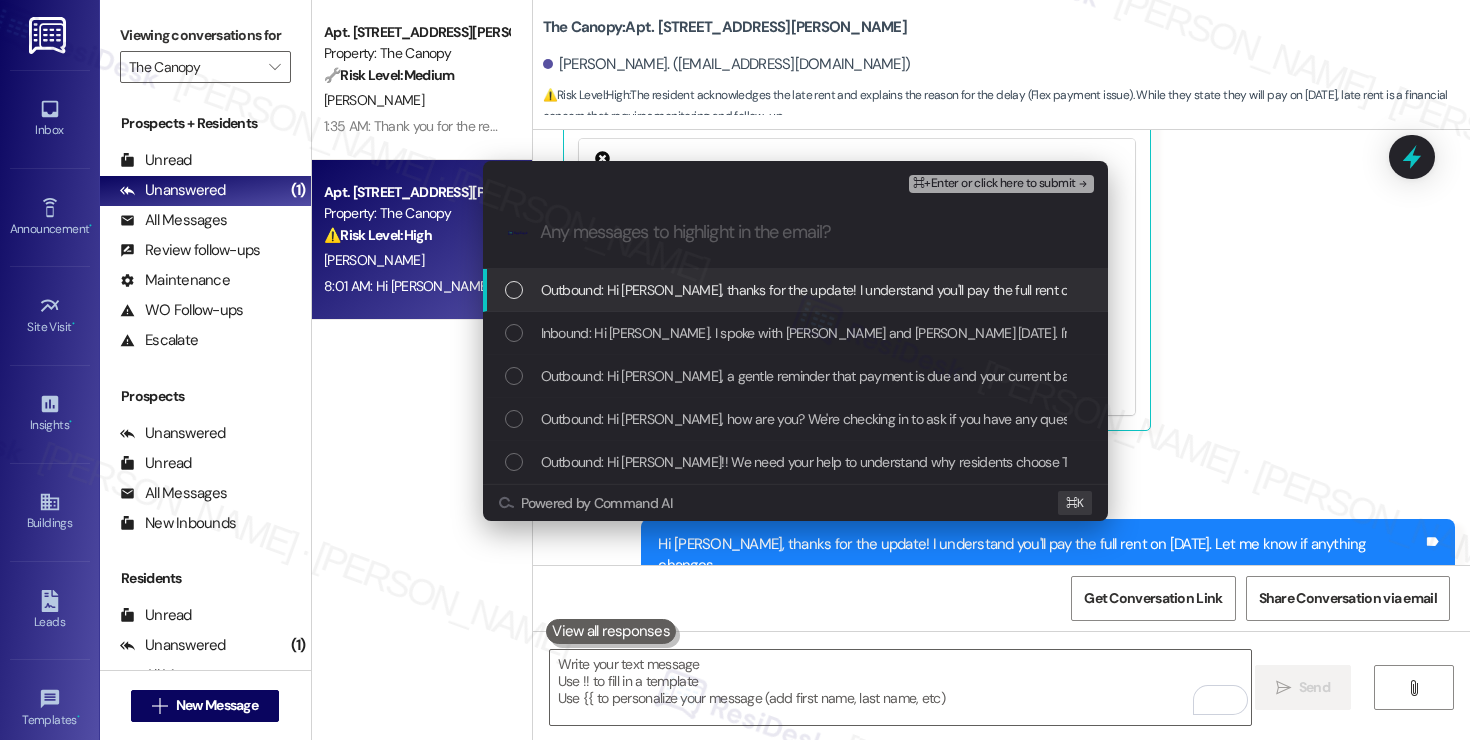 scroll, scrollTop: 0, scrollLeft: 0, axis: both 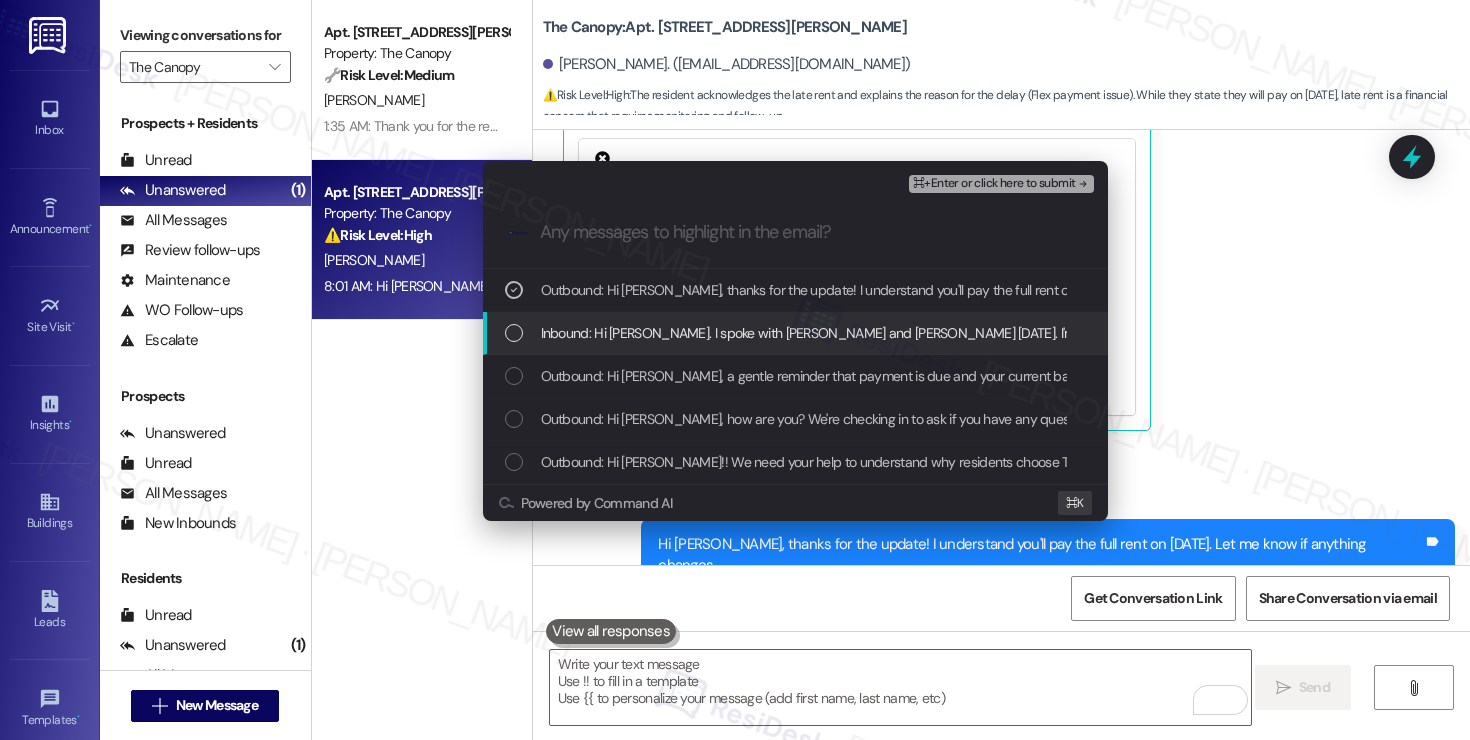 click on "Inbound: Hi Sarah. I spoke with Angela and Sophie on Tuesday. I'm aware my rent is late. As I told them, I attempted to use flex. However, since I didn't get paid until the 3rd, it's not available until August. I will have the entire rent payment on my next payday of July 18th and will pay rent in full then." at bounding box center (1461, 333) 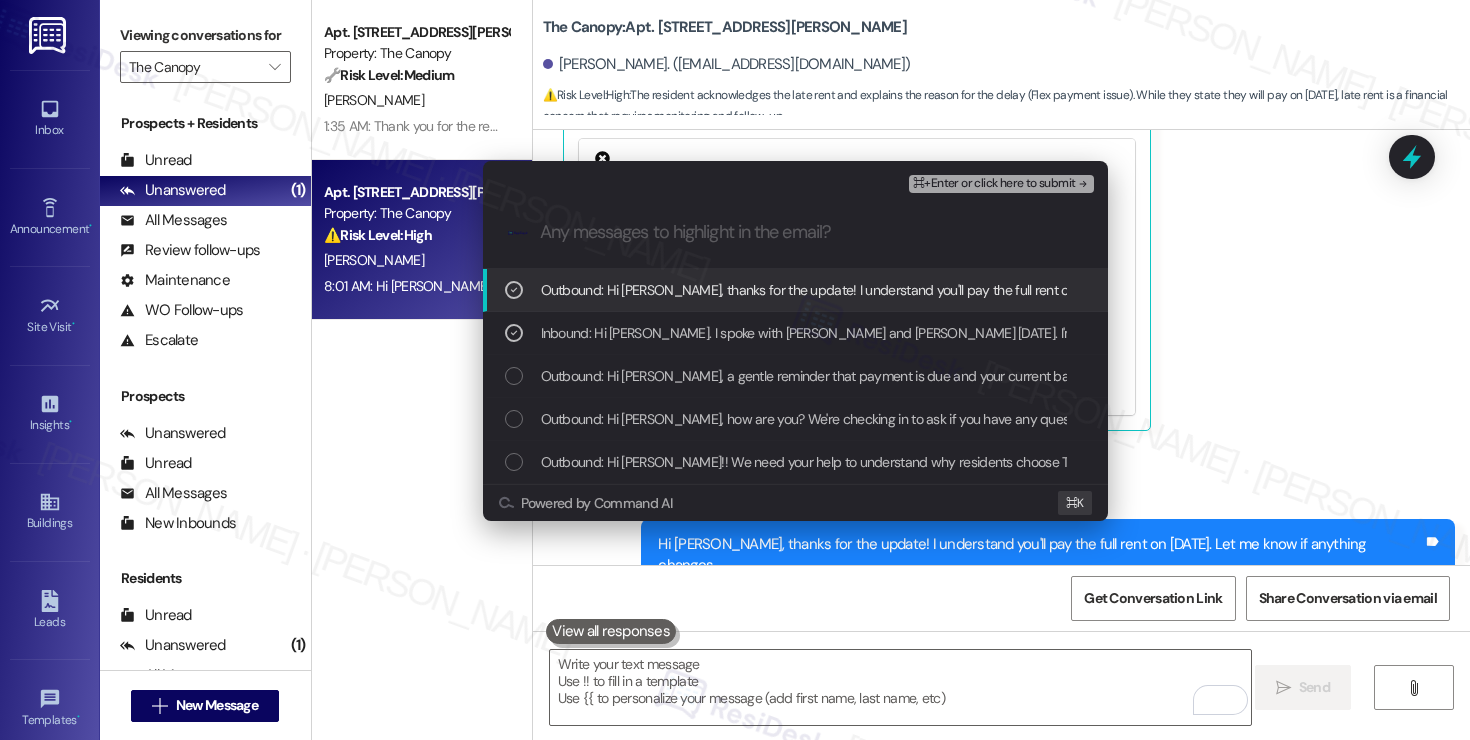 click at bounding box center [811, 232] 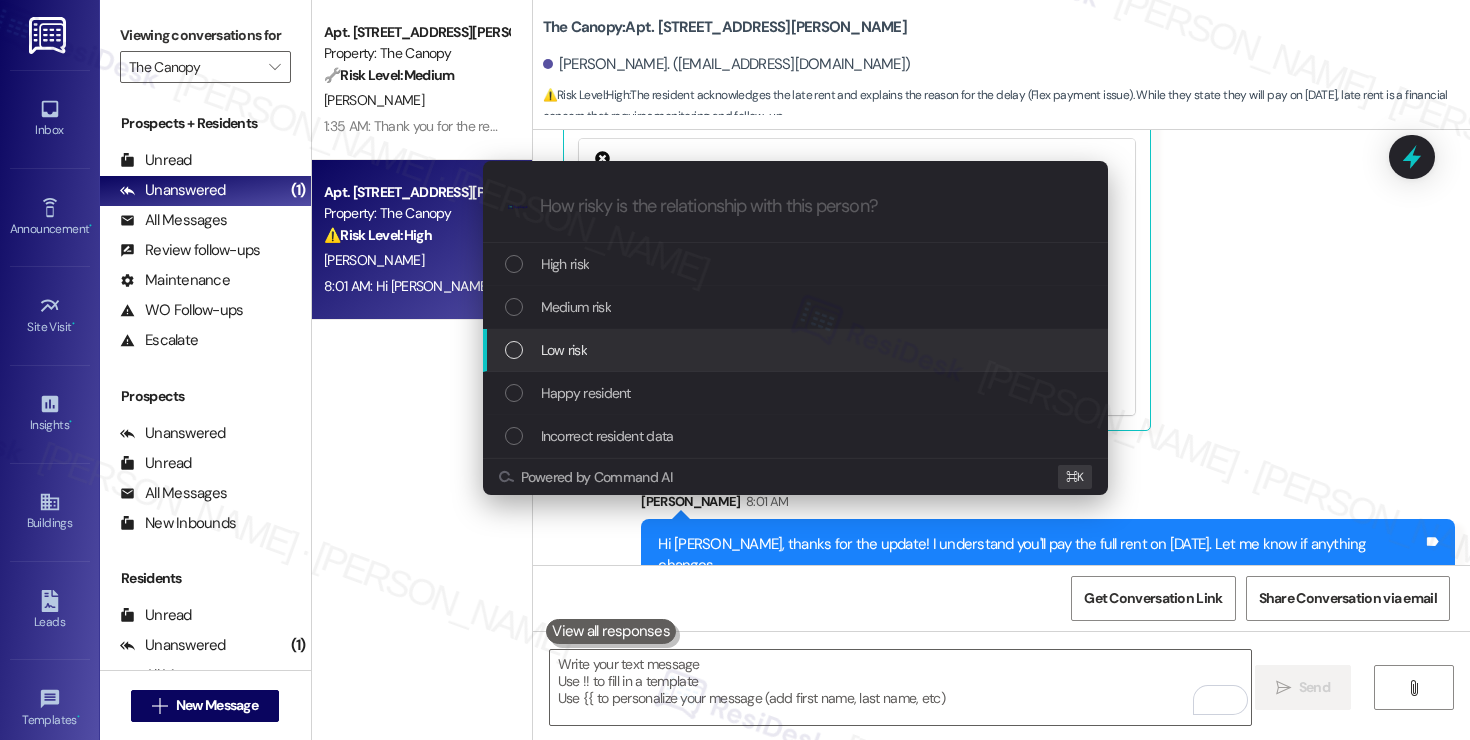 click on "Low risk" at bounding box center [795, 350] 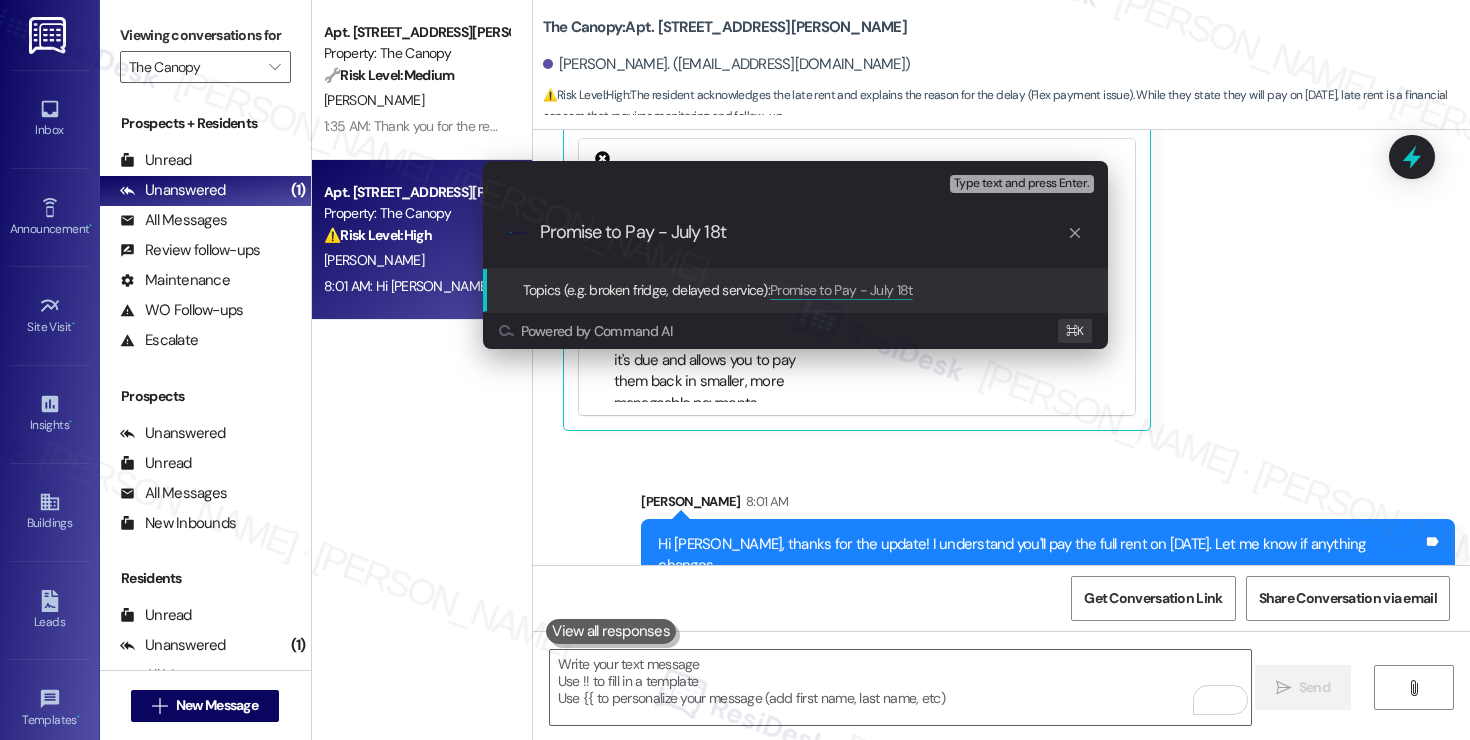 type on "Promise to Pay - July 18th" 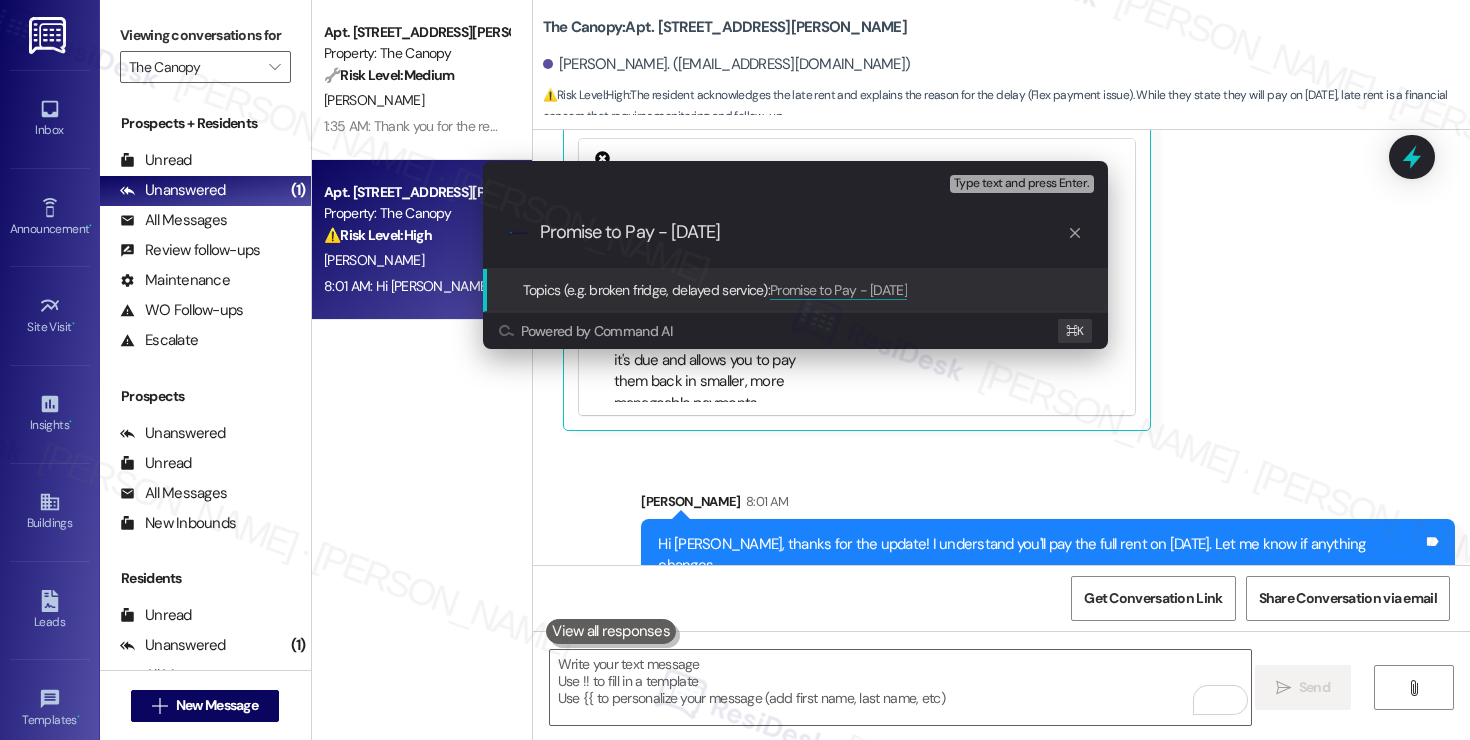 type 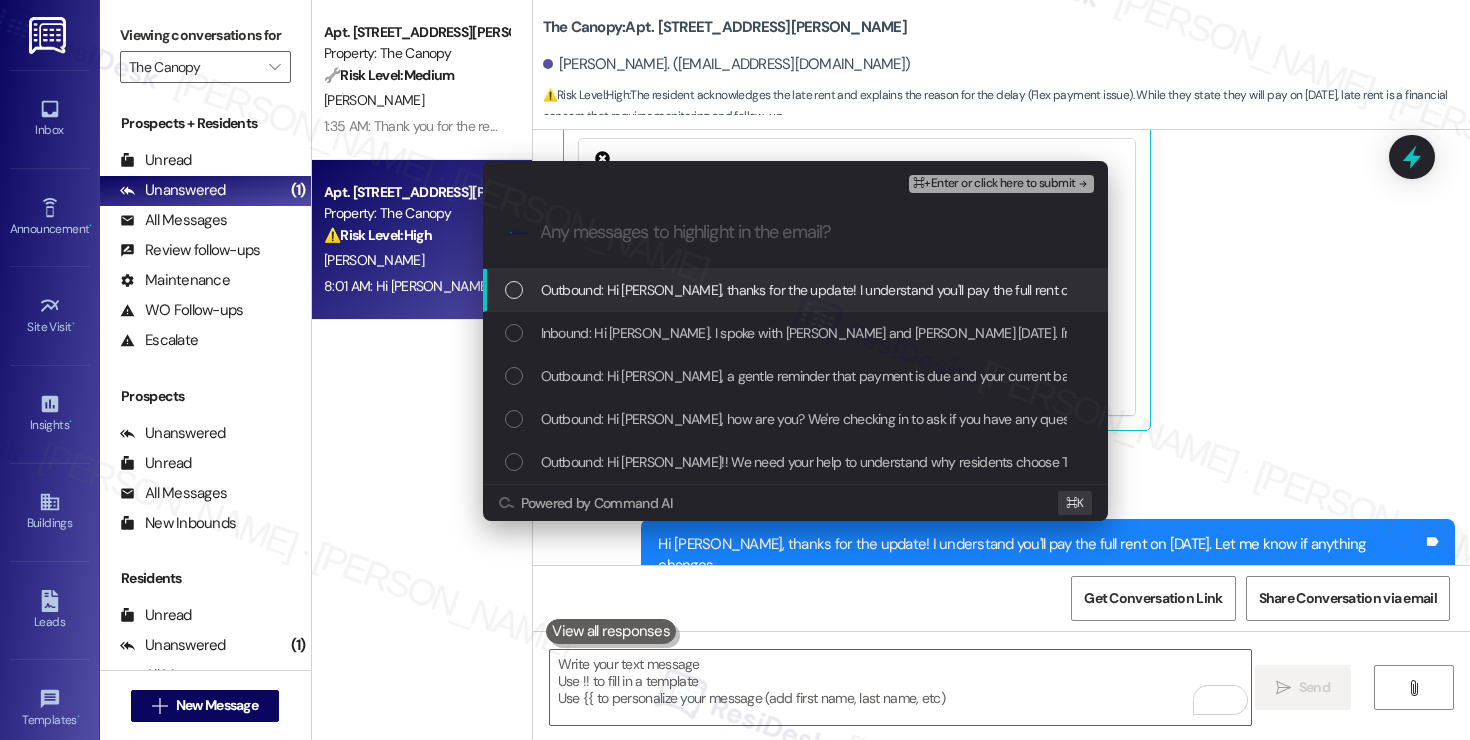 click on "Outbound: Hi Jamie, thanks for the update! I understand you'll pay the full rent on July 18th. Let me know if anything changes." at bounding box center (928, 290) 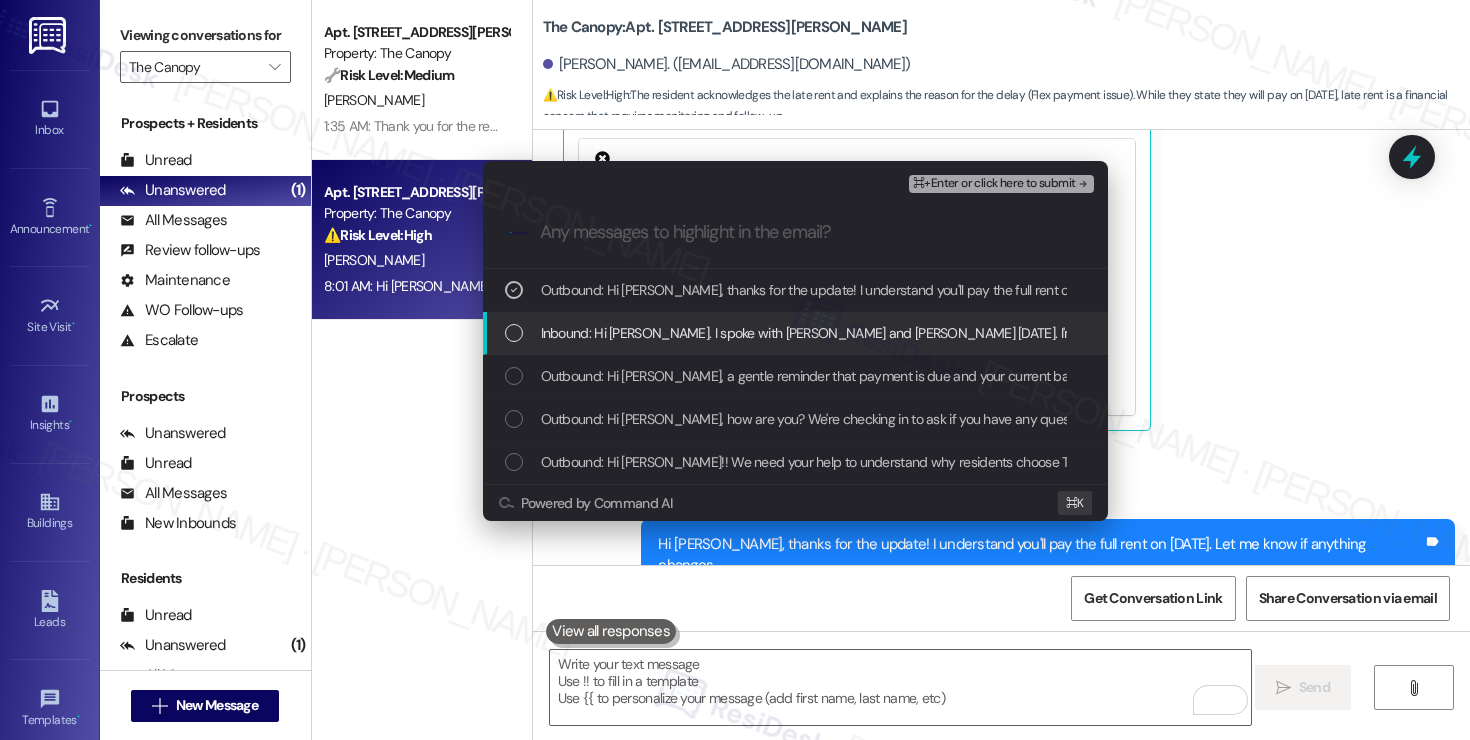 click on "Inbound: Hi Sarah. I spoke with Angela and Sophie on Tuesday. I'm aware my rent is late. As I told them, I attempted to use flex. However, since I didn't get paid until the 3rd, it's not available until August. I will have the entire rent payment on my next payday of July 18th and will pay rent in full then." at bounding box center [1461, 333] 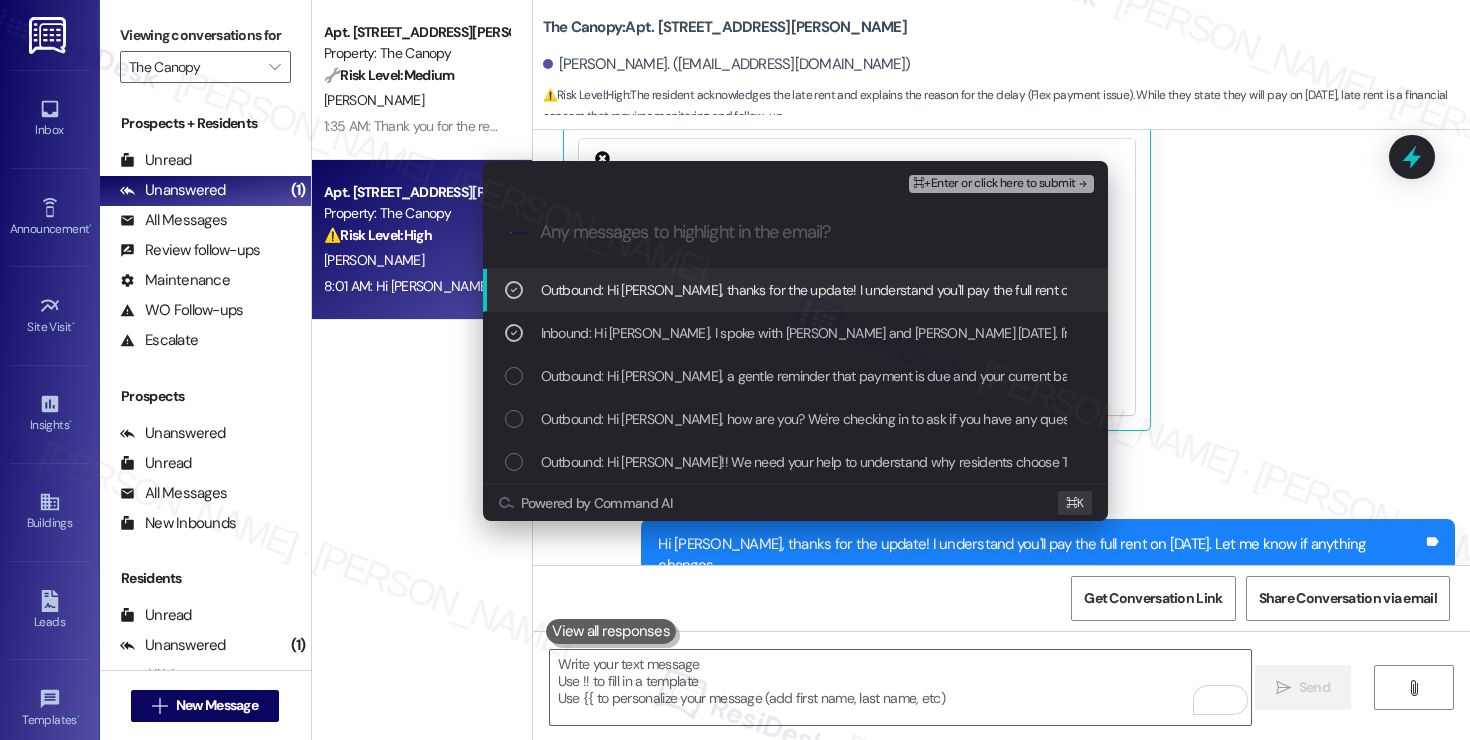 click on "⌘+Enter or click here to submit" at bounding box center [1001, 184] 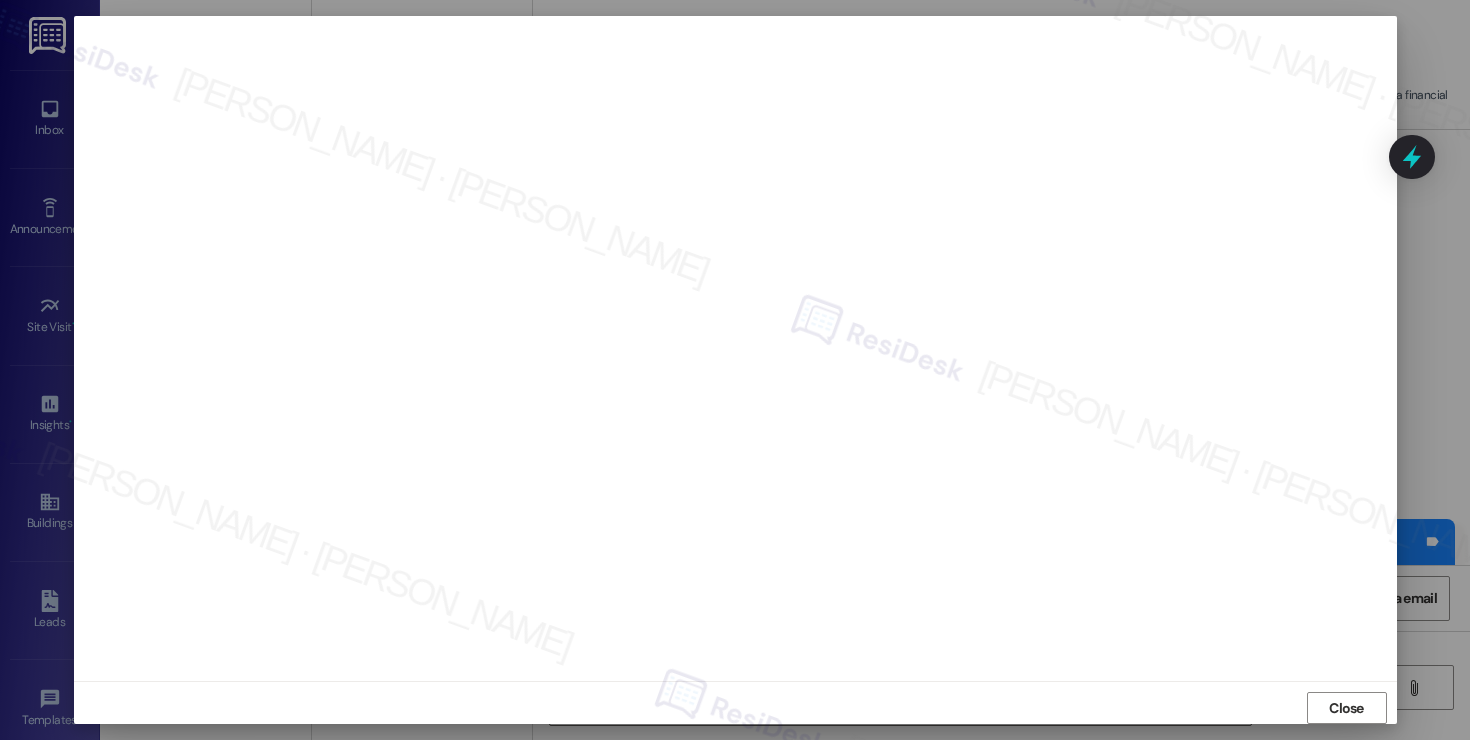 scroll, scrollTop: 11, scrollLeft: 0, axis: vertical 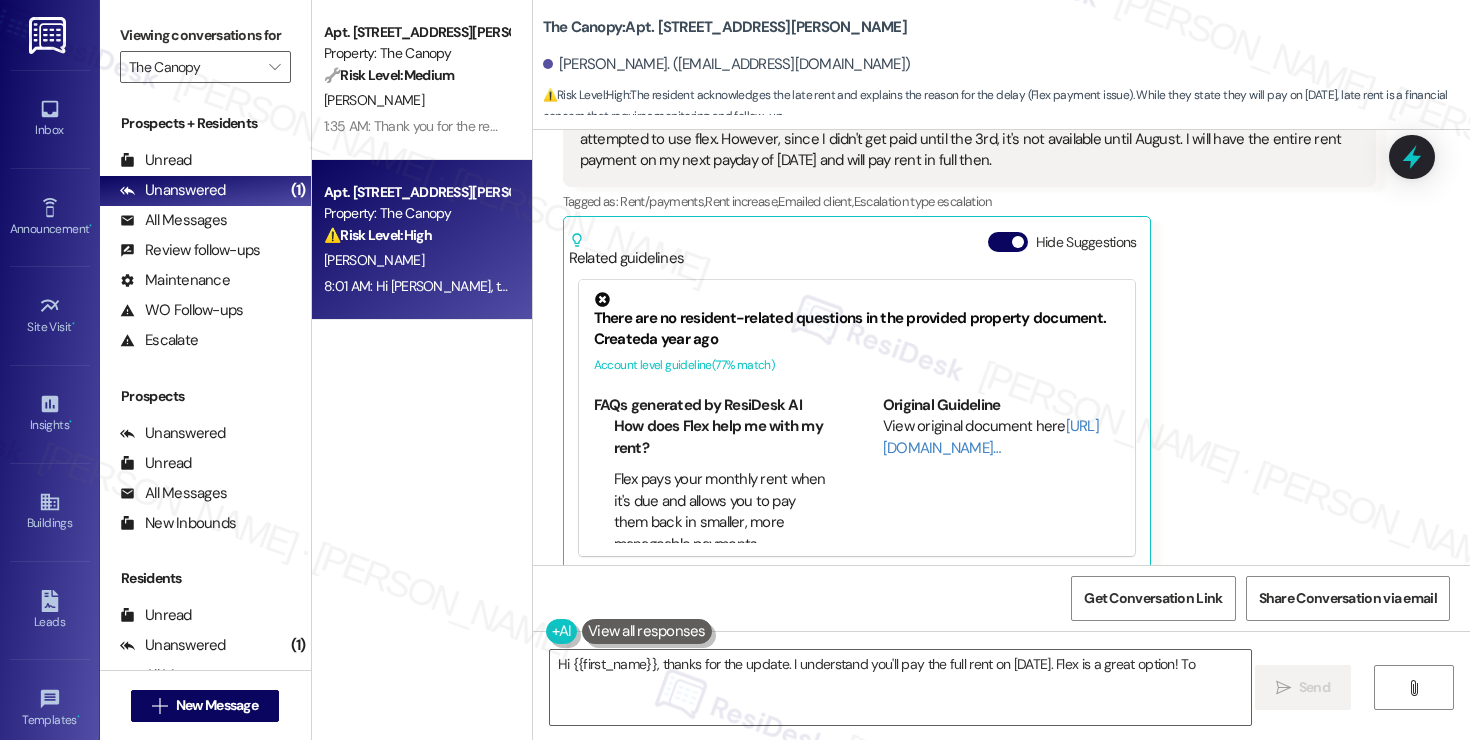 type on "Hi {{first_name}}, thanks for the update. I understand you'll pay the full rent on July 18th. Flex is a great option! To sign" 